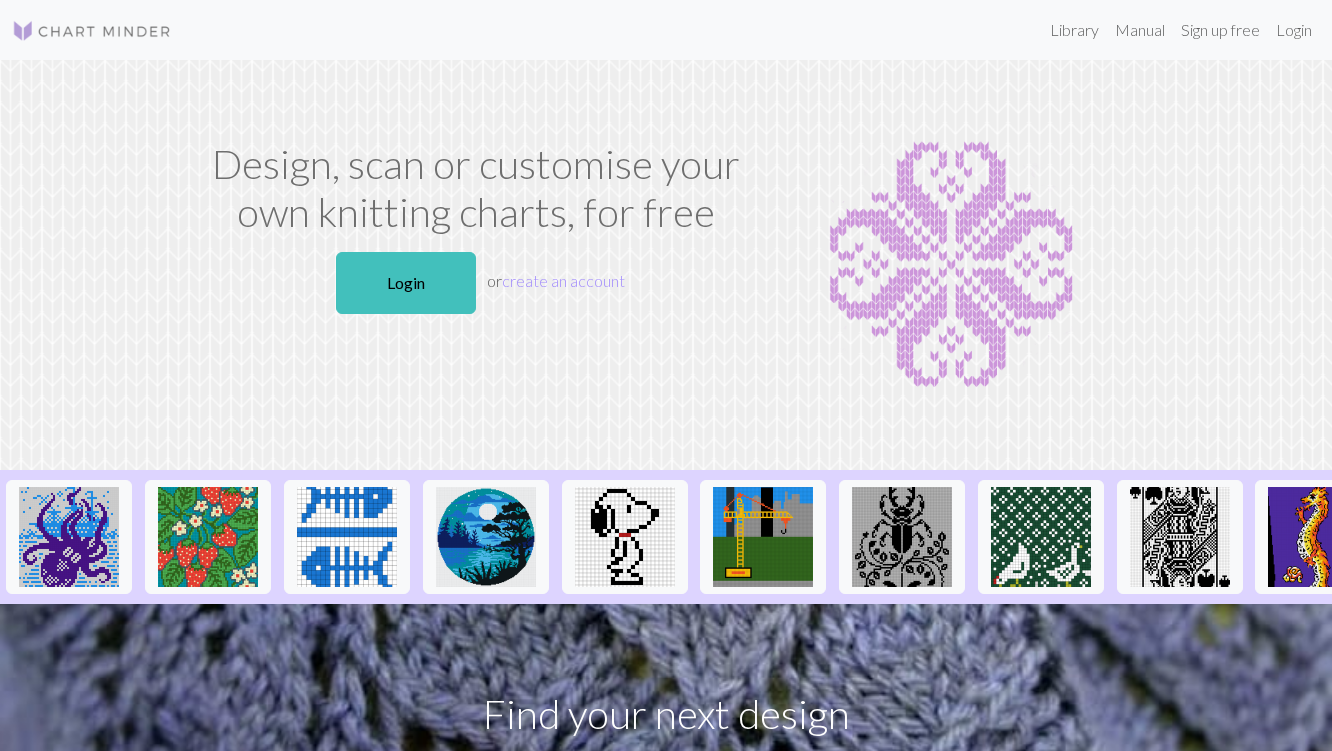 scroll, scrollTop: 0, scrollLeft: 0, axis: both 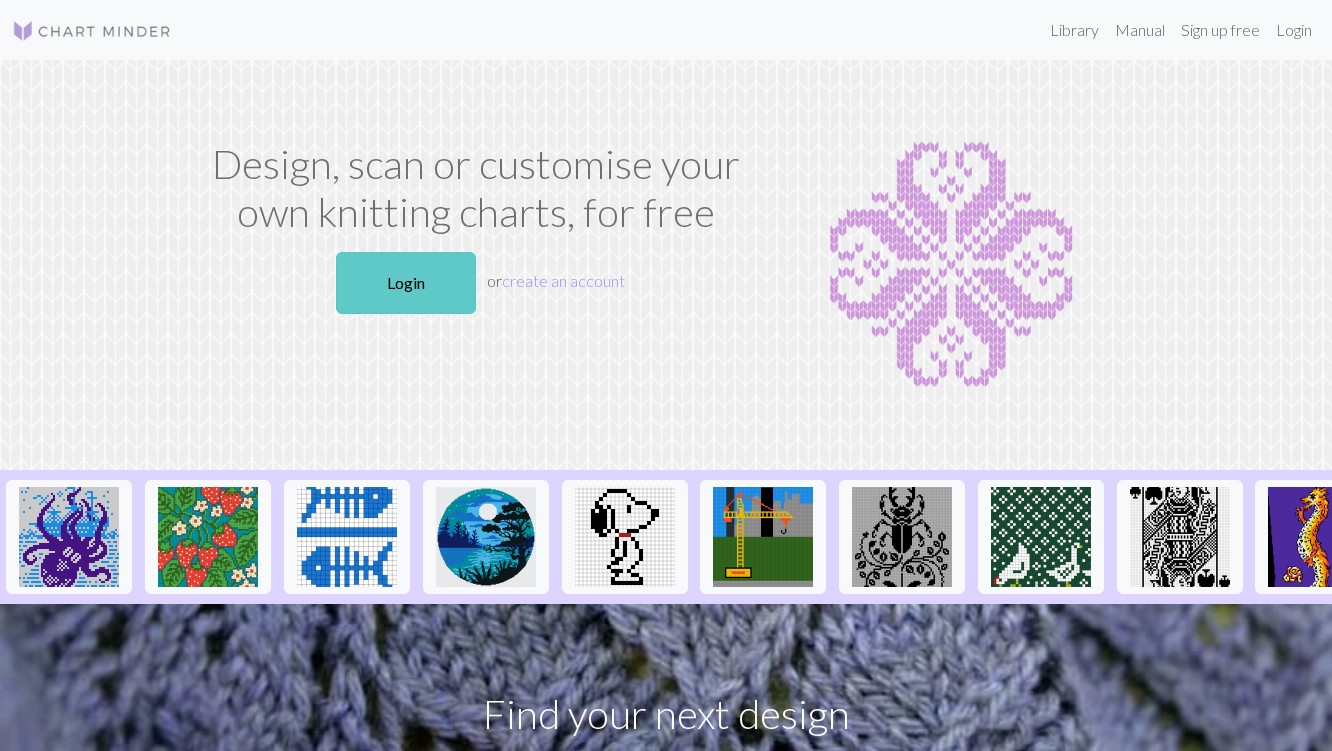 click on "Login" at bounding box center (406, 283) 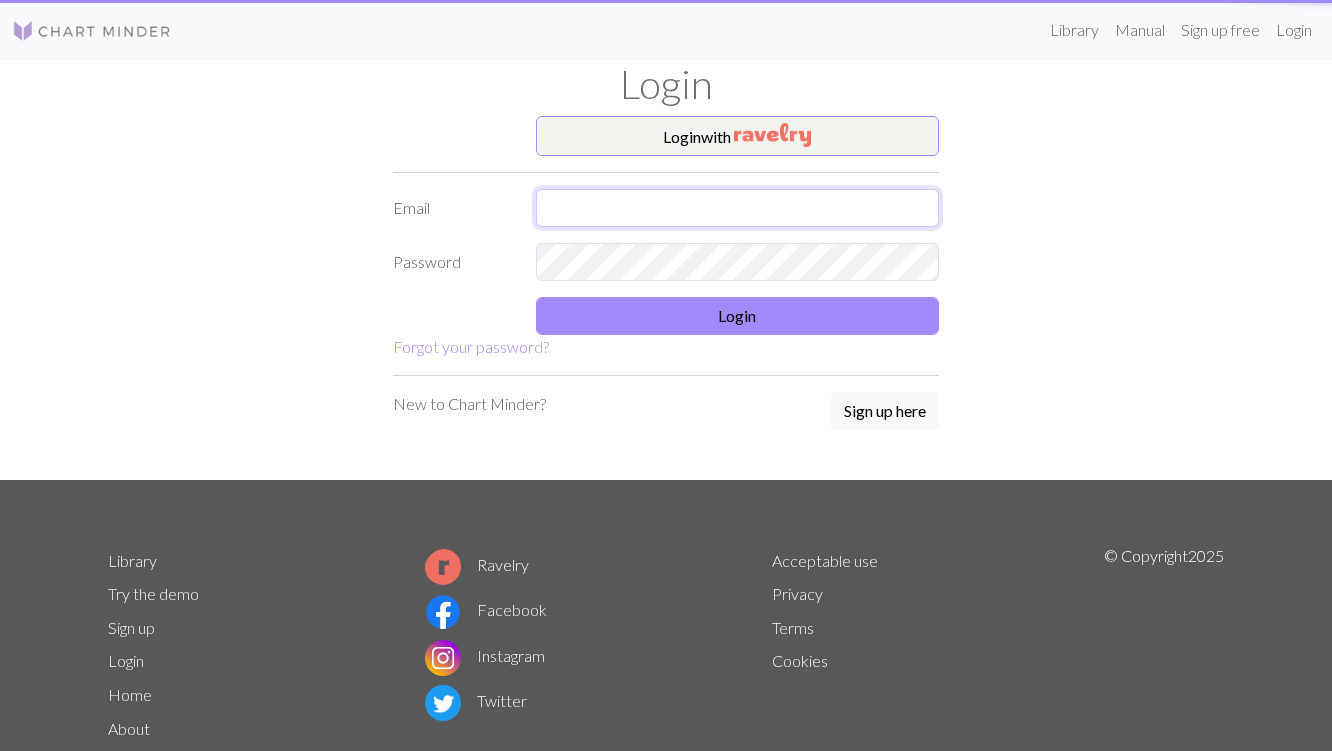 type on "[EMAIL]" 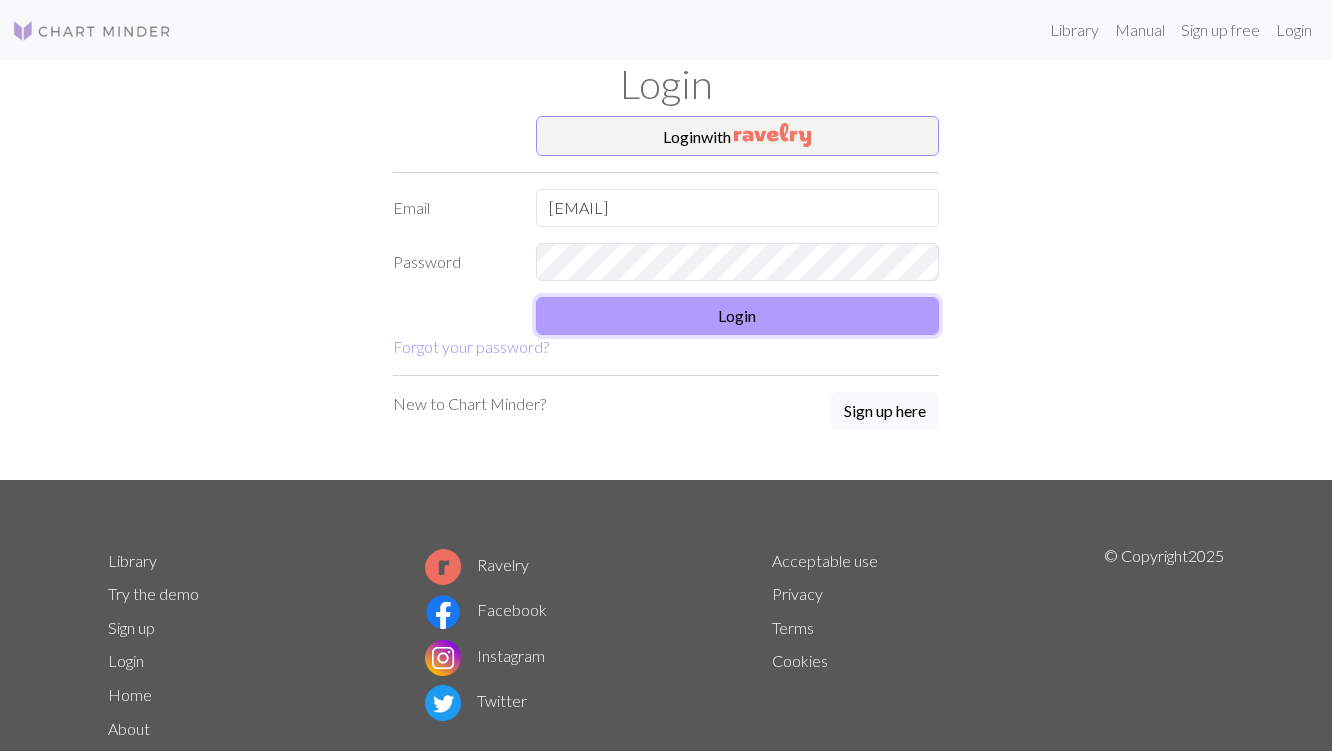 click on "Login" at bounding box center [738, 316] 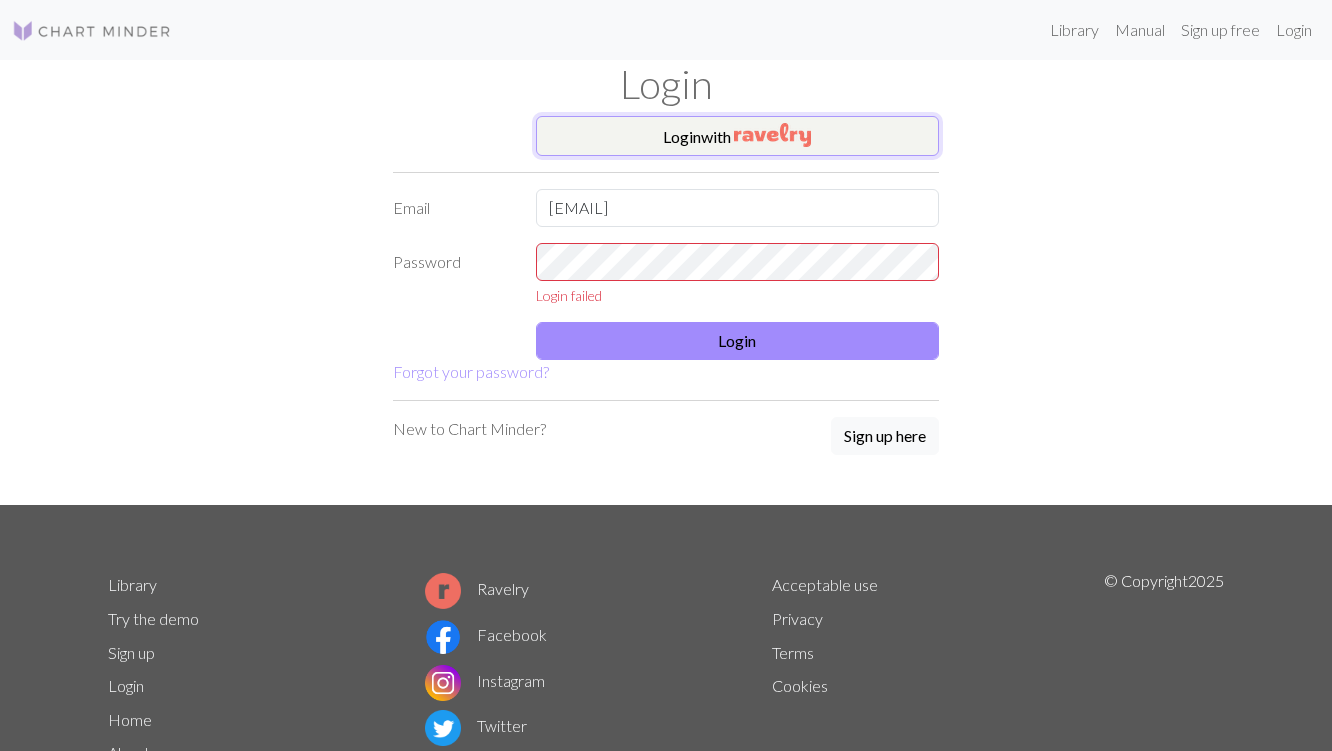 click at bounding box center [772, 135] 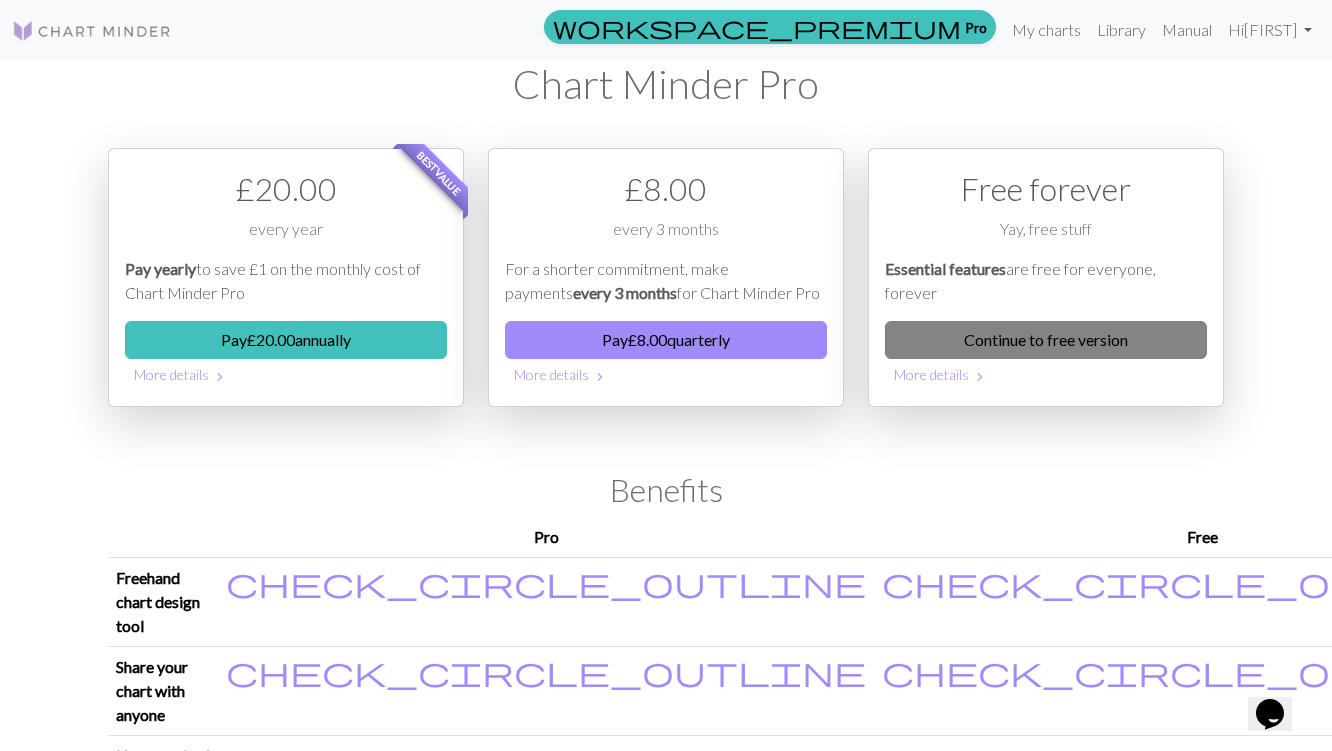 click on "Continue to free version" at bounding box center (1046, 340) 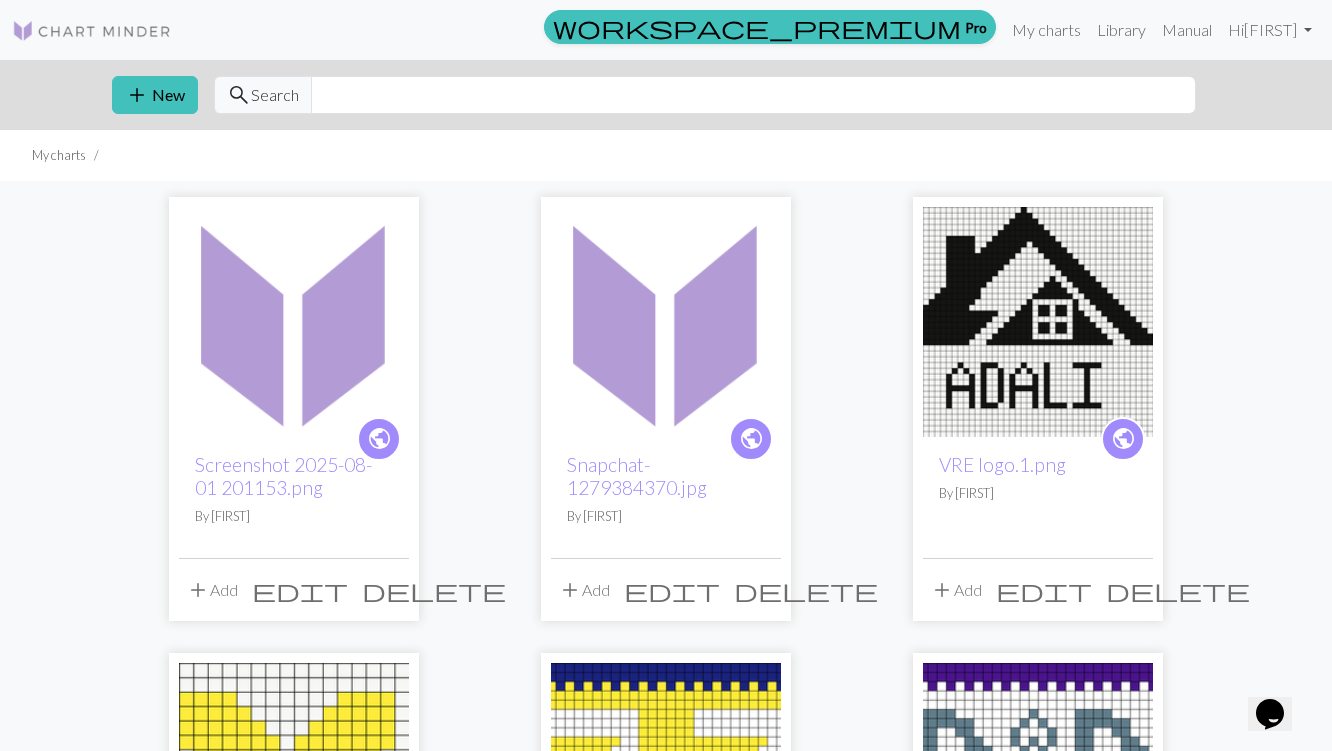 click at bounding box center (294, 322) 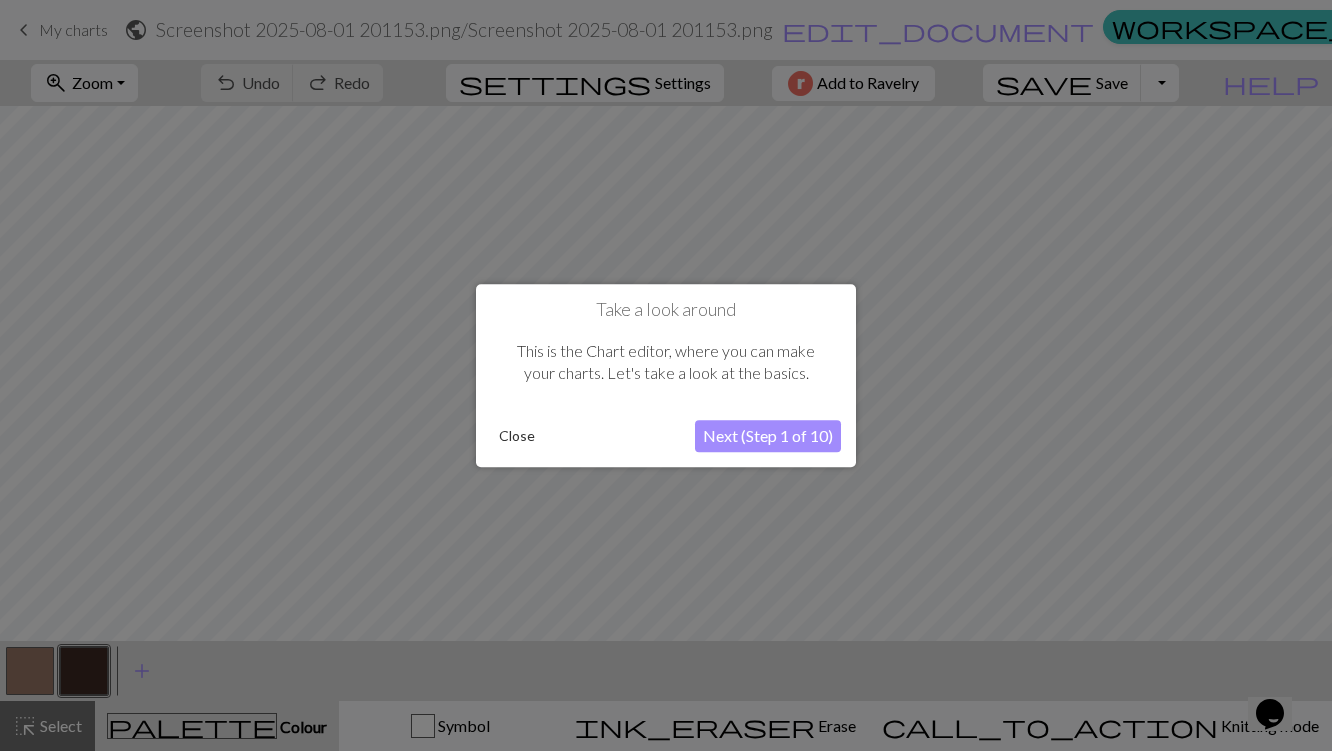 click on "Close" at bounding box center (517, 436) 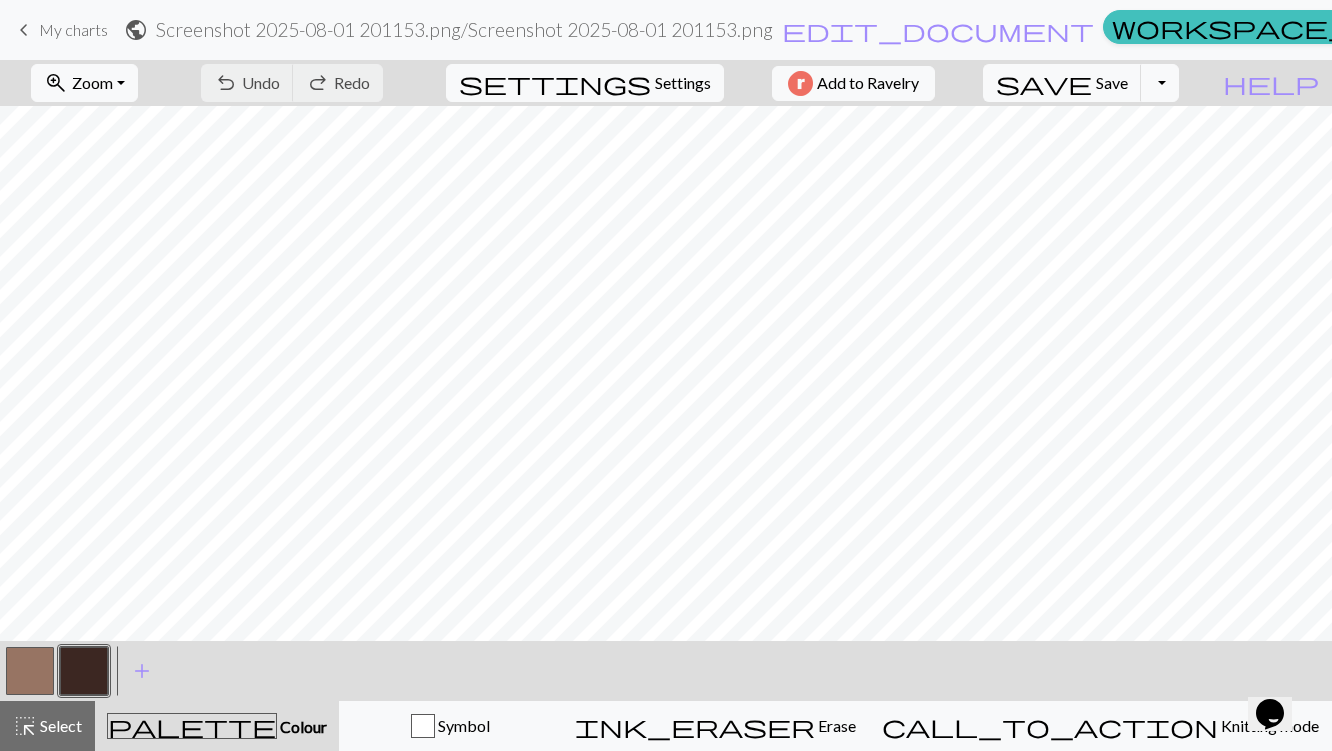 click on "My charts" at bounding box center (73, 29) 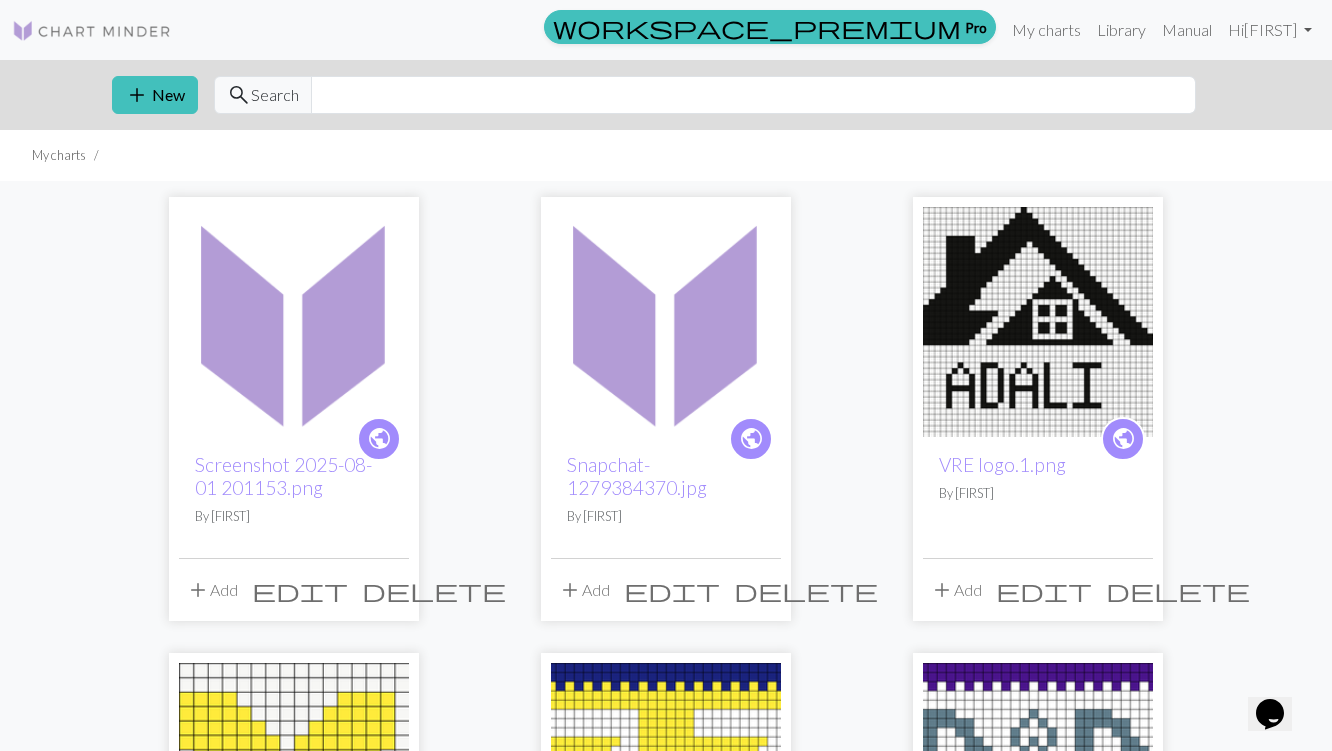 click at bounding box center (666, 322) 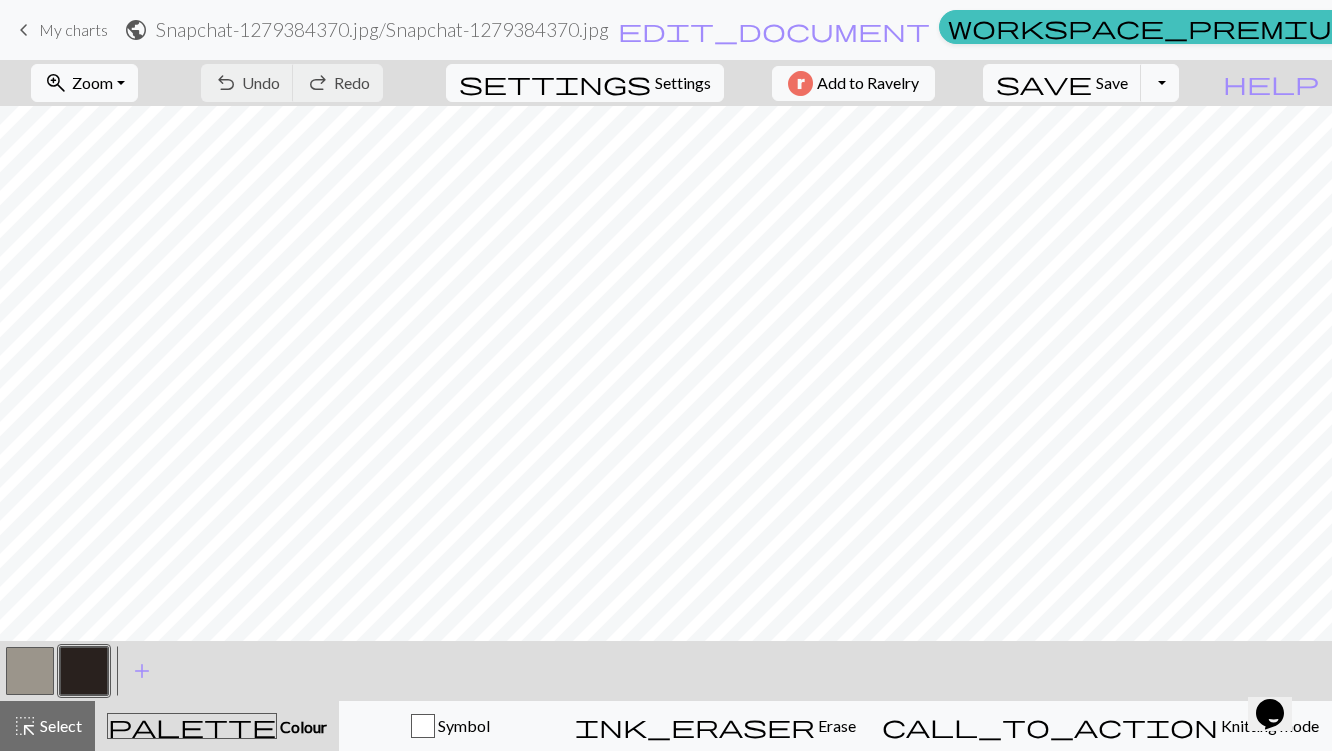 click on "My charts" at bounding box center [73, 29] 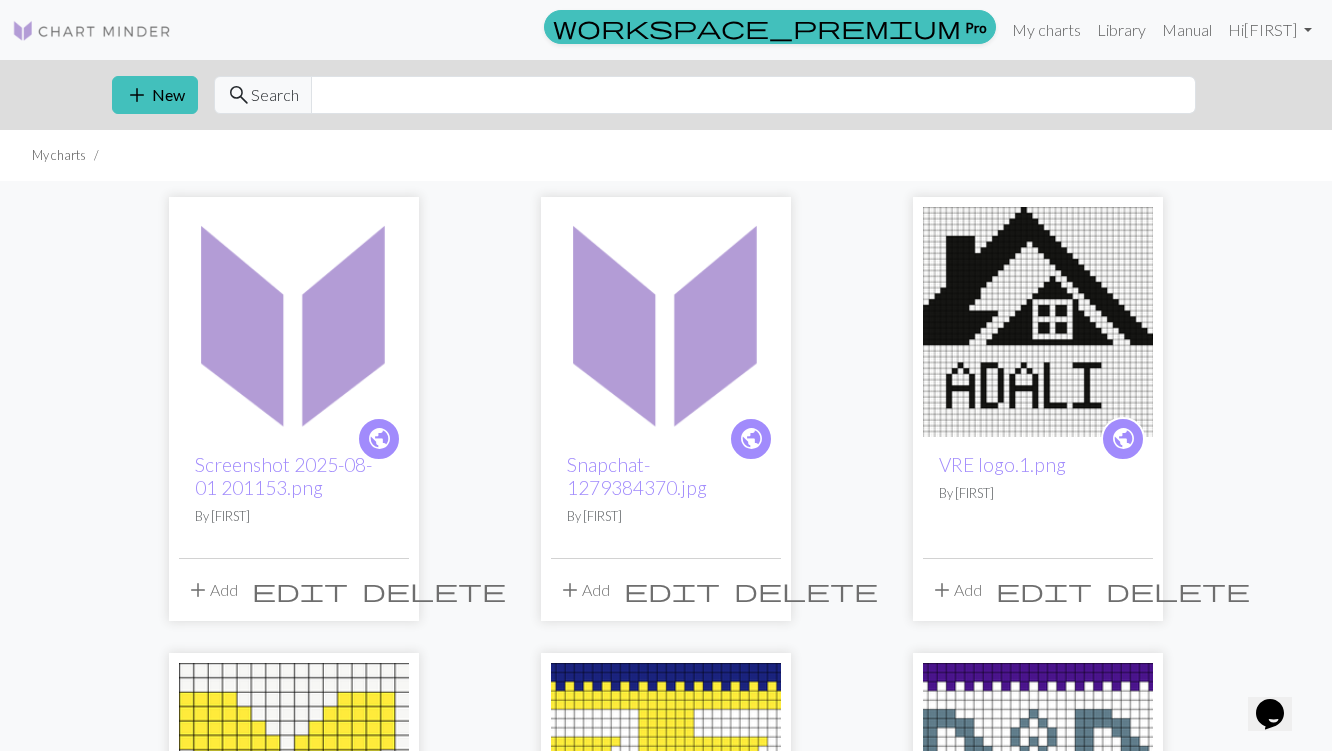 click at bounding box center (294, 322) 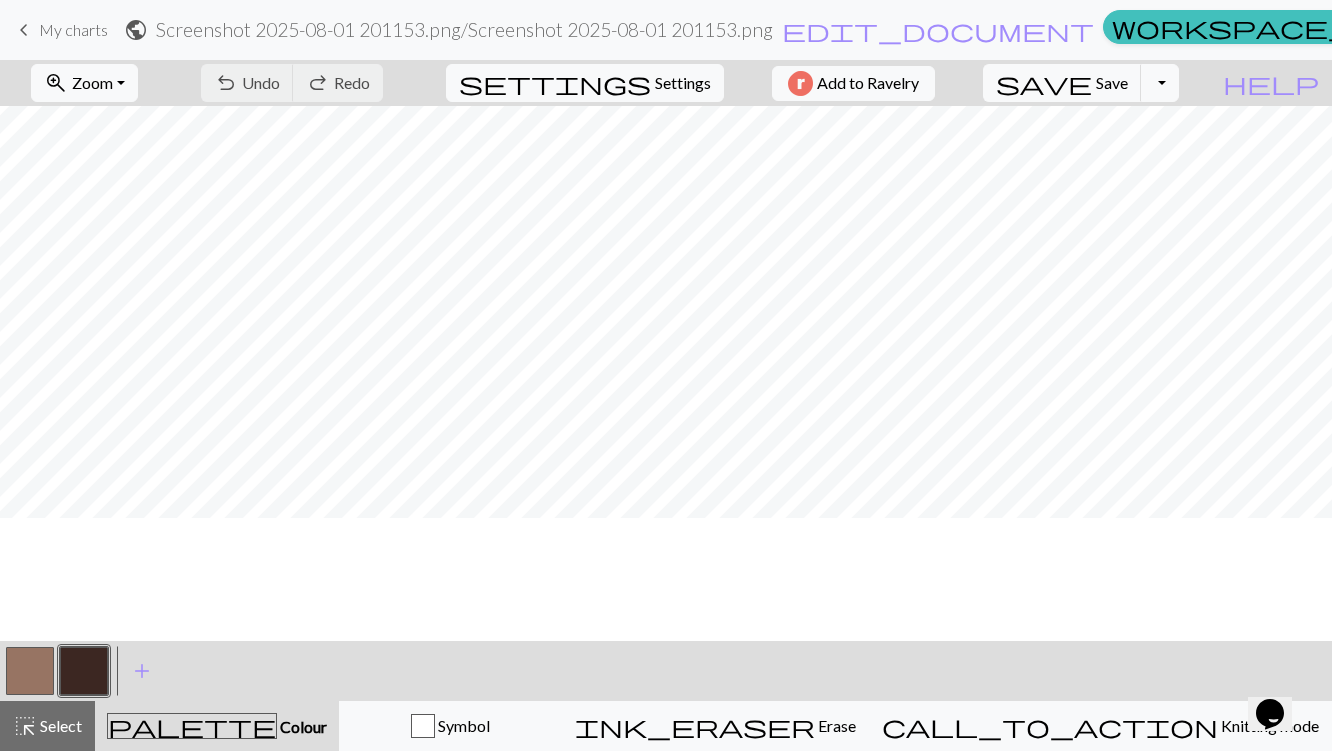 scroll, scrollTop: 0, scrollLeft: 0, axis: both 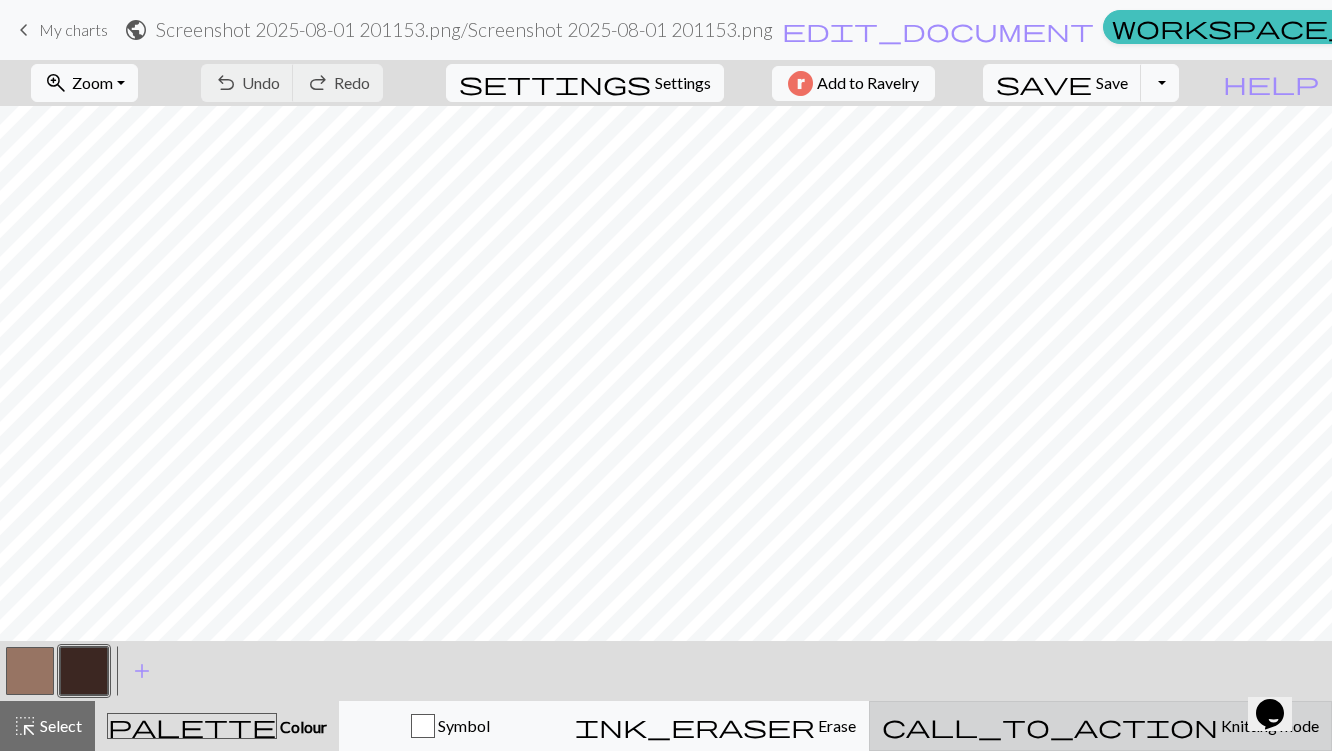 click on "Knitting mode" at bounding box center [1268, 725] 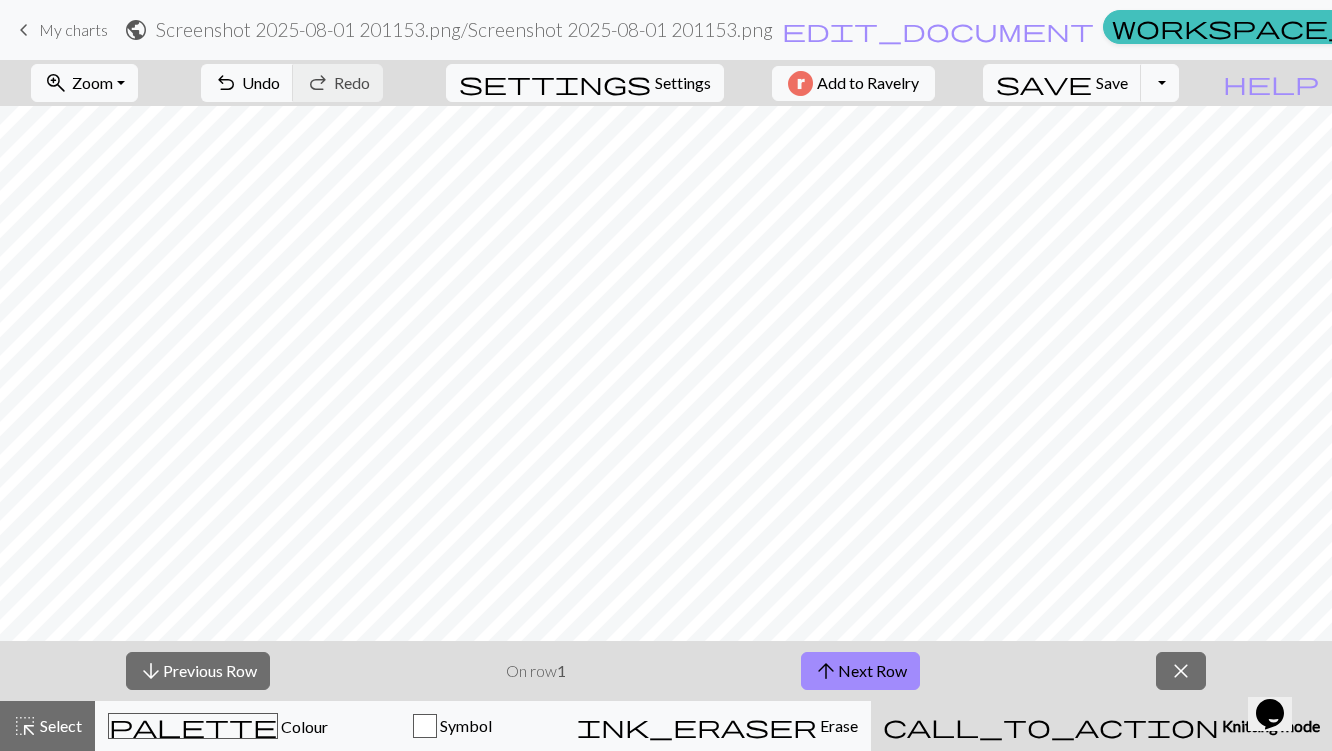 type 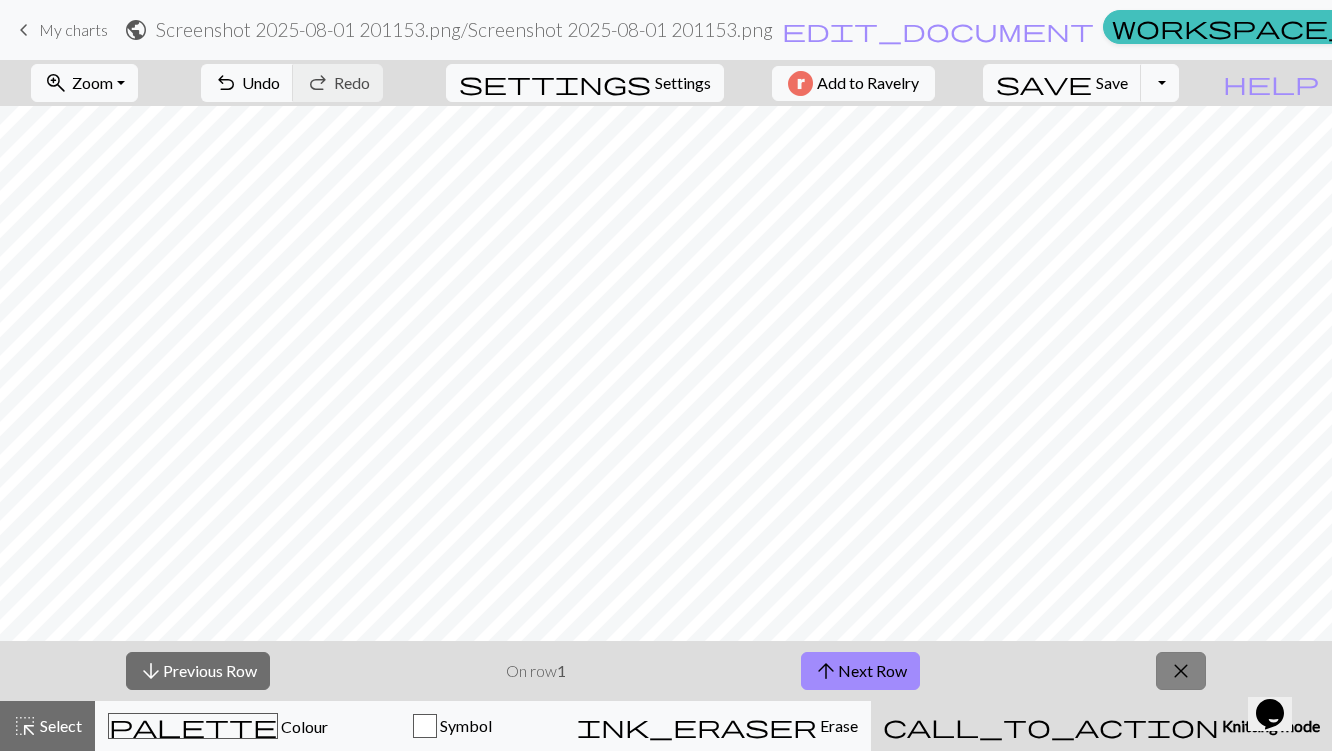 click on "close" at bounding box center [1181, 671] 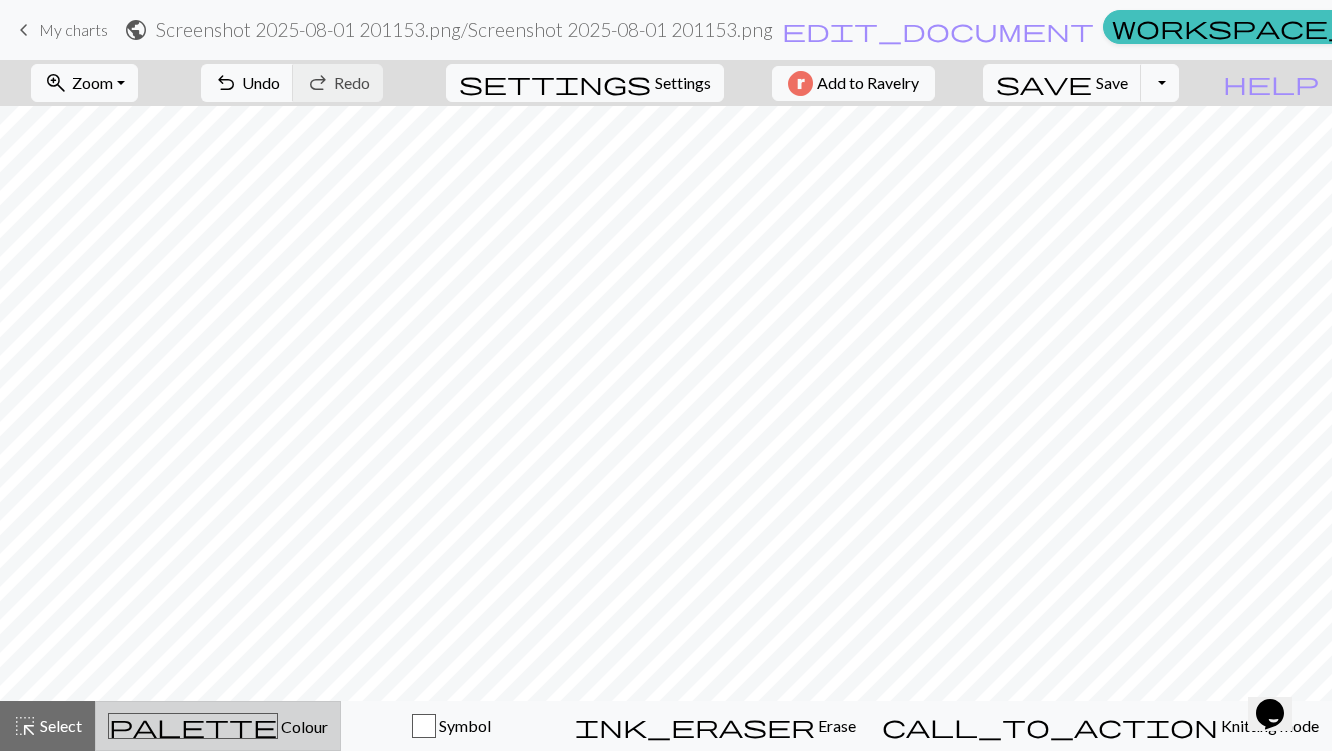 click on "palette   Colour   Colour" at bounding box center [218, 726] 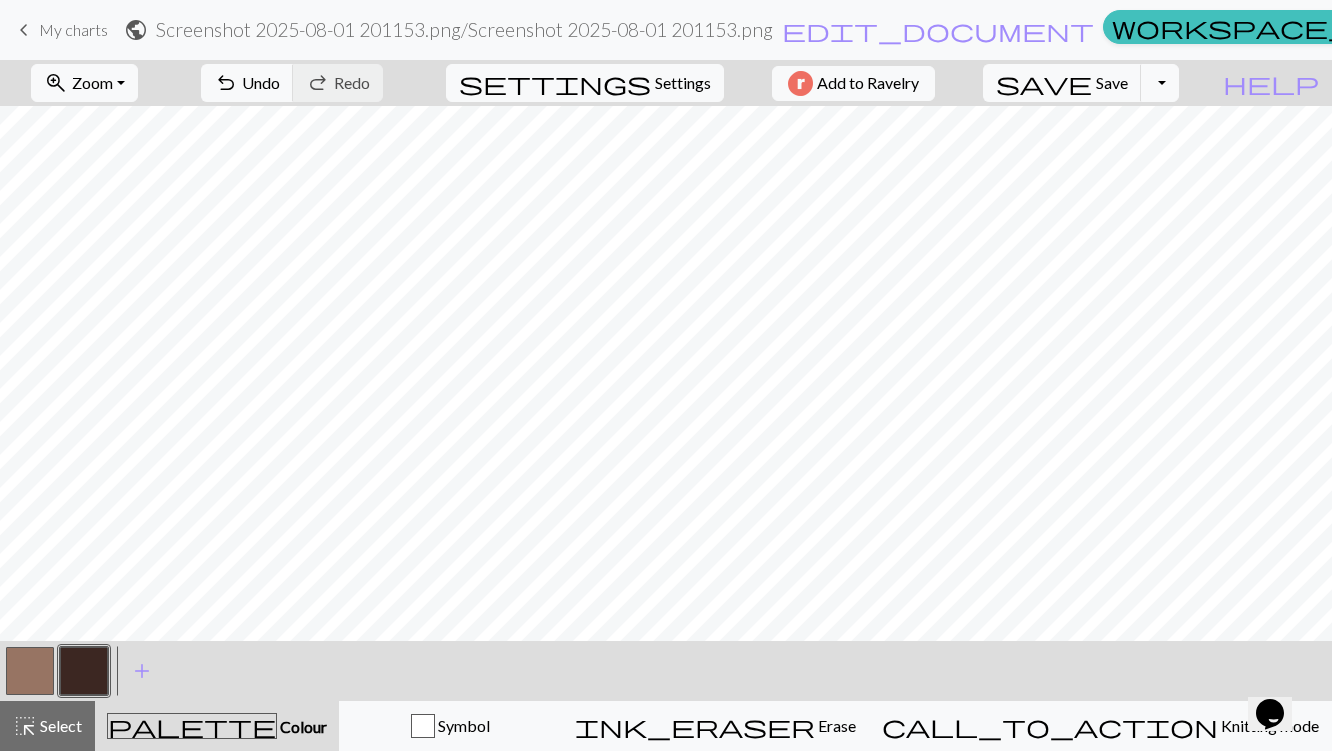 click at bounding box center (84, 671) 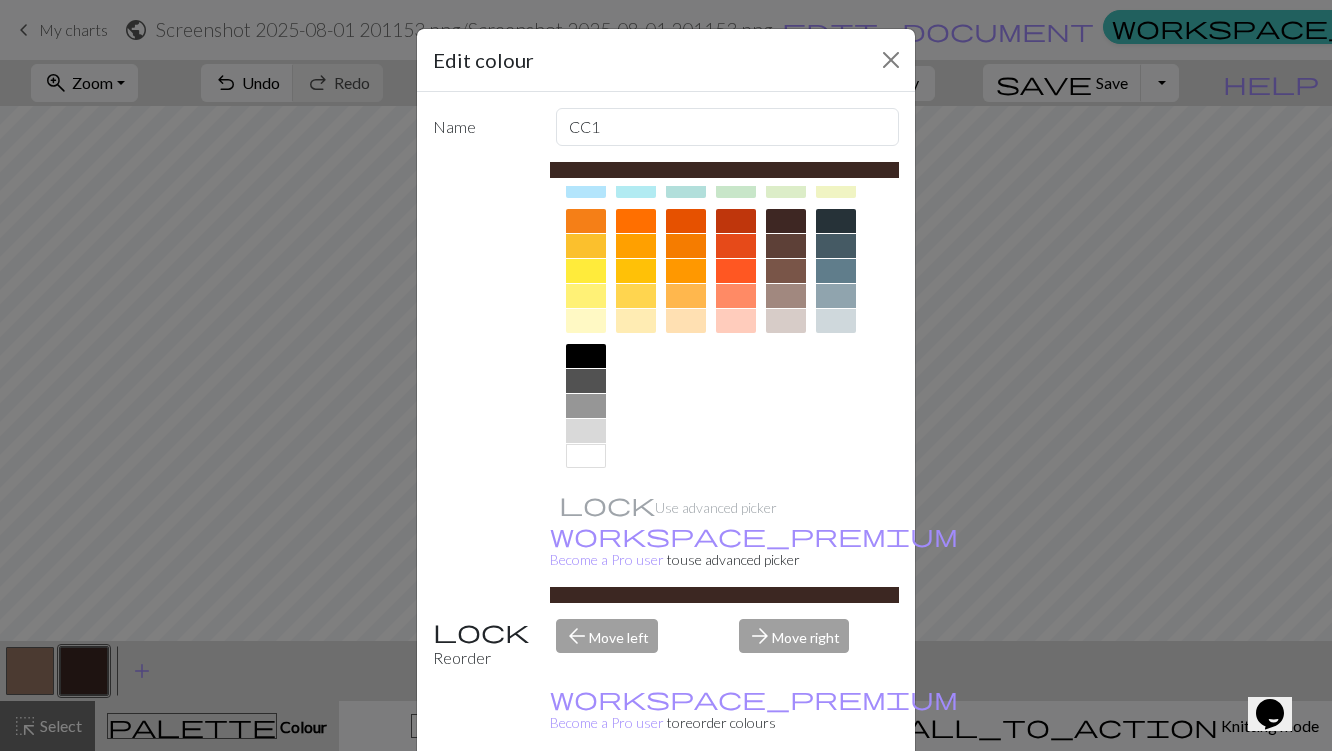scroll, scrollTop: 266, scrollLeft: 0, axis: vertical 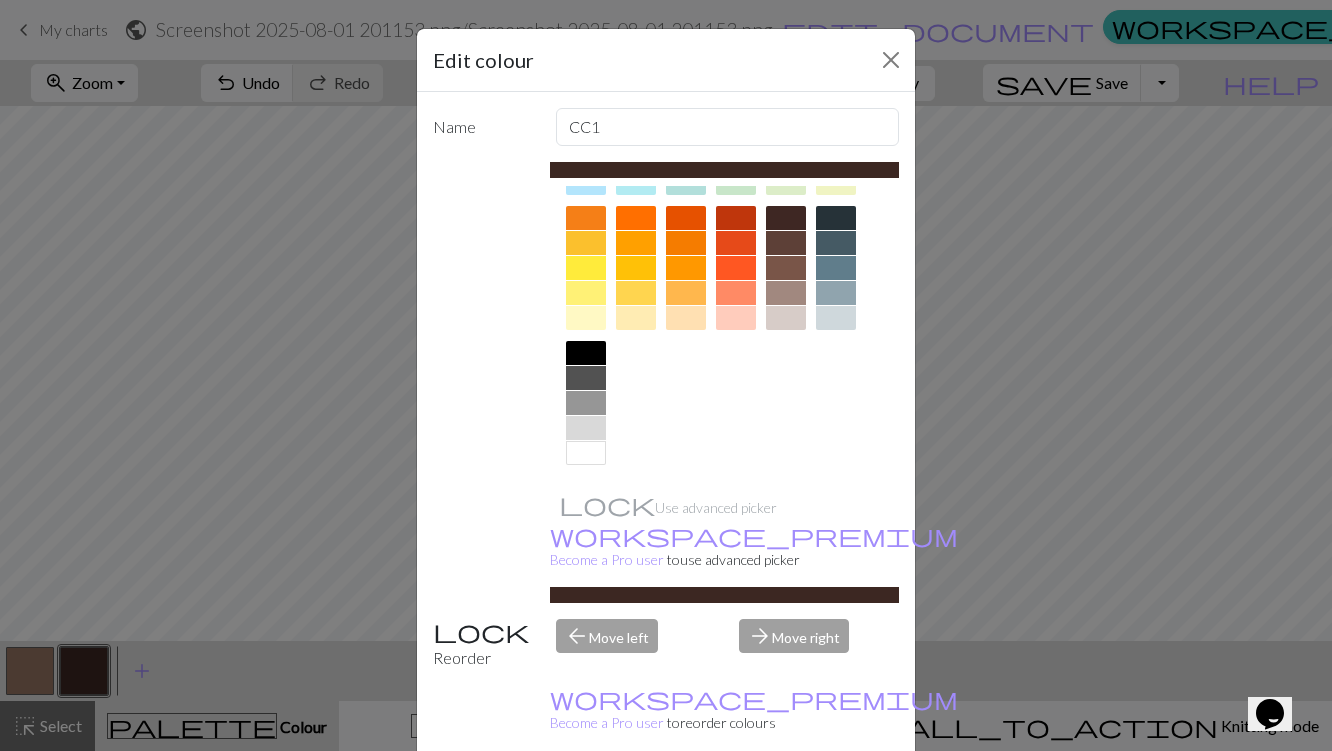 click at bounding box center (586, 453) 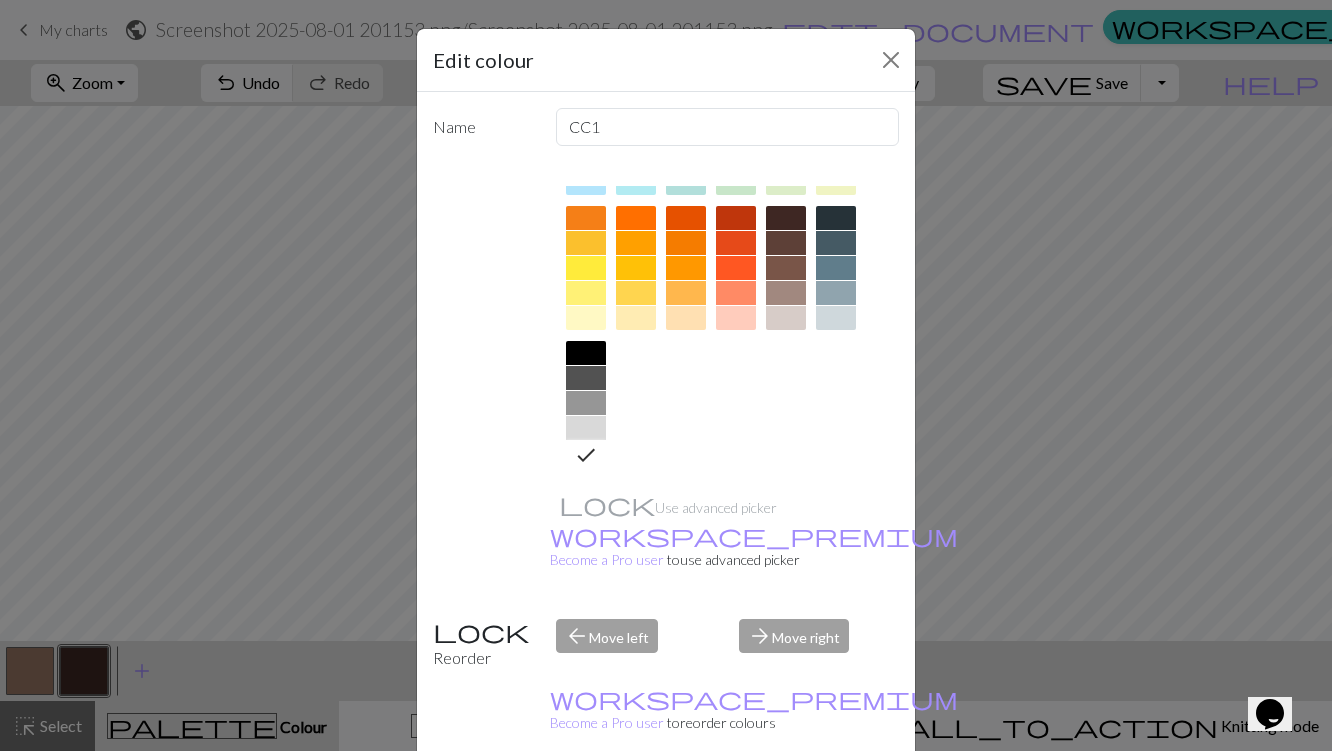 click on "Done" at bounding box center (786, 802) 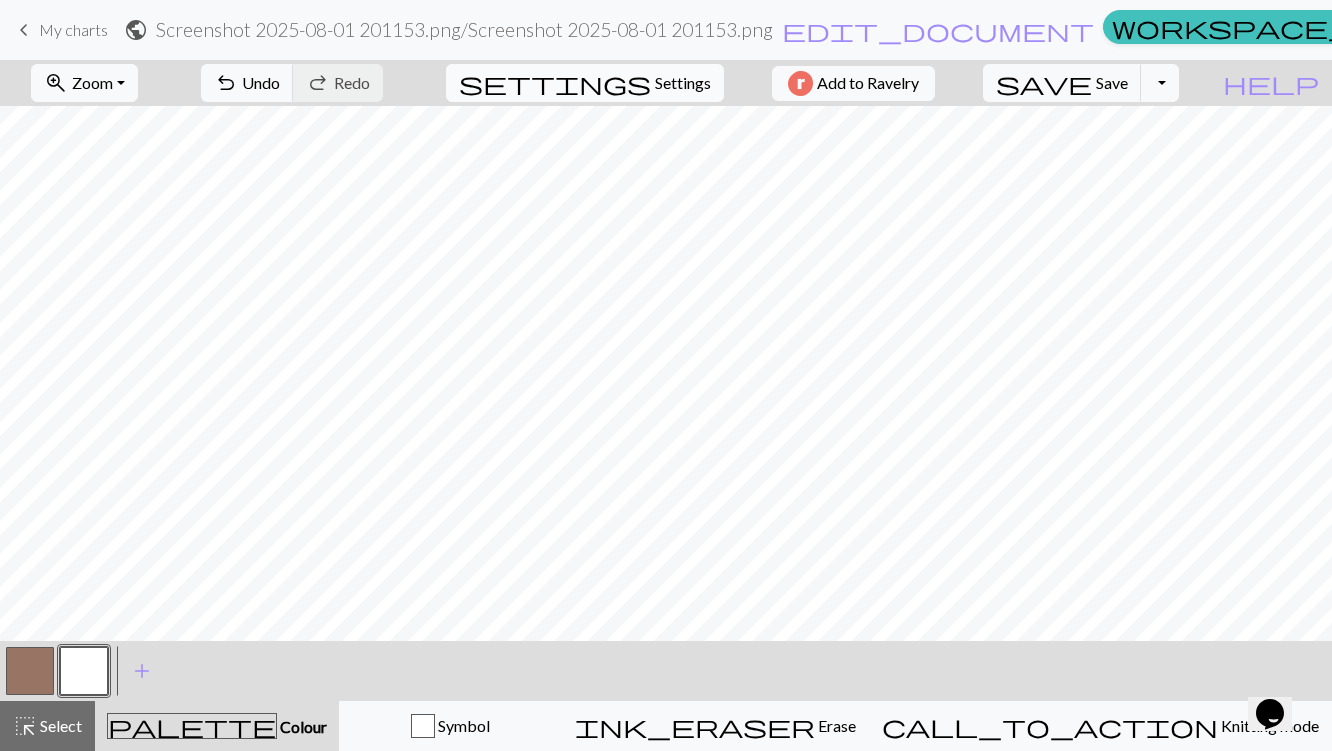 click on "settings  Settings" at bounding box center [585, 83] 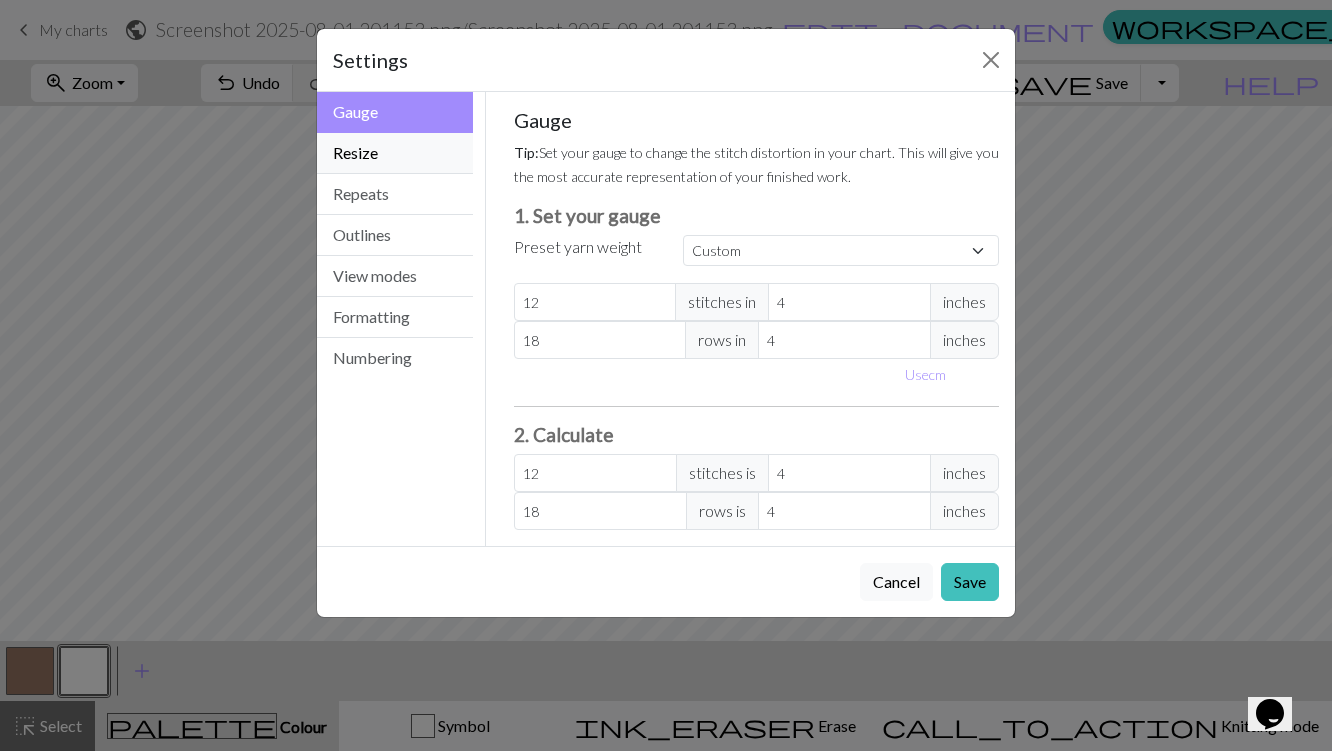 click on "Resize" at bounding box center (395, 153) 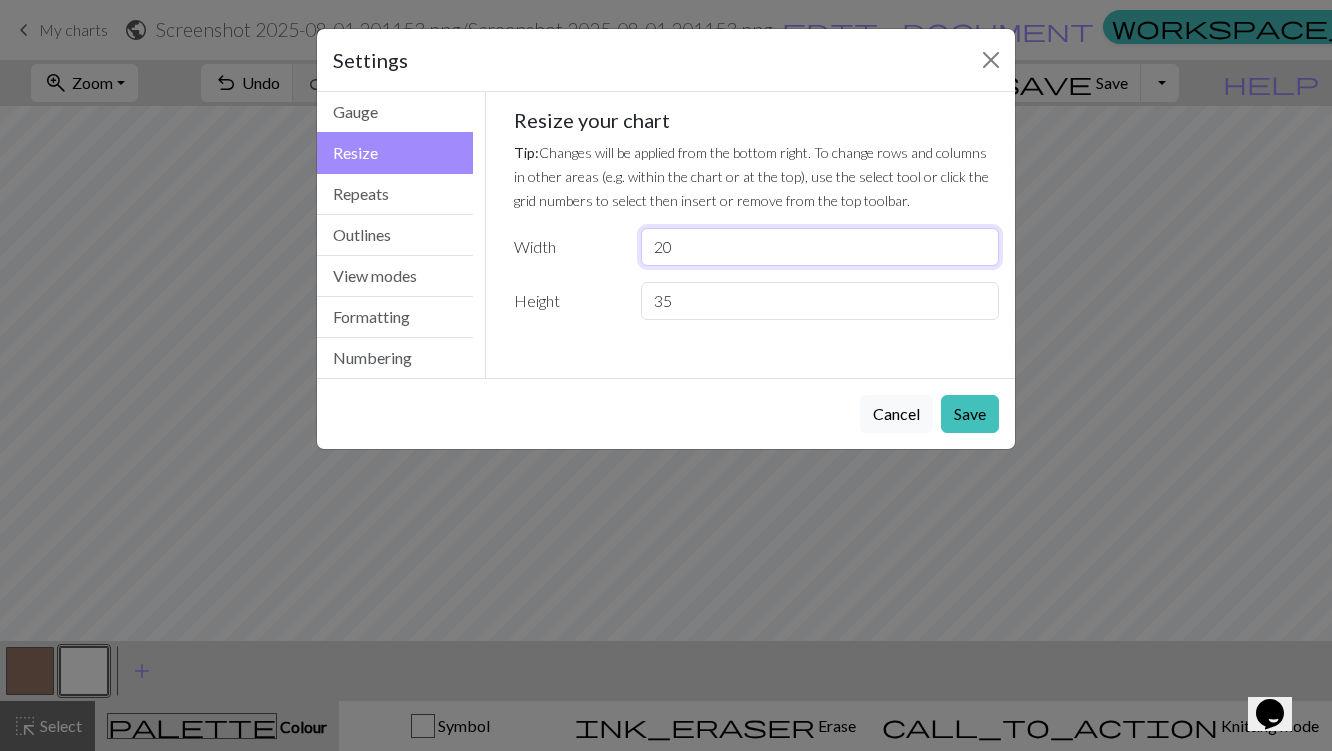 click on "20" at bounding box center (820, 247) 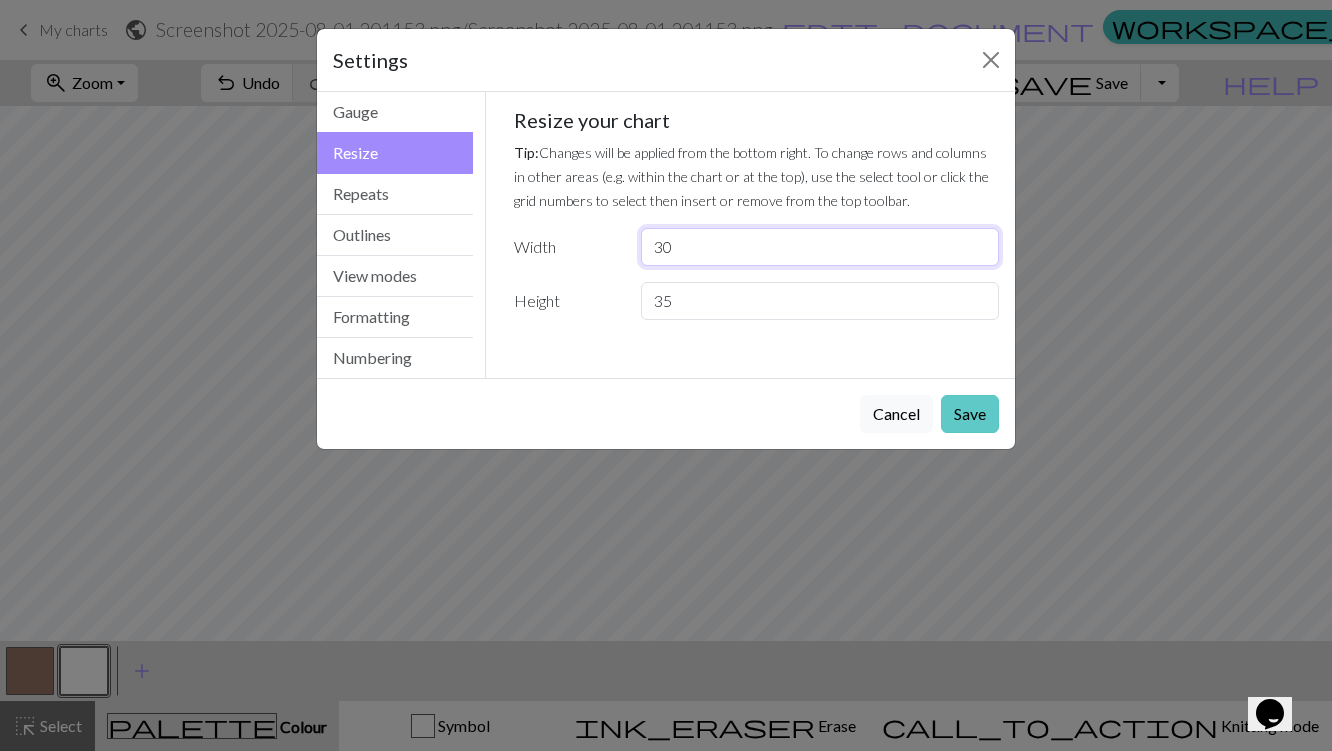 type on "30" 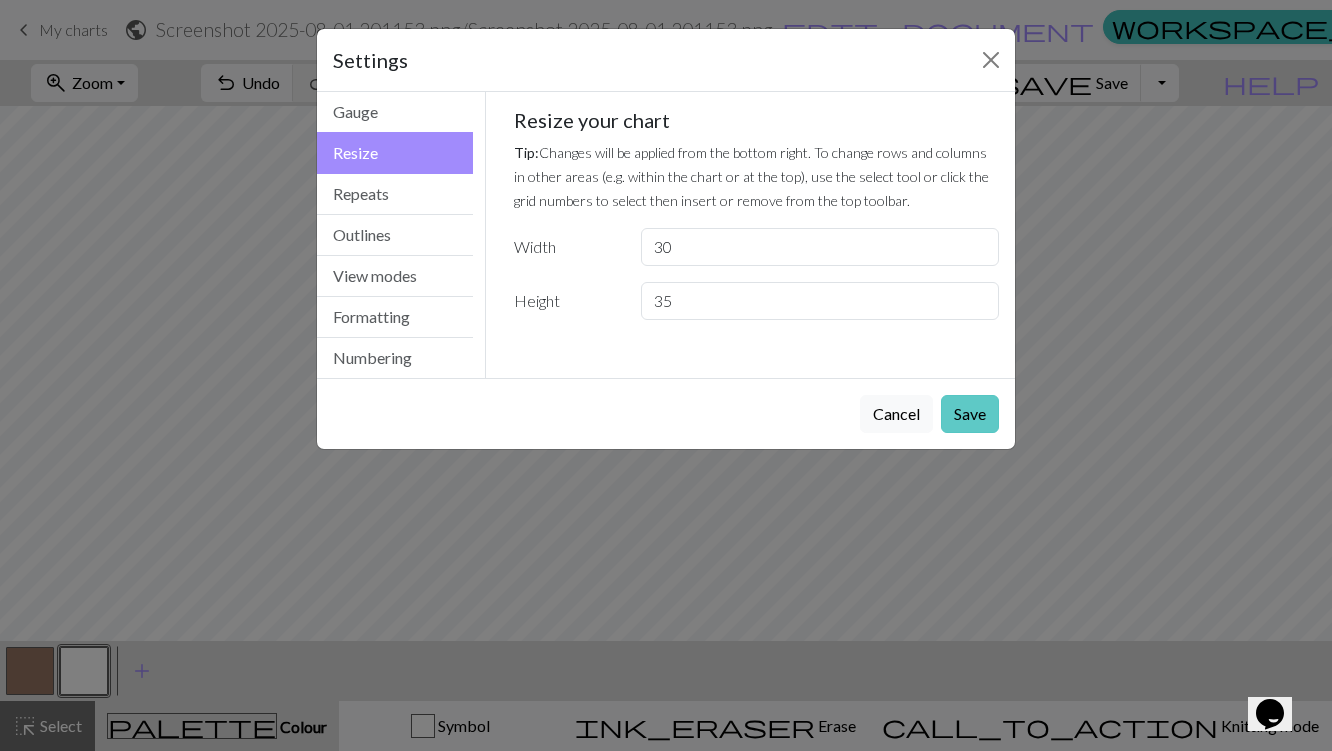 click on "Save" at bounding box center (970, 414) 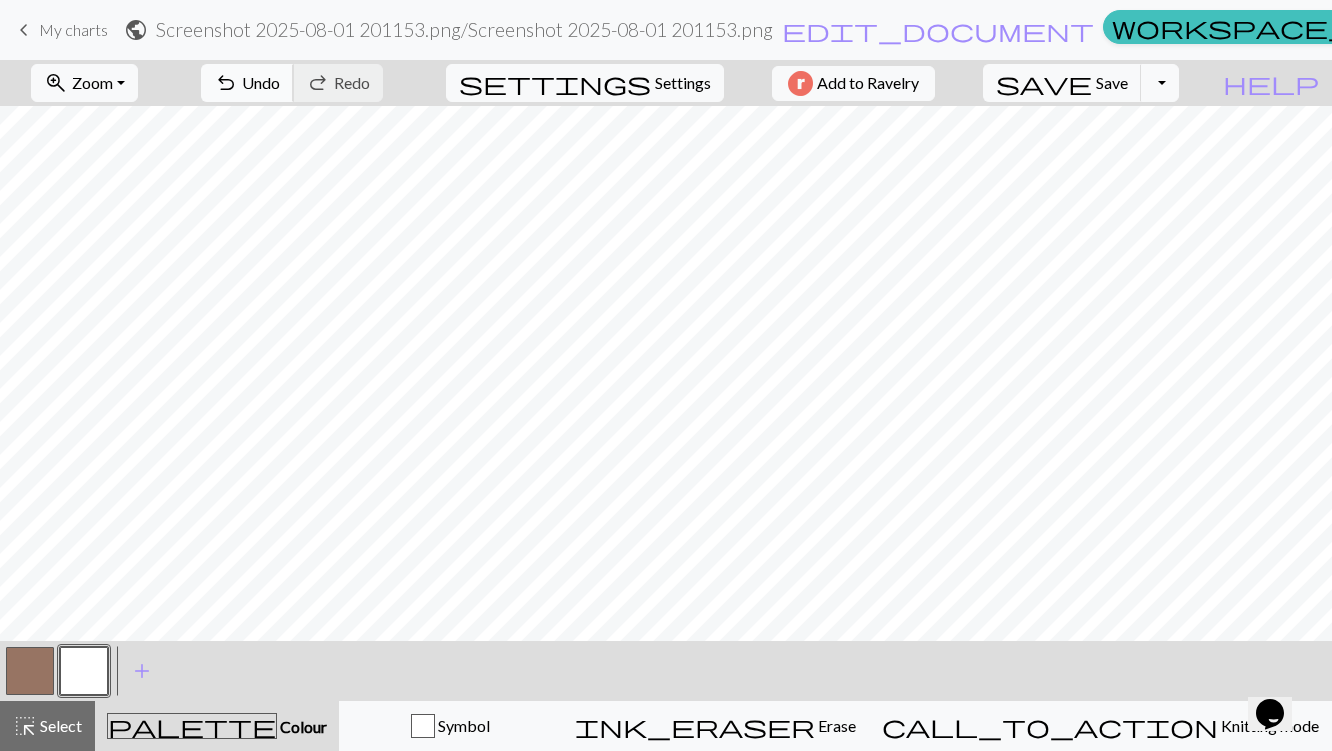 click on "undo Undo Undo" at bounding box center (247, 83) 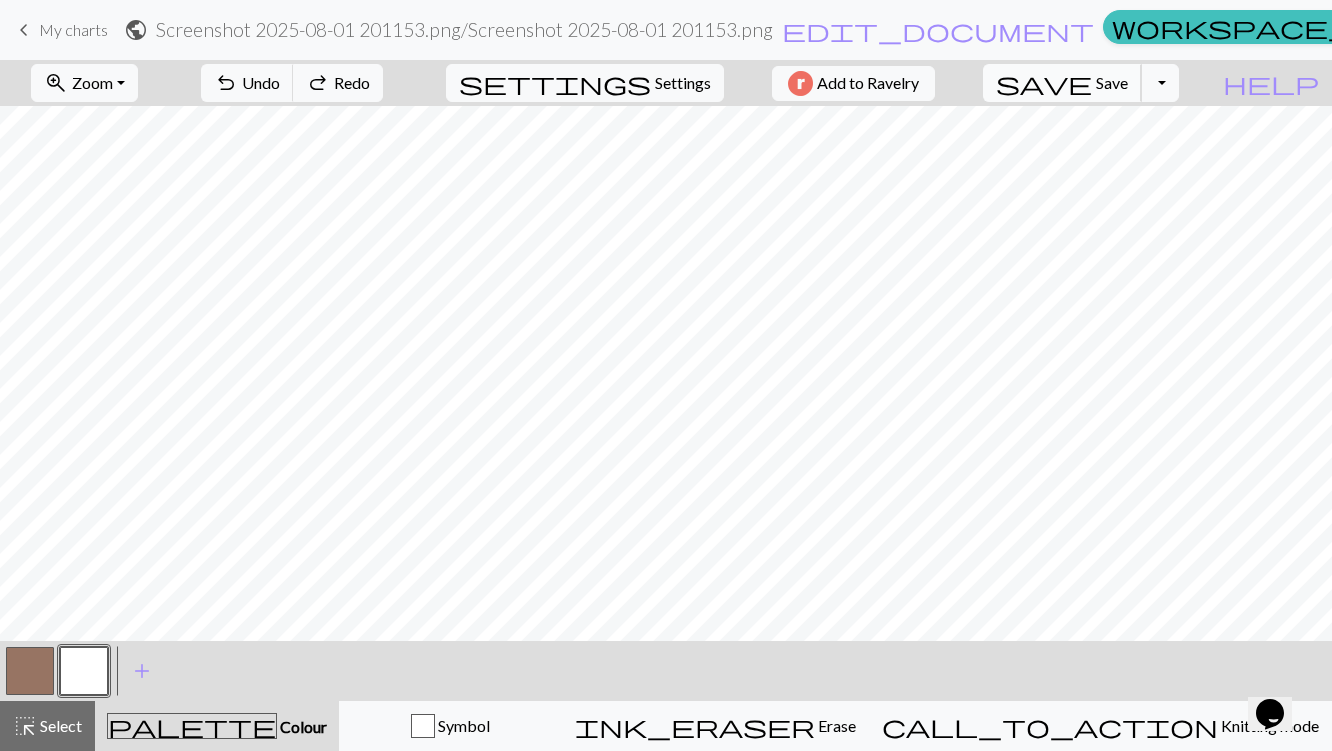 click on "Save" at bounding box center (1112, 82) 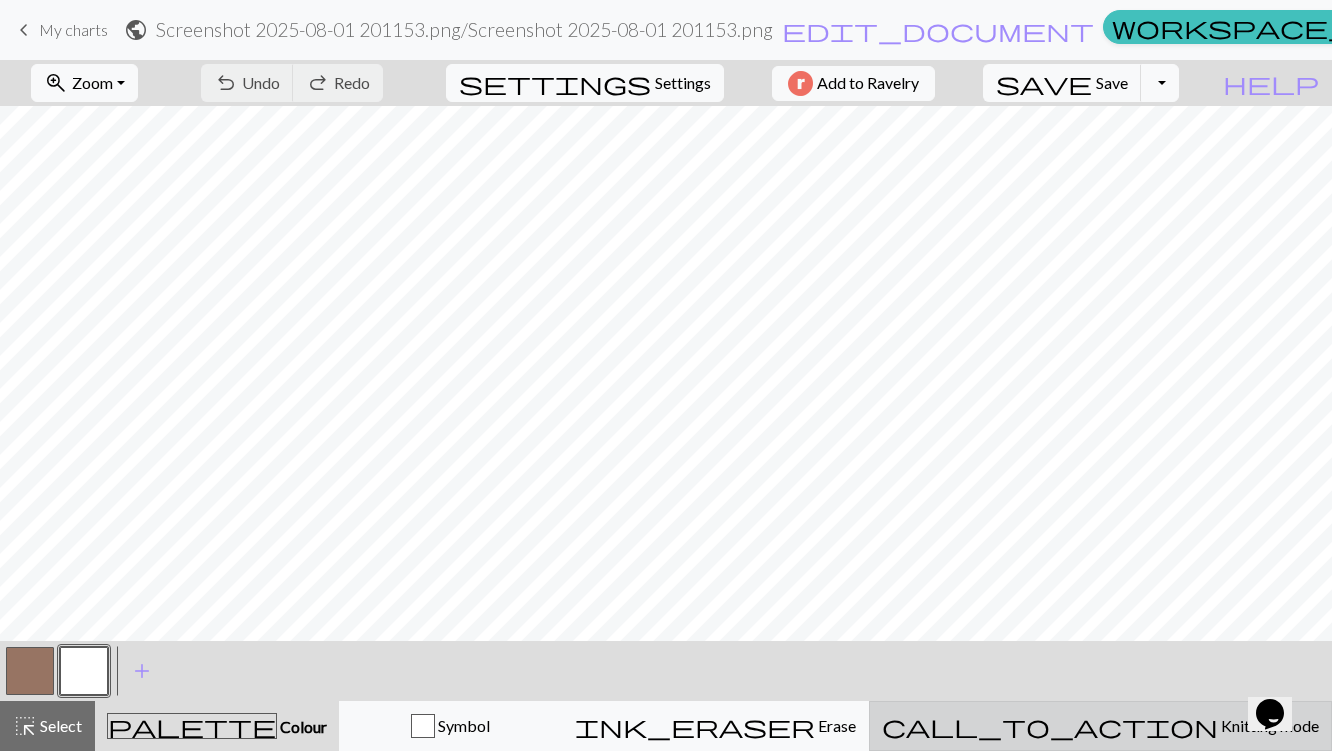 click on "call_to_action" at bounding box center (1050, 726) 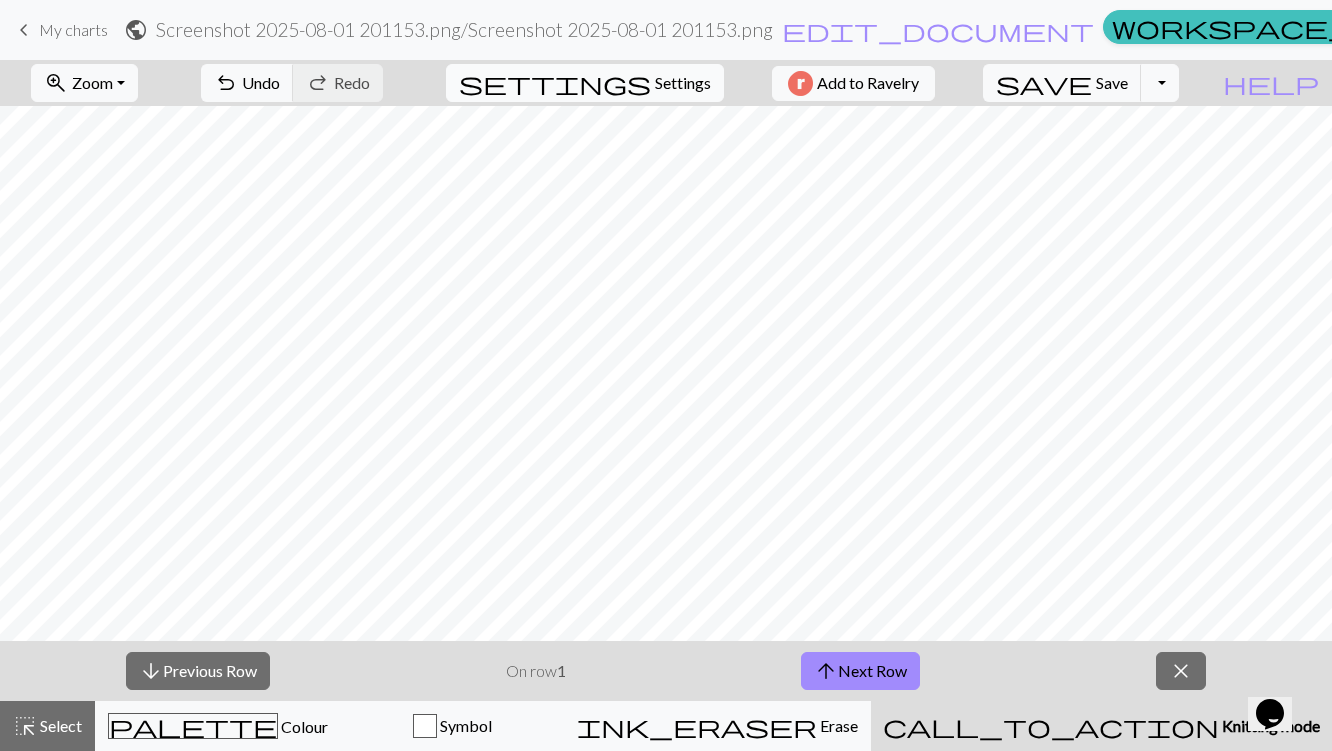 click on "settings  Settings" at bounding box center (585, 83) 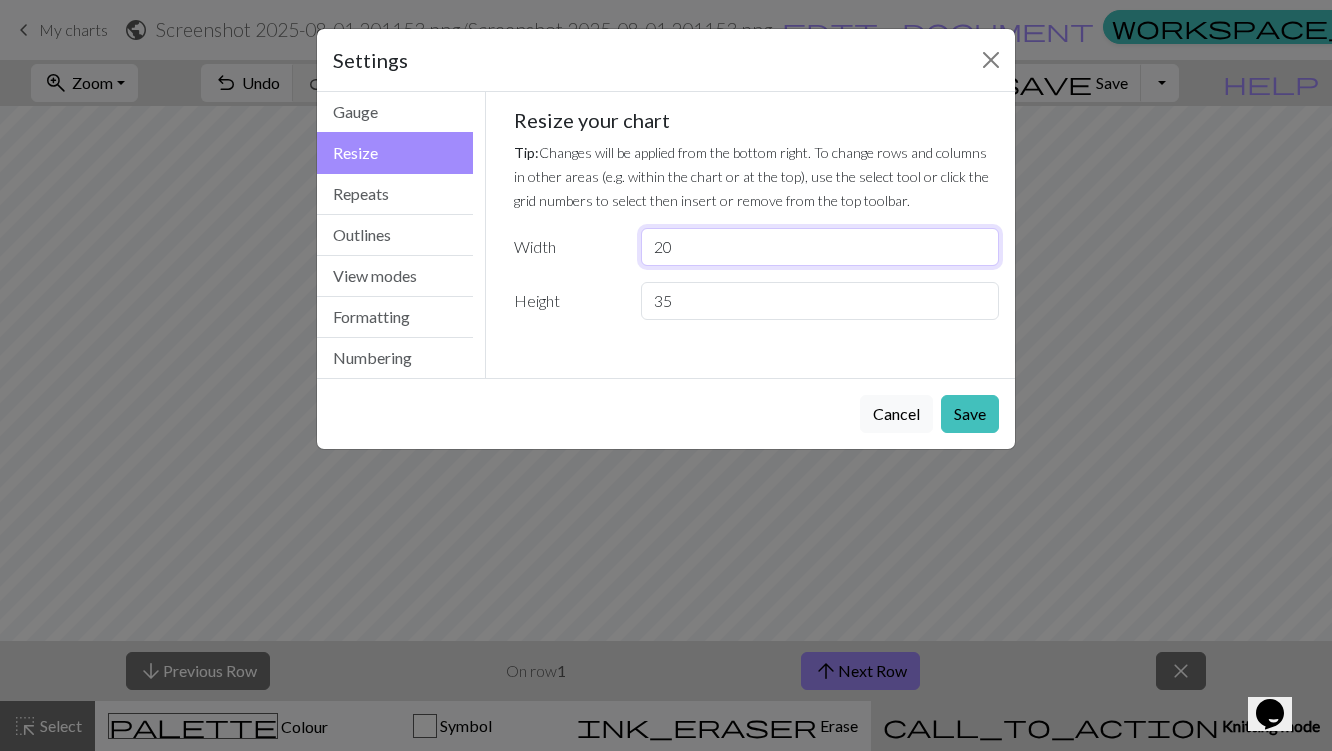 click on "20" at bounding box center (820, 247) 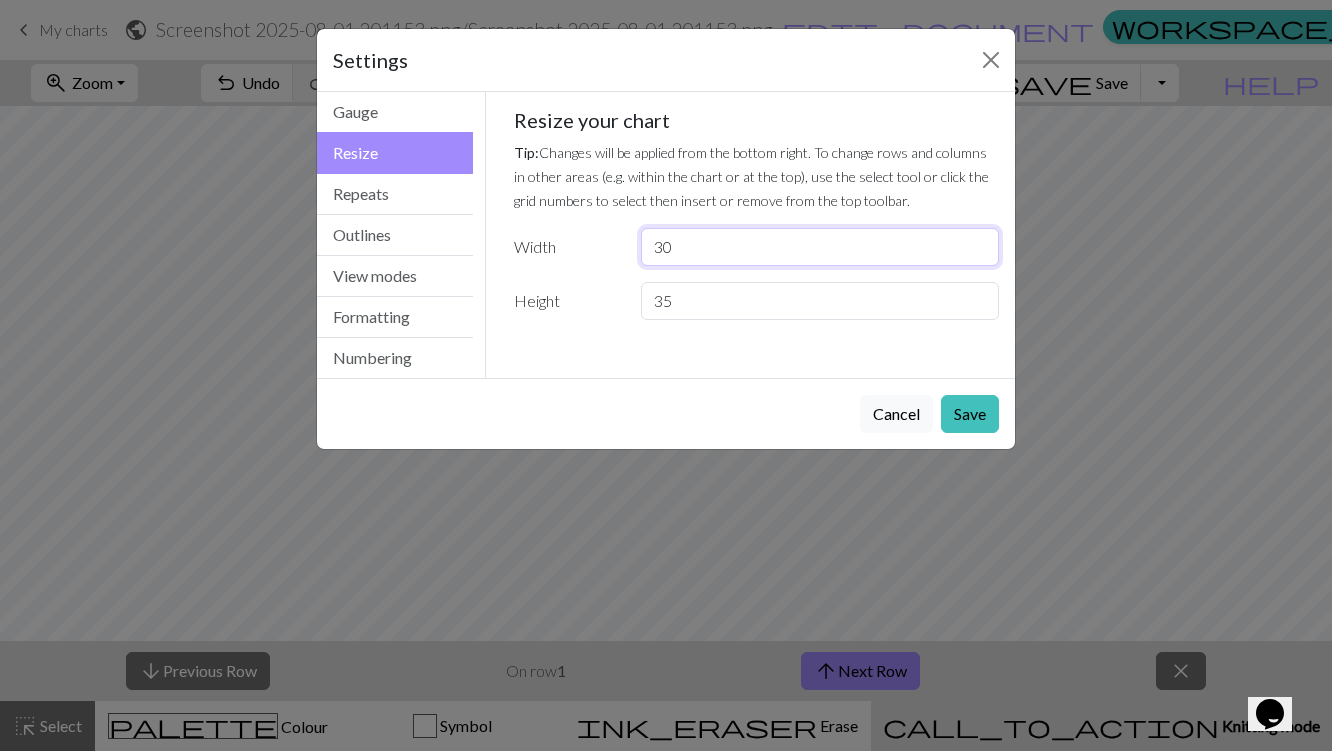 type on "30" 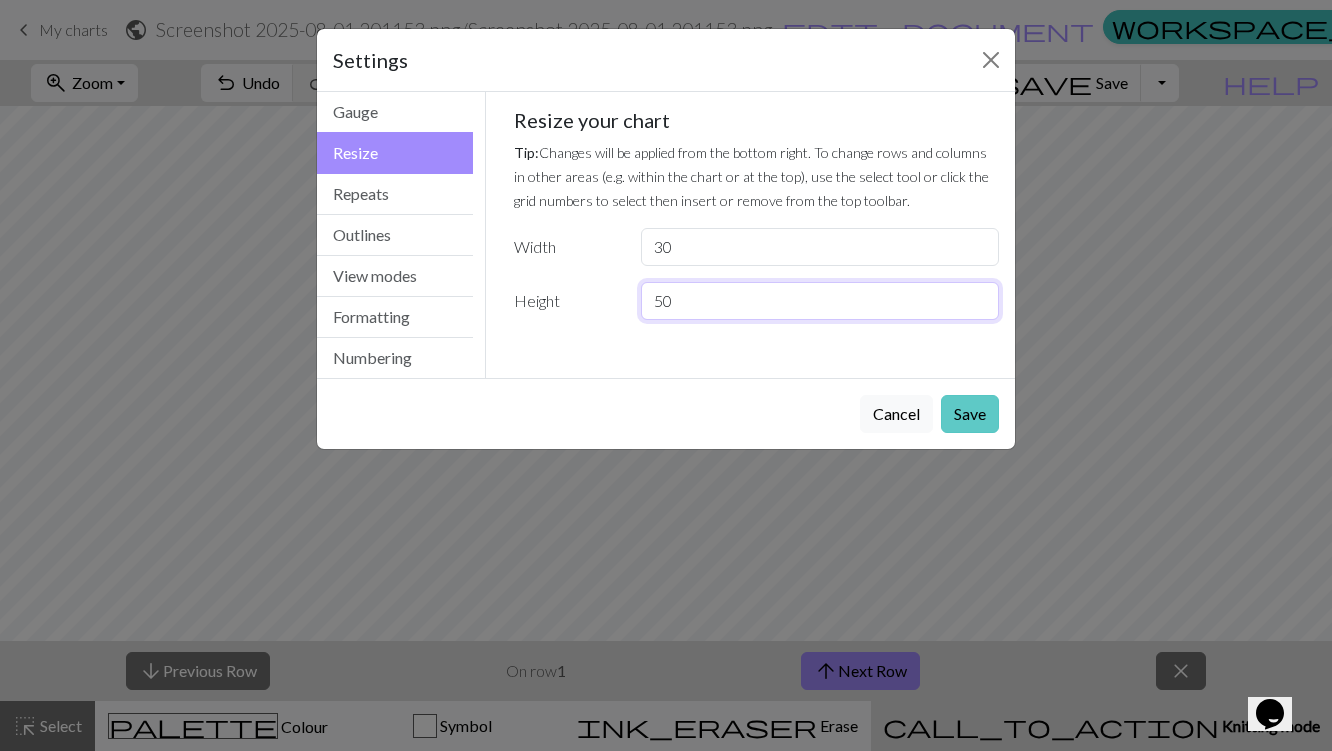 type on "50" 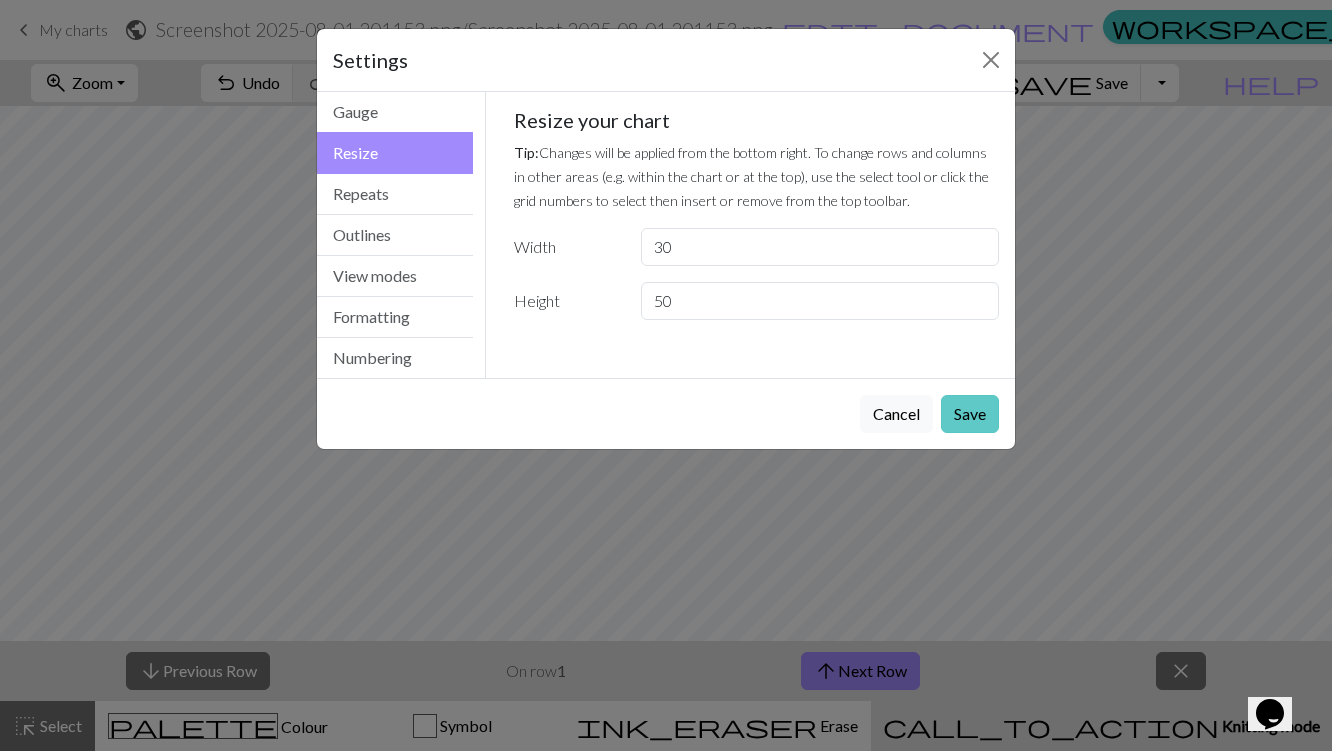 click on "Save" at bounding box center [970, 414] 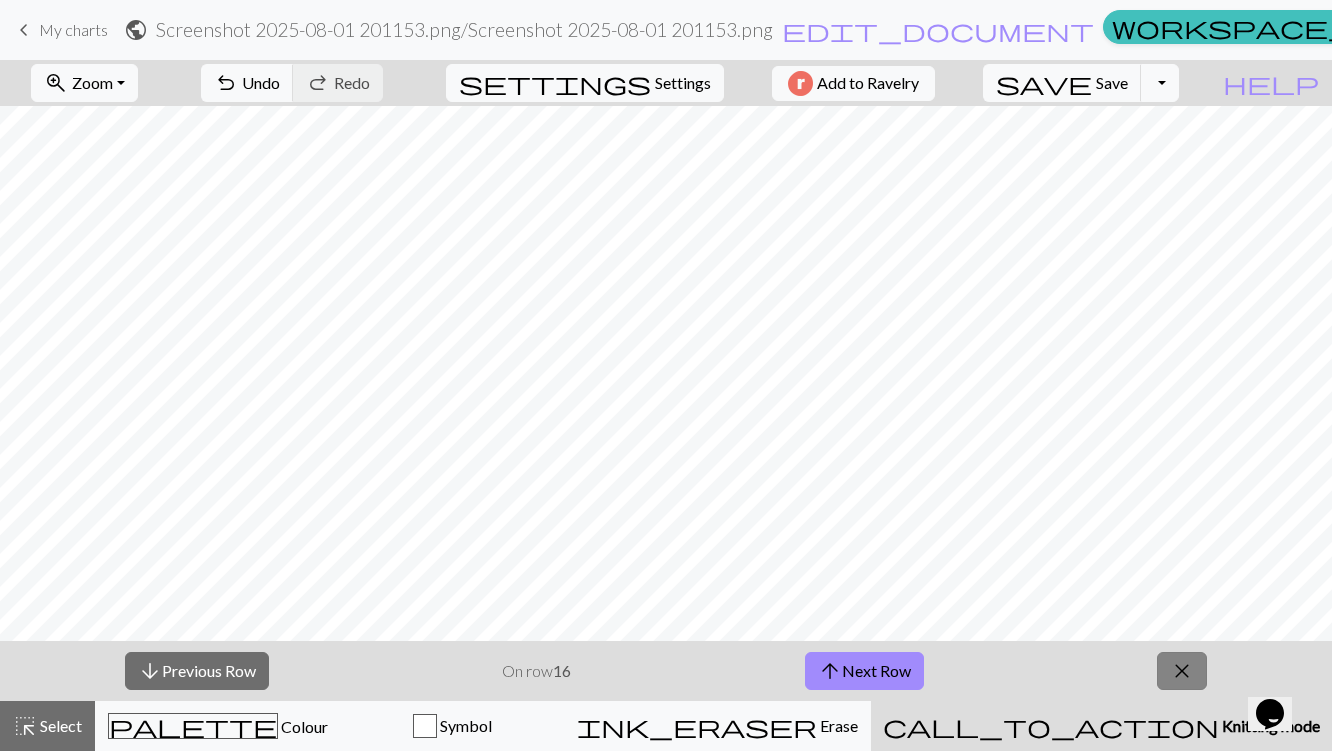 click on "close" at bounding box center [1182, 671] 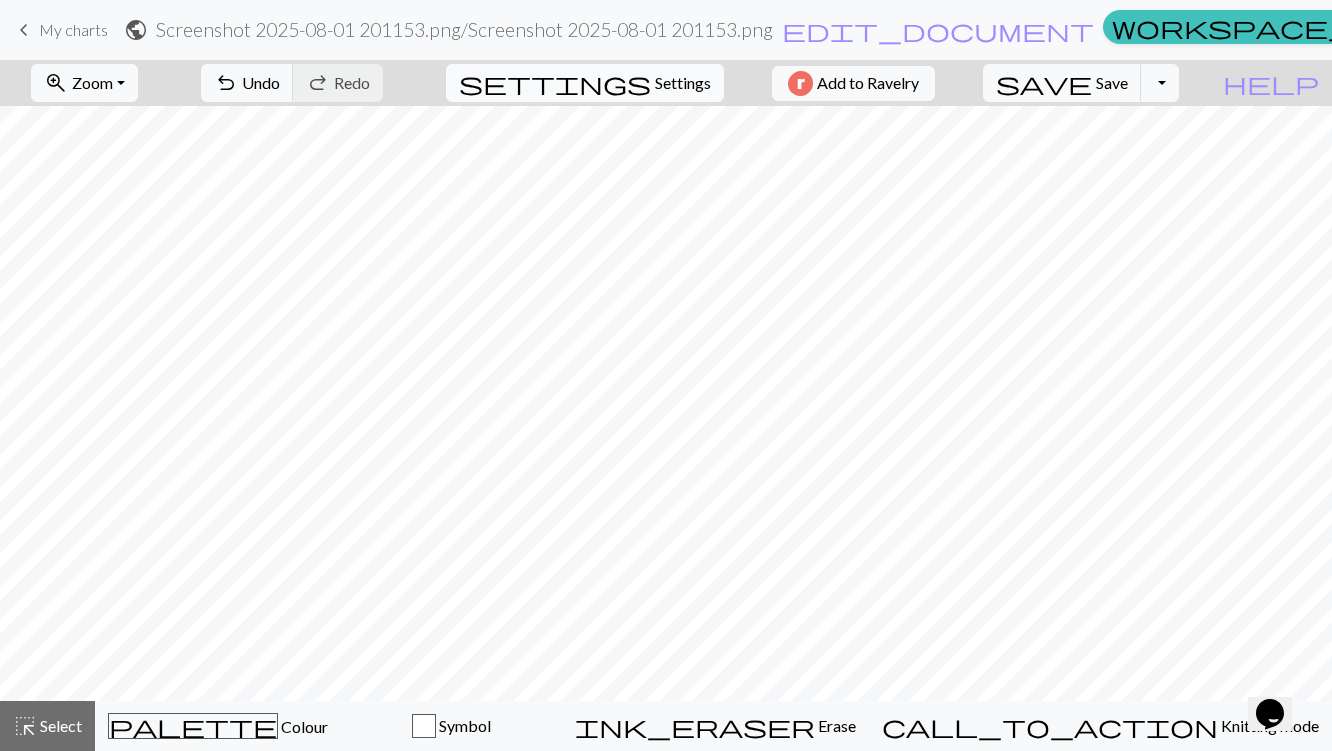 click on "settings  Settings" at bounding box center [585, 83] 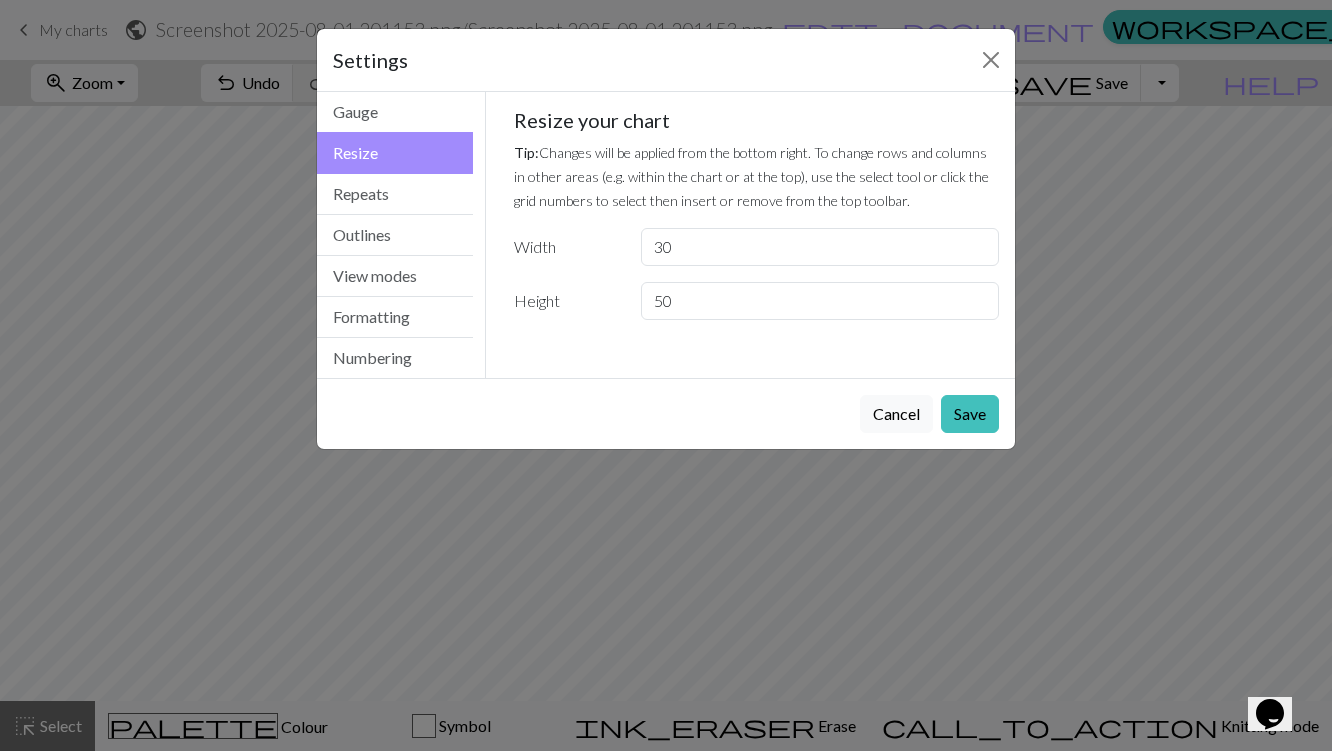 click on "Settings Resize Gauge Resize Repeats Outlines View modes Formatting Numbering Gauge Resize Repeats Outlines View modes Formatting Numbering Gauge Tip:  Set your gauge to change the stitch distortion in your chart. This will give you the most accurate representation of your finished work. 1. Set your gauge Preset yarn weight Custom Square Lace Light Fingering Fingering Sport Double knit Worsted Aran Bulky Super Bulky 12 stitches in  4 inches 18 rows in  4 inches Use  cm 2. Calculate 12 stitches is 4 inches 18 rows is 4 inches Resize your chart Tip:  Changes will be applied from the bottom right. To change rows and columns in other areas (e.g. within the chart or at the top), use the select tool or click the grid numbers to select then insert or remove from the top toolbar. Width 30 Height 50 Repeats workspace_premium Become a Pro user   to  visualise repeats Tip:   This will show your entire chart repeated, so you can preview what joining panels look like together. arrow_forward  Horizontal 1 arrow_downward 1" at bounding box center (666, 375) 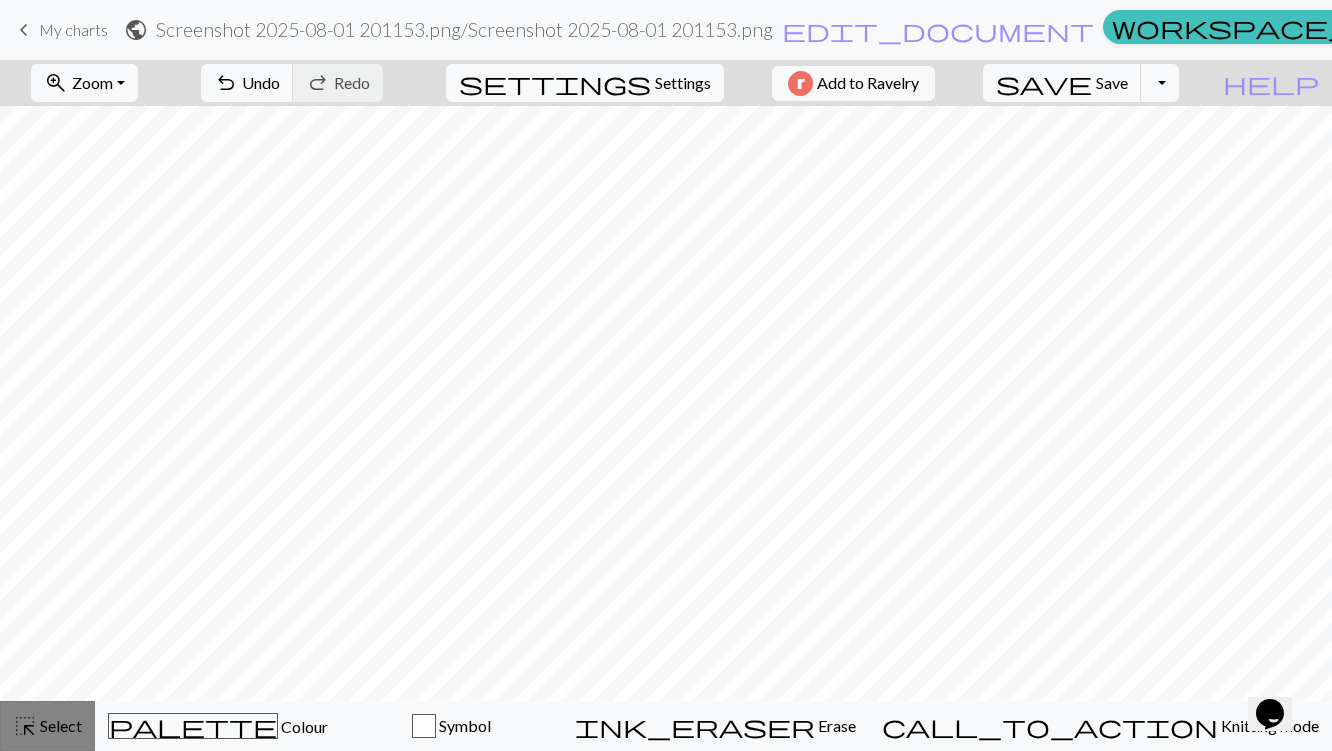 click on "highlight_alt   Select   Select" at bounding box center (47, 726) 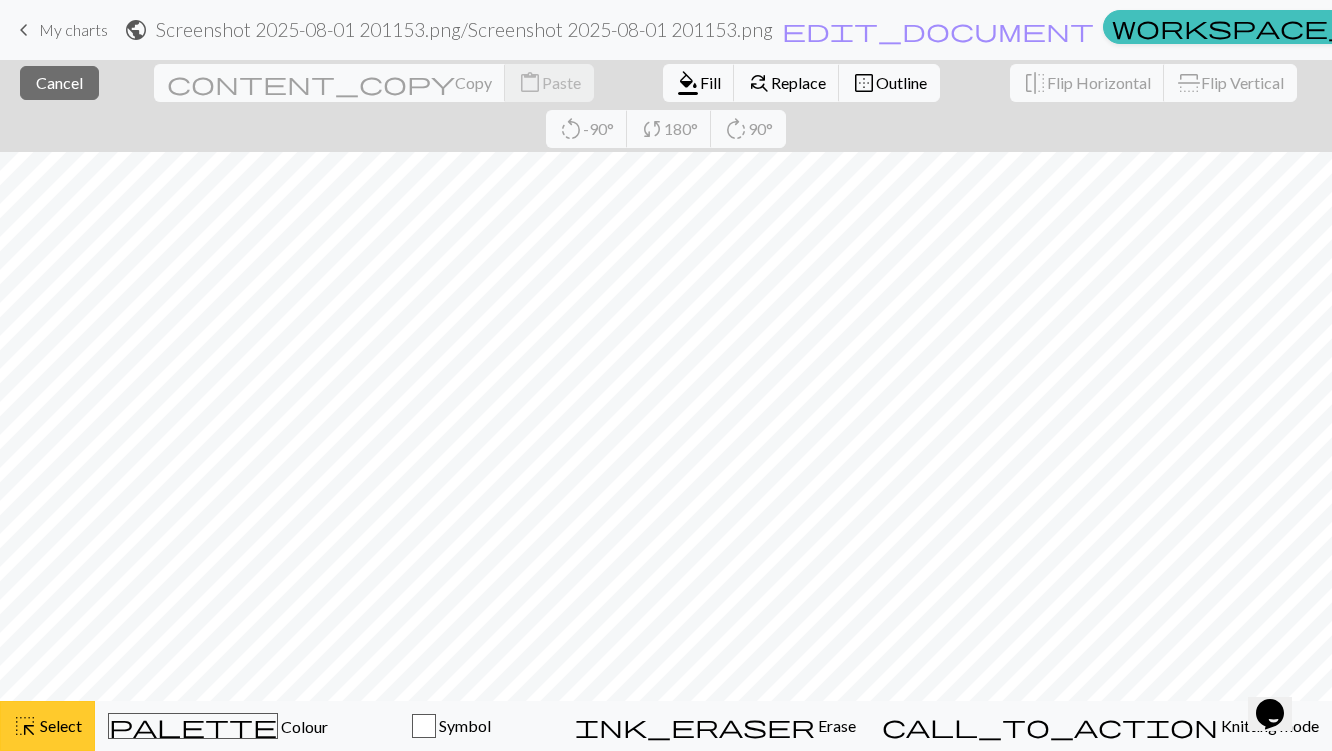 click on "Select" at bounding box center (59, 725) 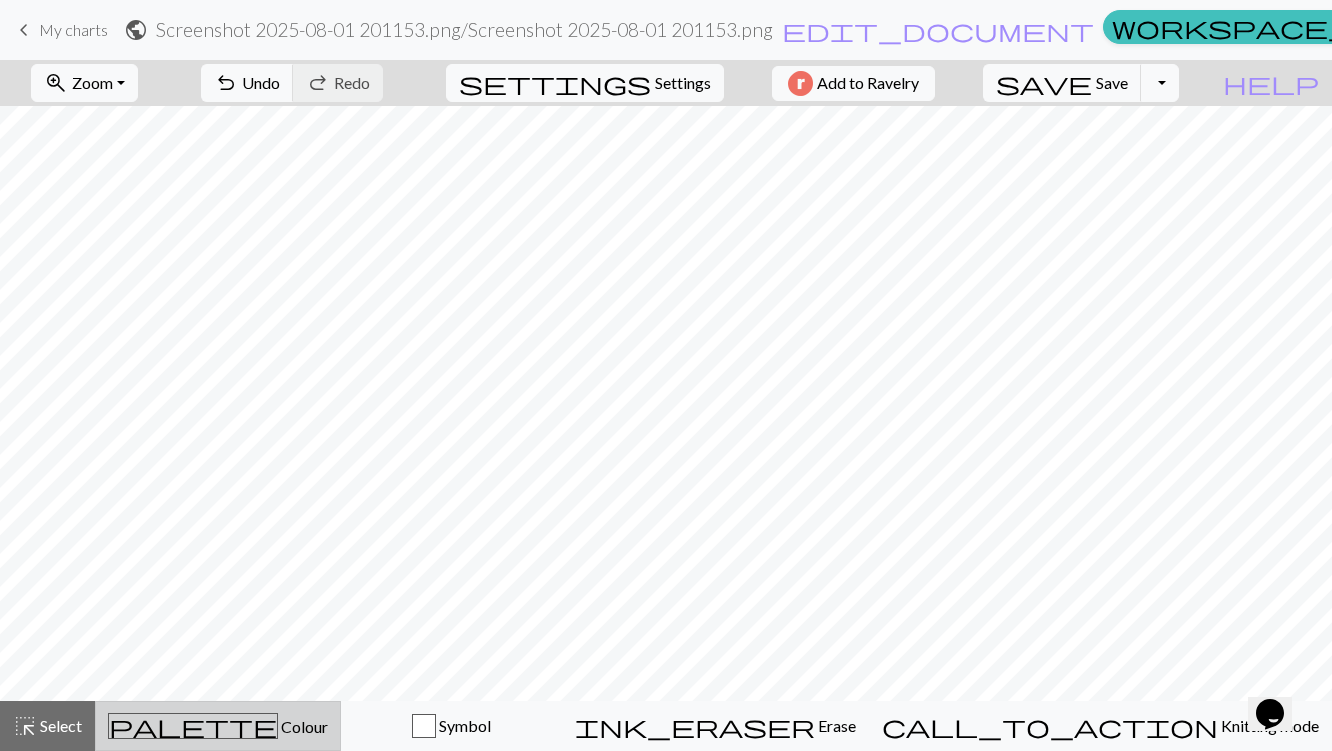click on "palette   Colour   Colour" at bounding box center [218, 726] 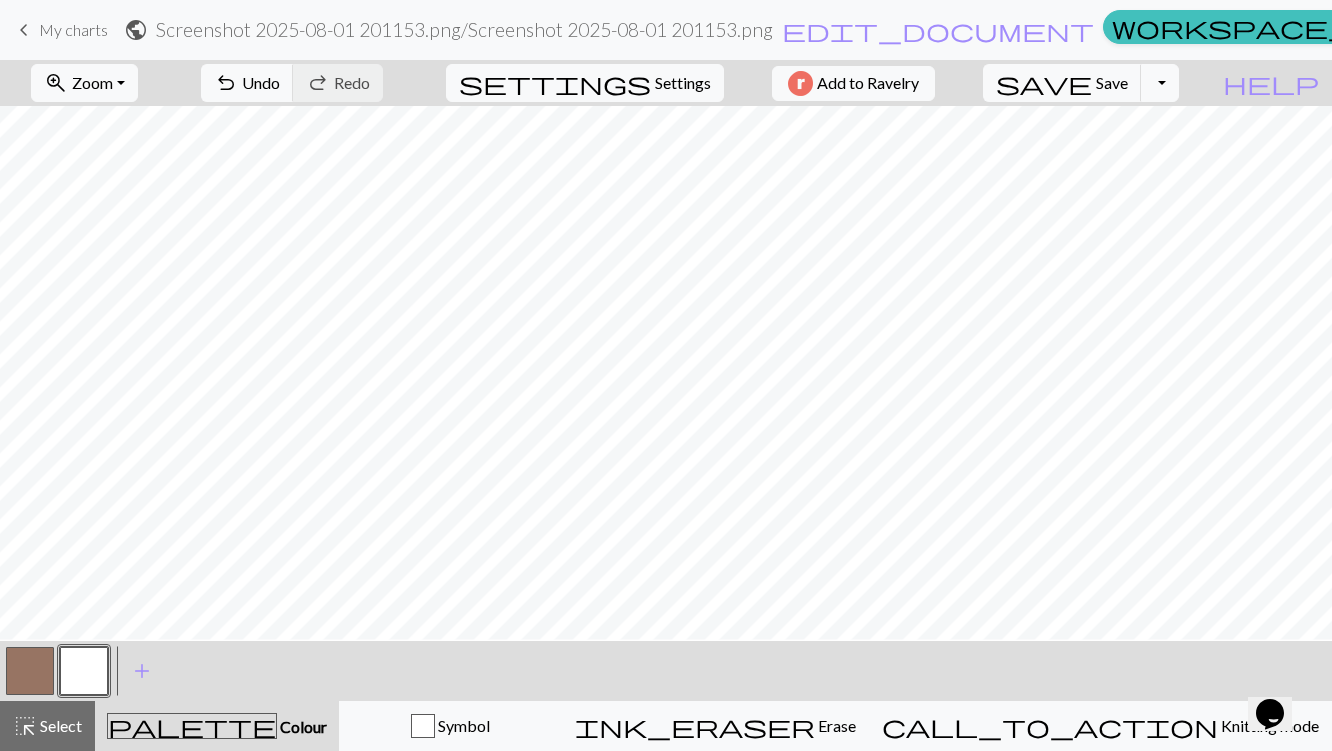 scroll, scrollTop: 149, scrollLeft: 0, axis: vertical 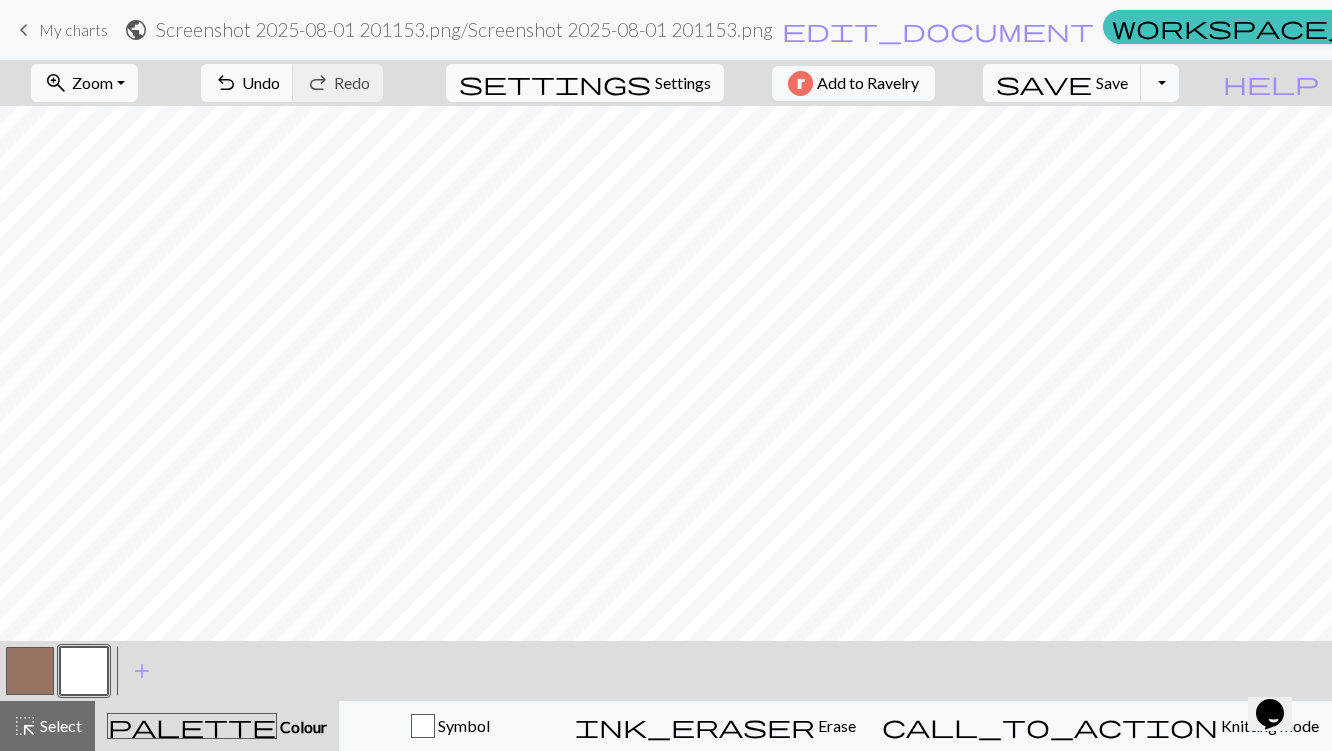 click on "Settings" at bounding box center (683, 83) 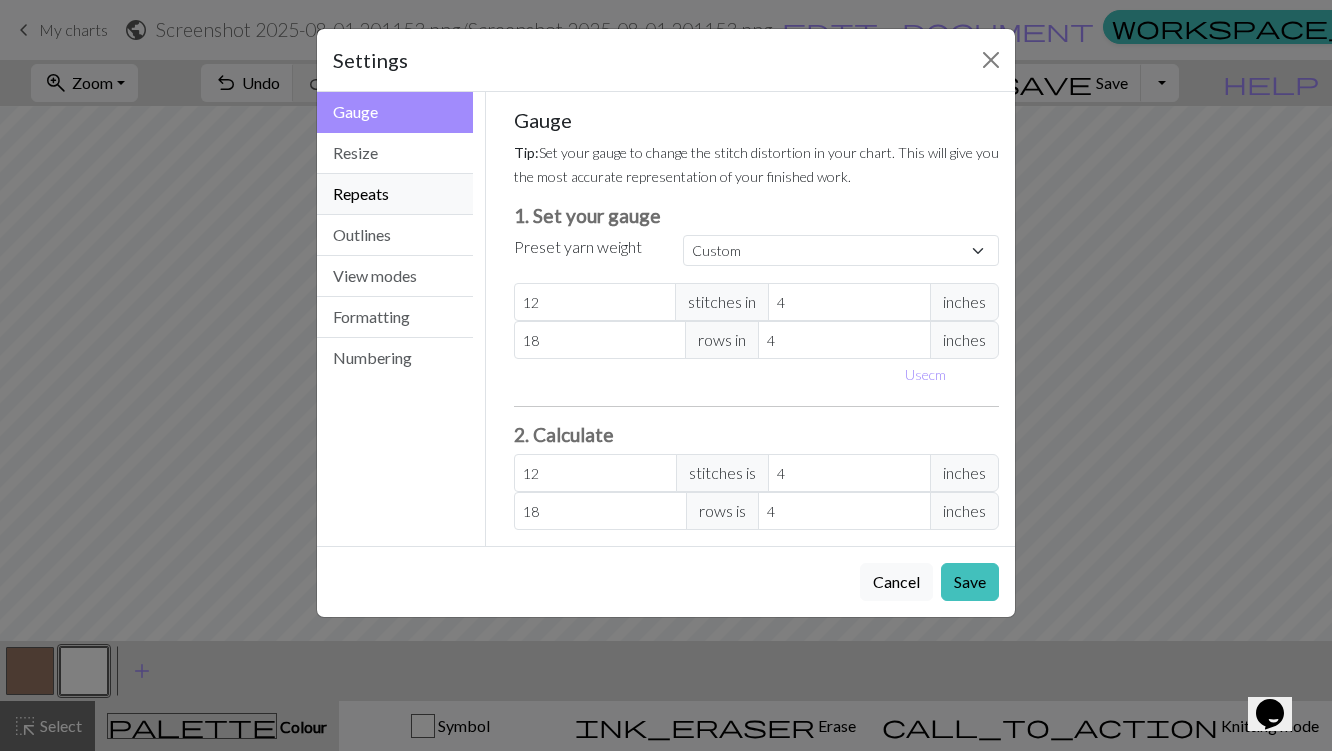 click on "Repeats" at bounding box center (395, 194) 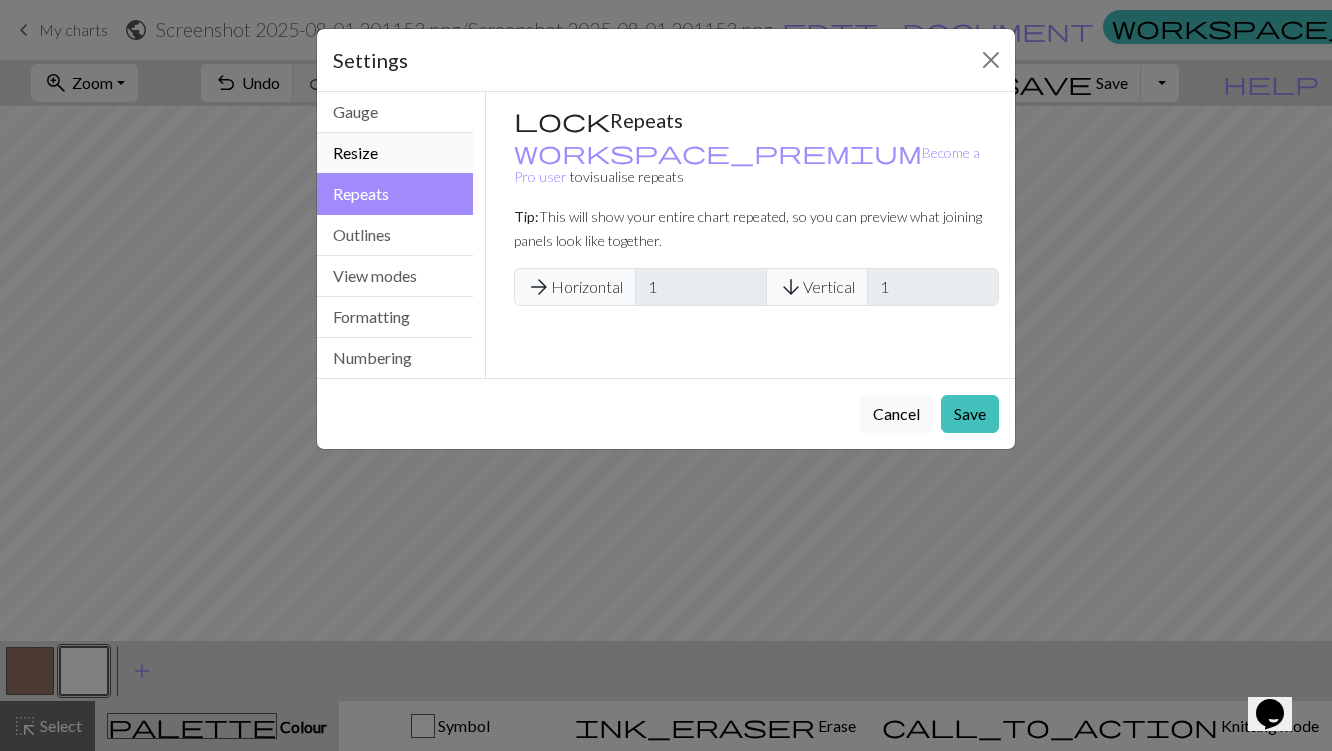 click on "Resize" at bounding box center [395, 153] 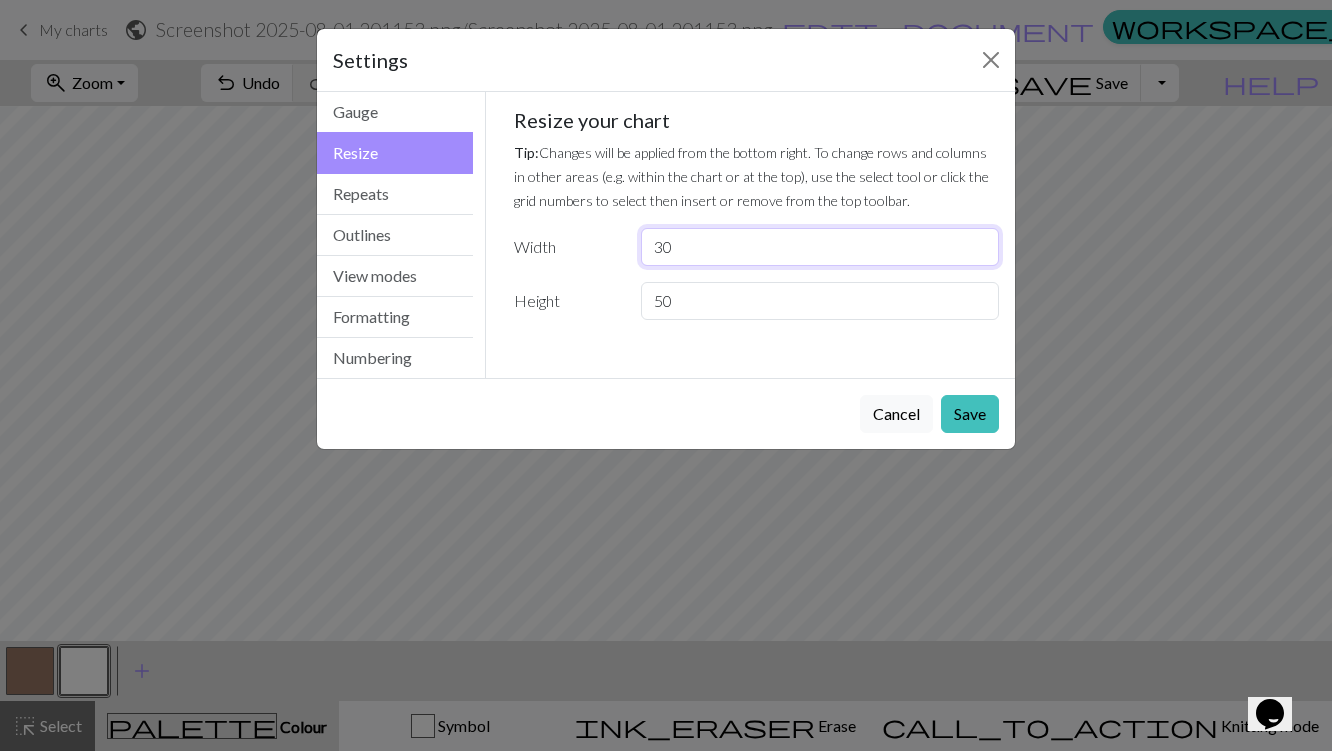 click on "30" at bounding box center (820, 247) 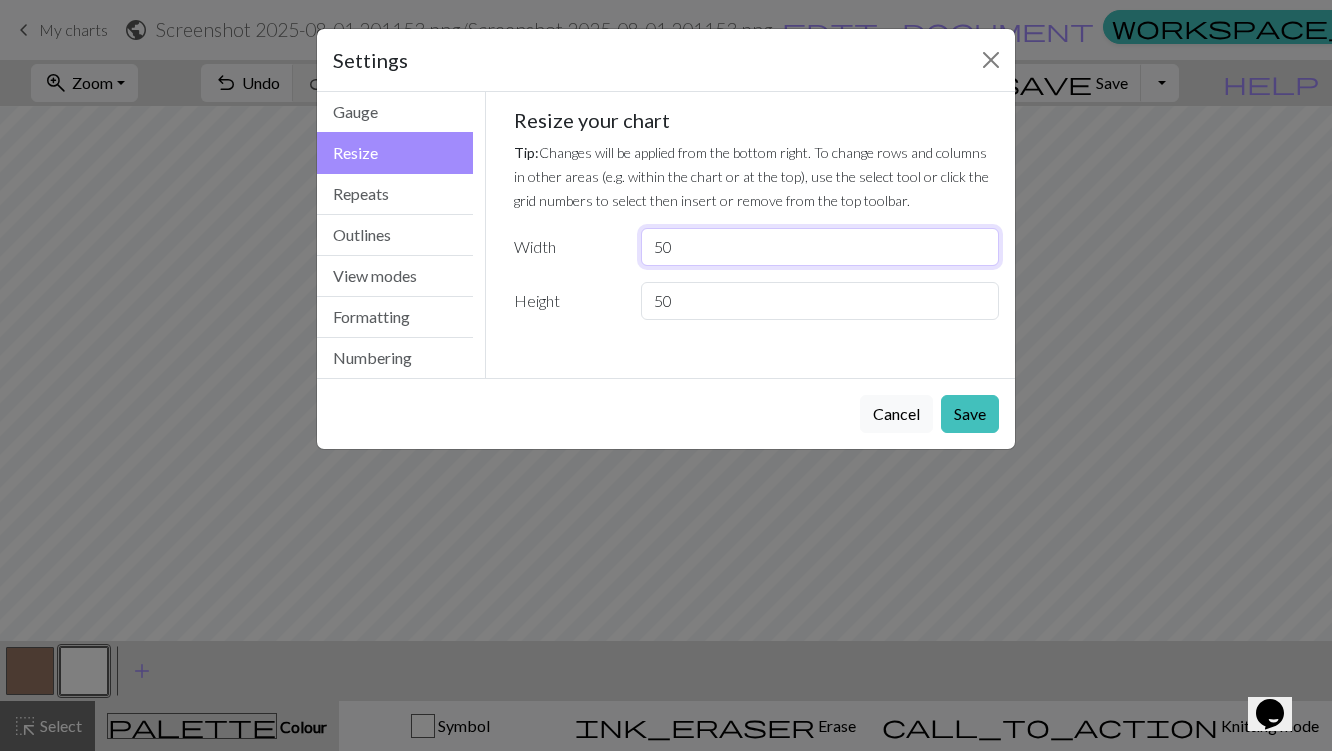 type on "50" 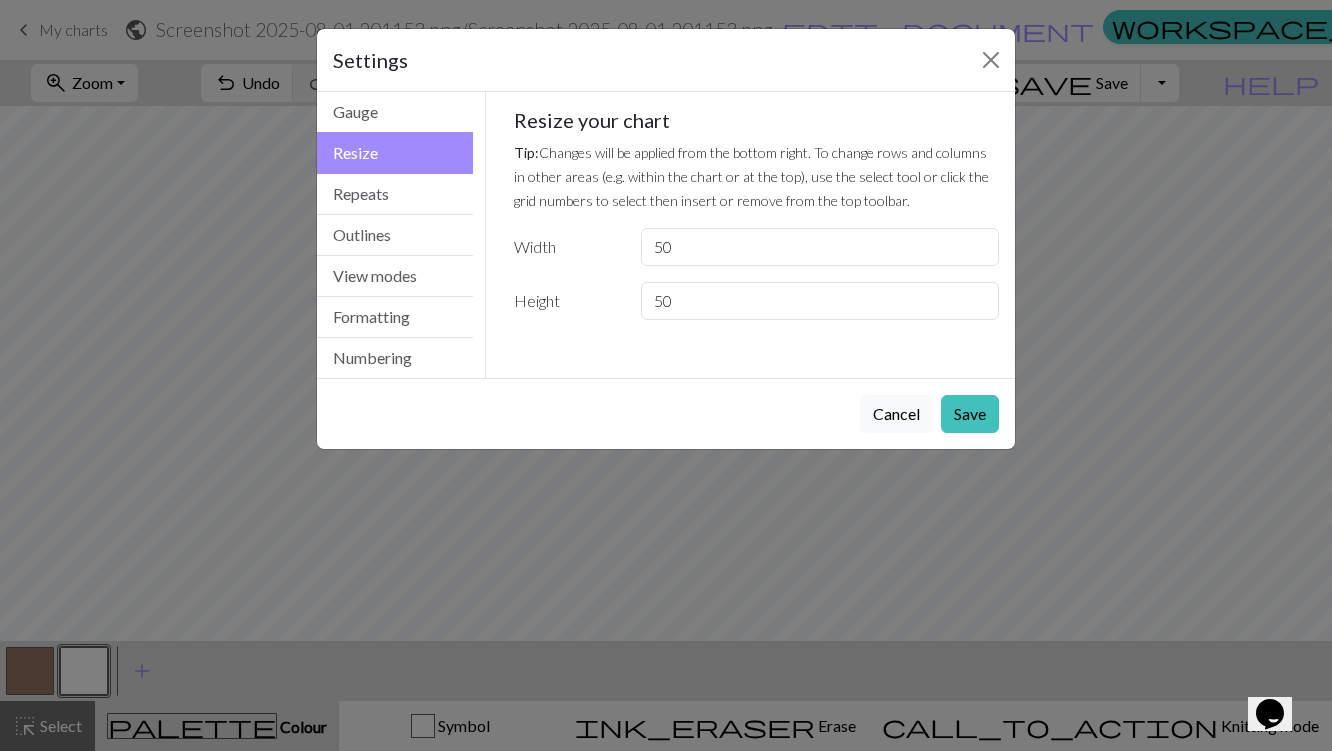 type 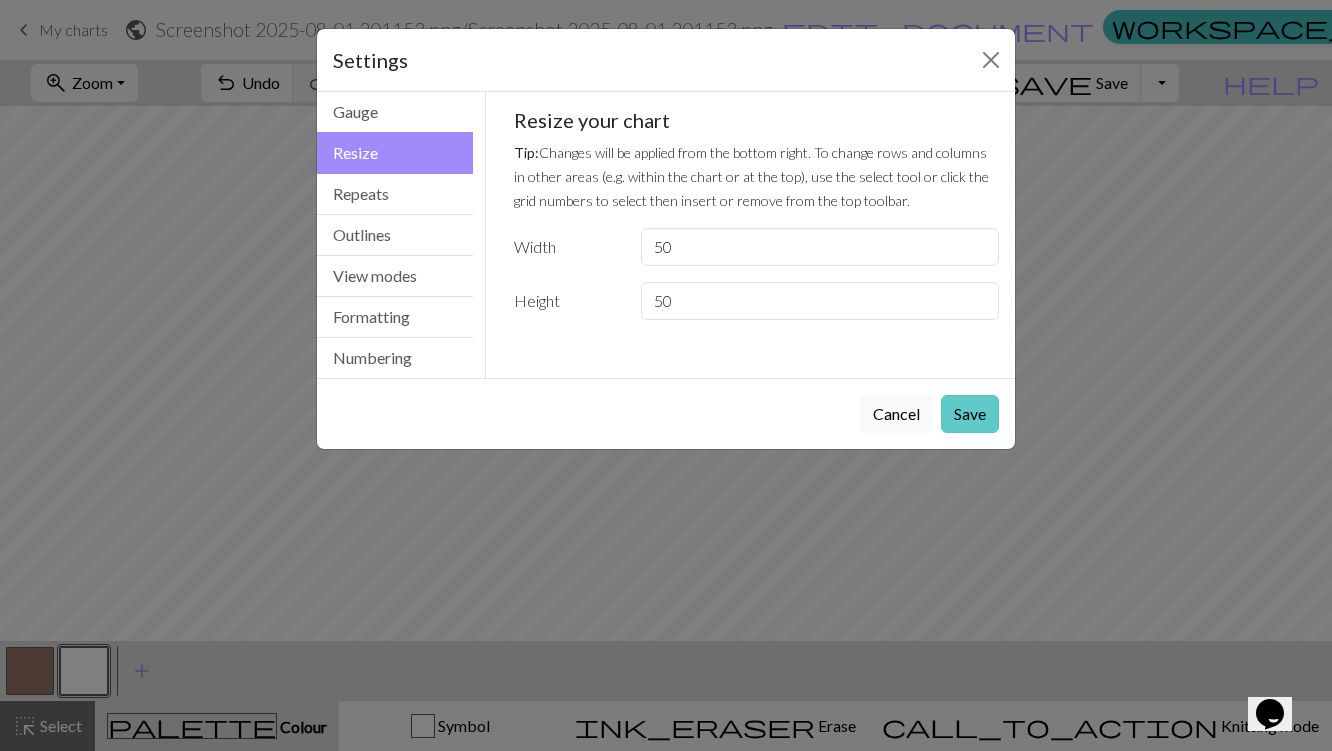 click on "Save" at bounding box center (970, 414) 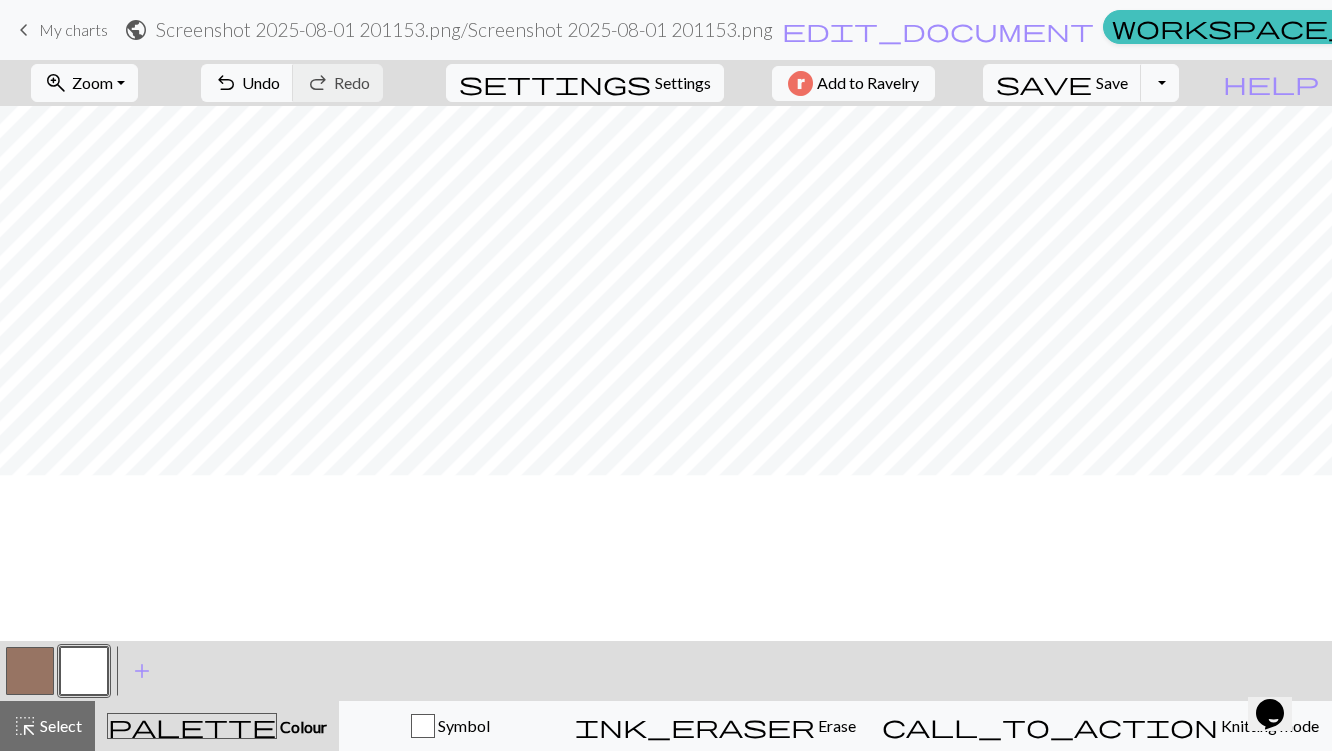 scroll, scrollTop: 0, scrollLeft: 0, axis: both 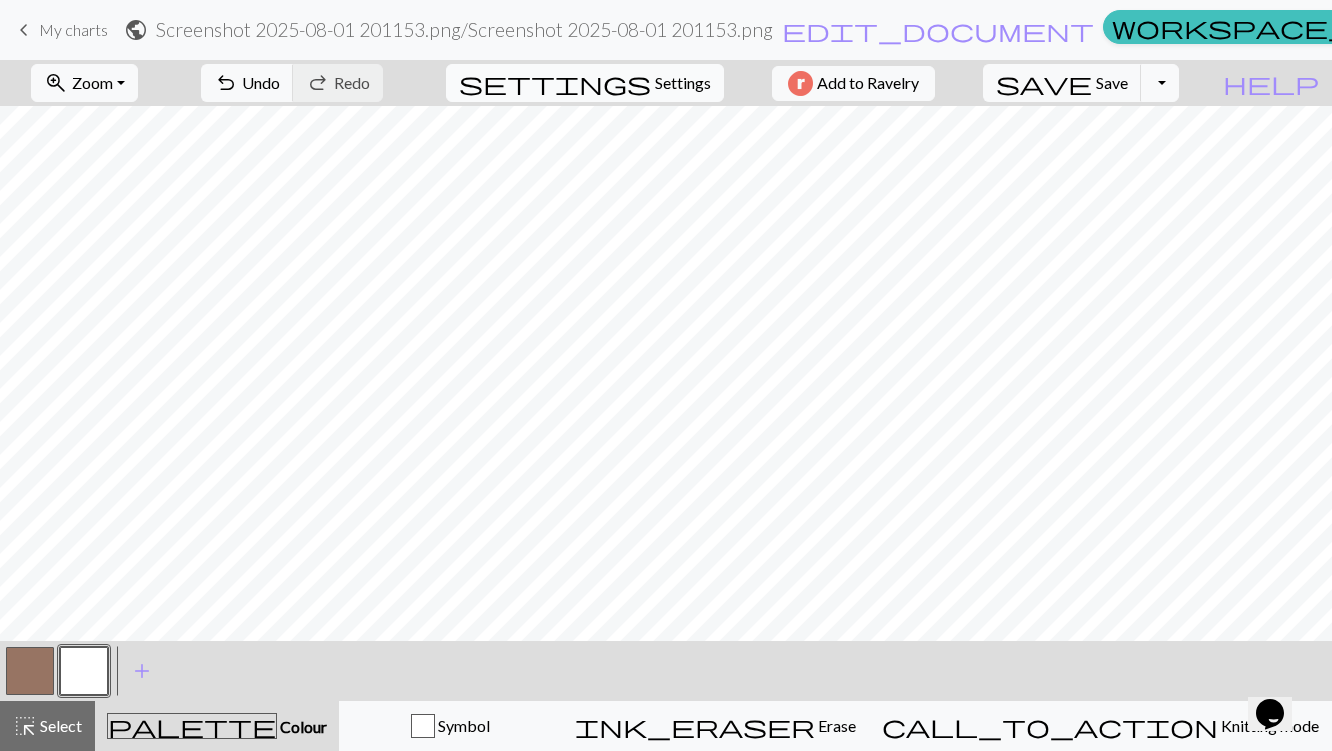 click on "settings  Settings" at bounding box center (585, 83) 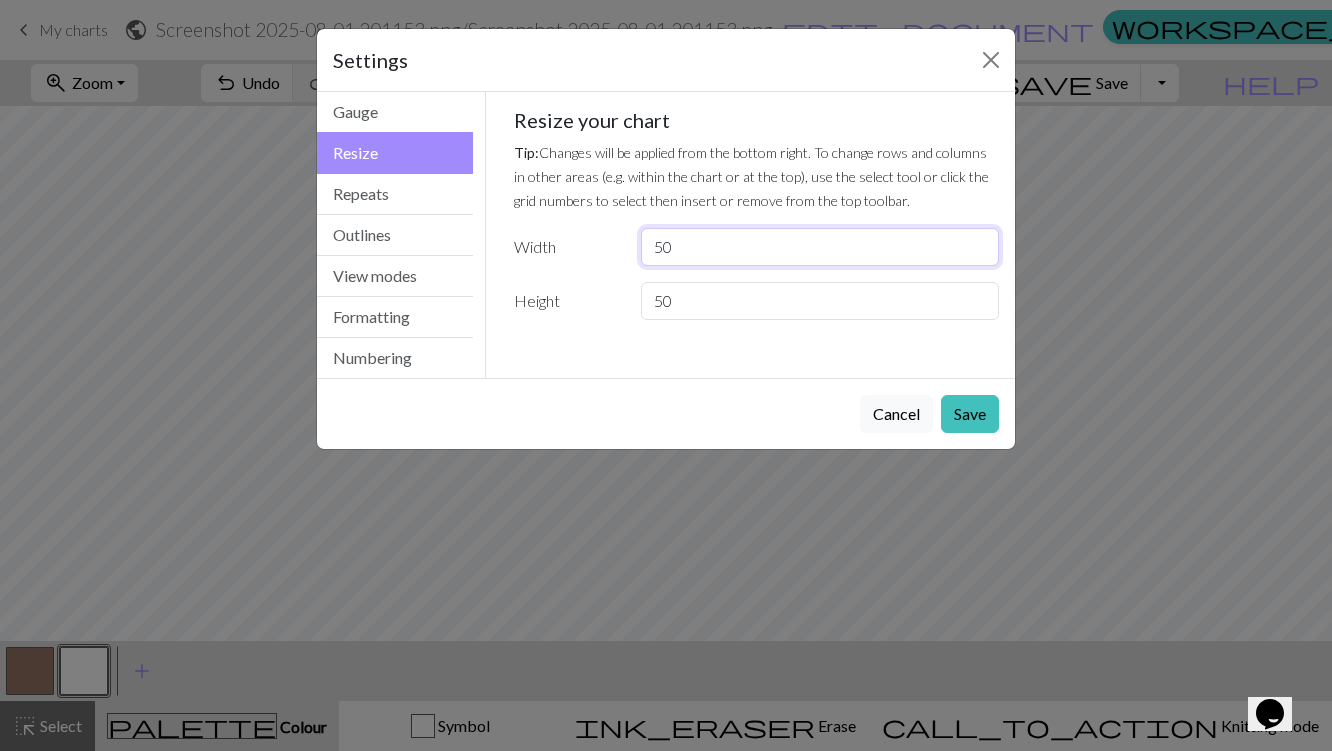 click on "50" at bounding box center (820, 247) 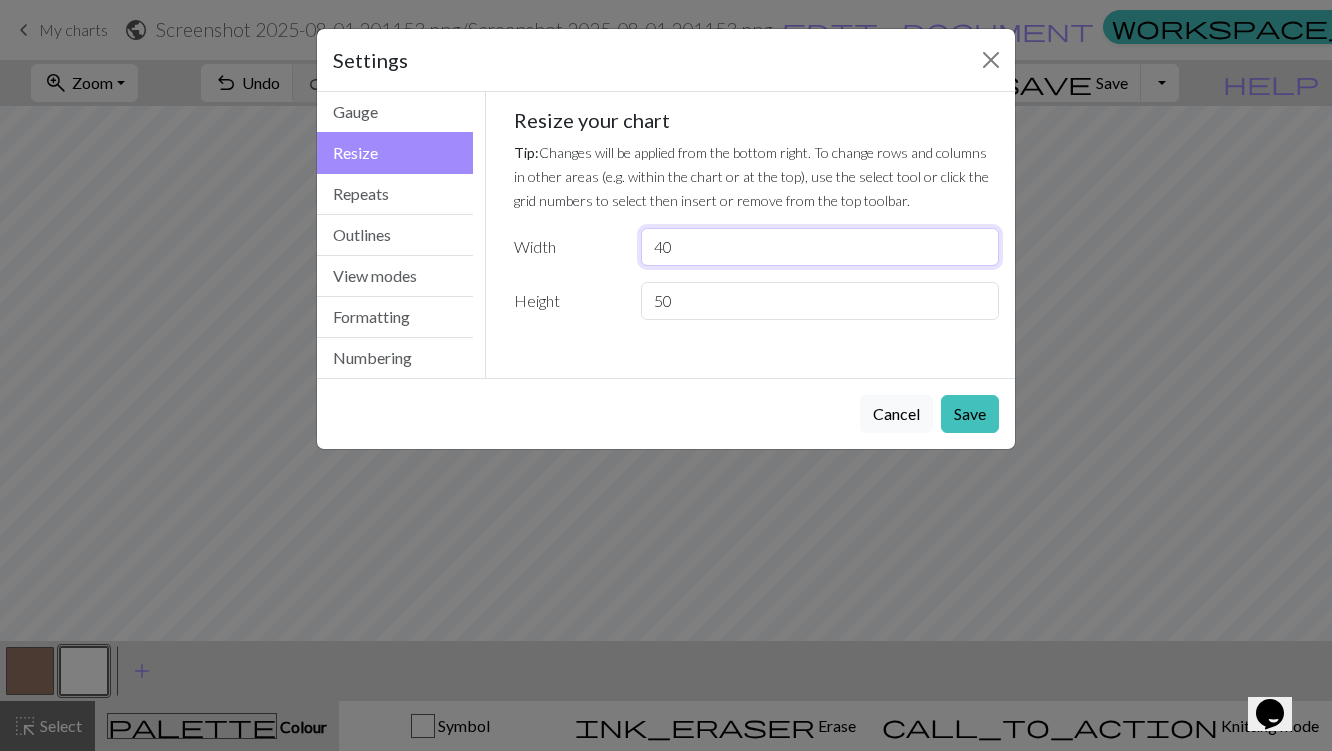 type on "40" 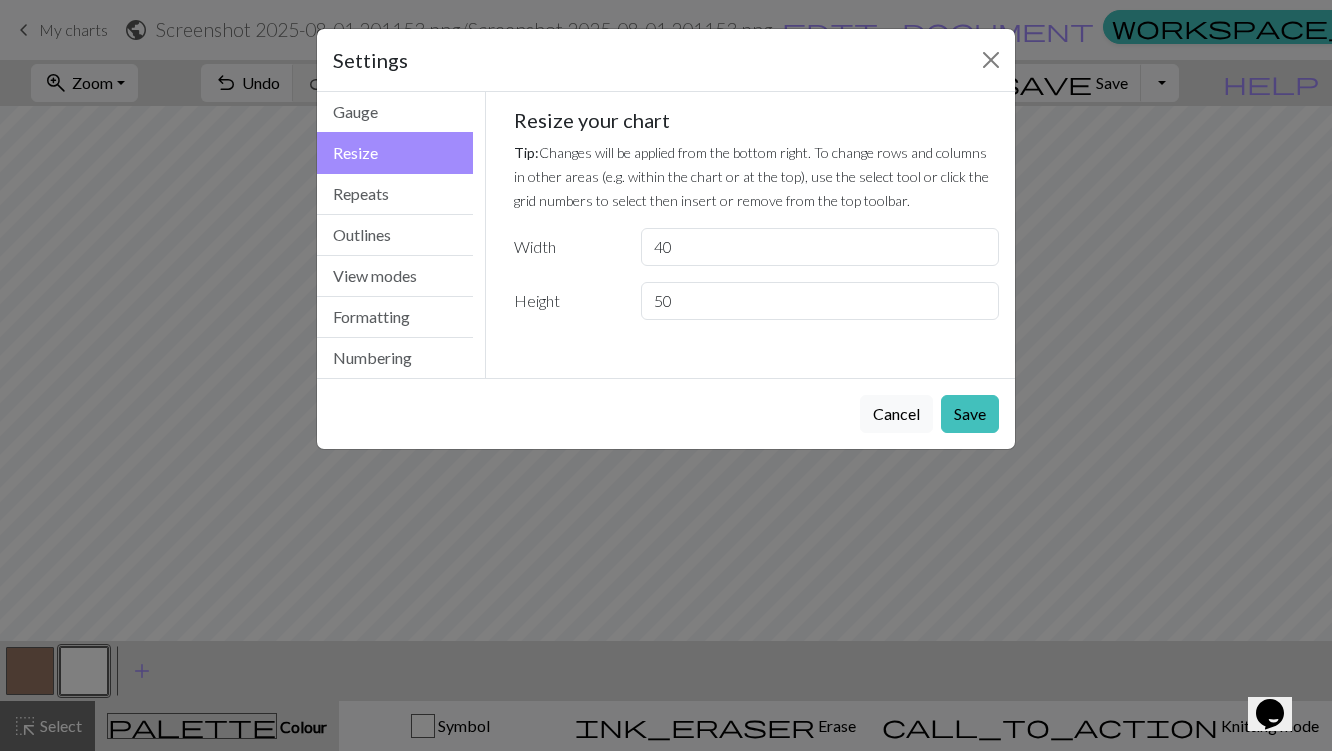 type 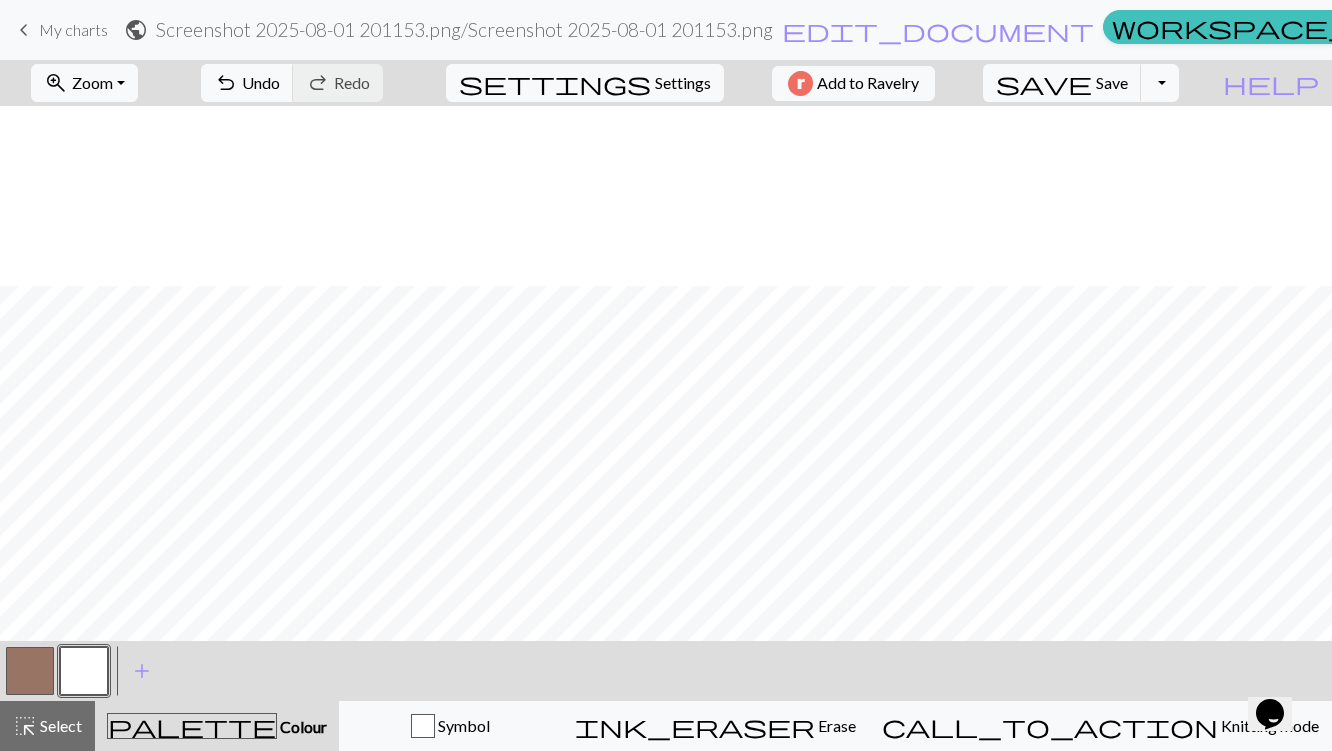 scroll, scrollTop: 180, scrollLeft: 0, axis: vertical 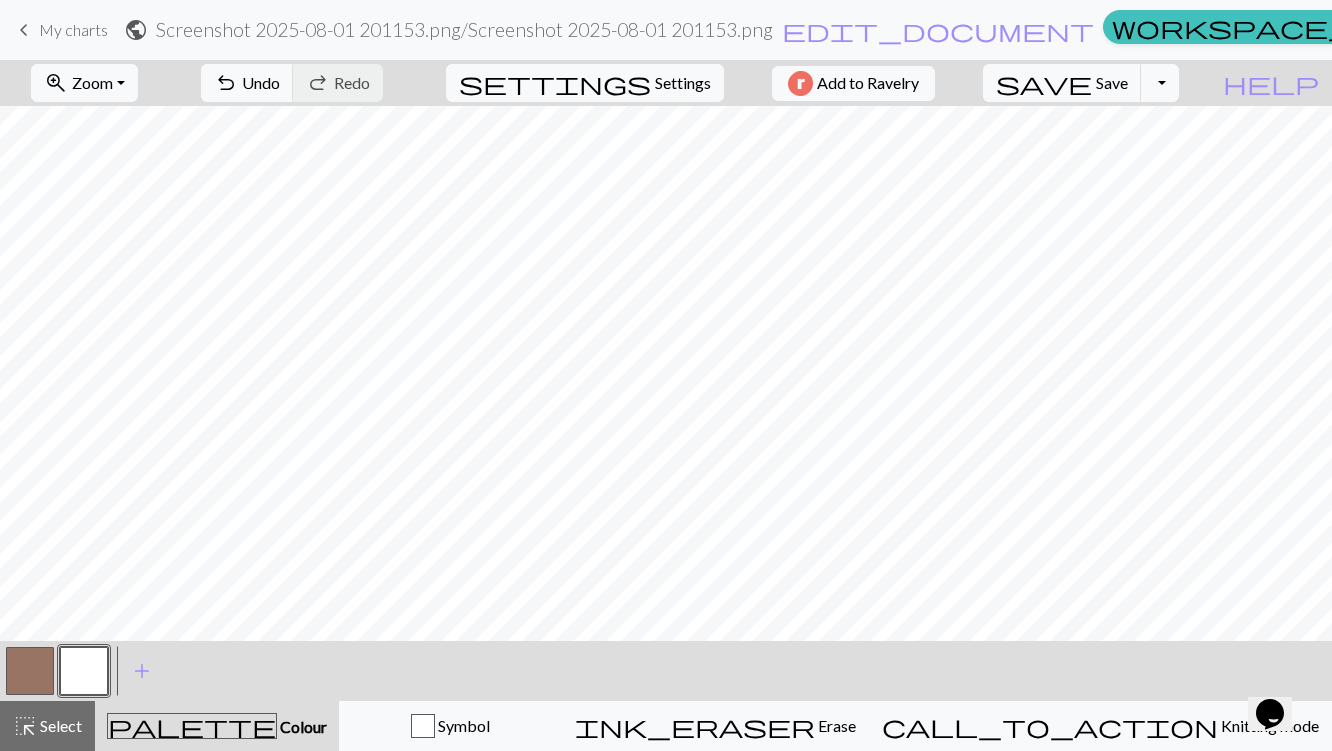 type 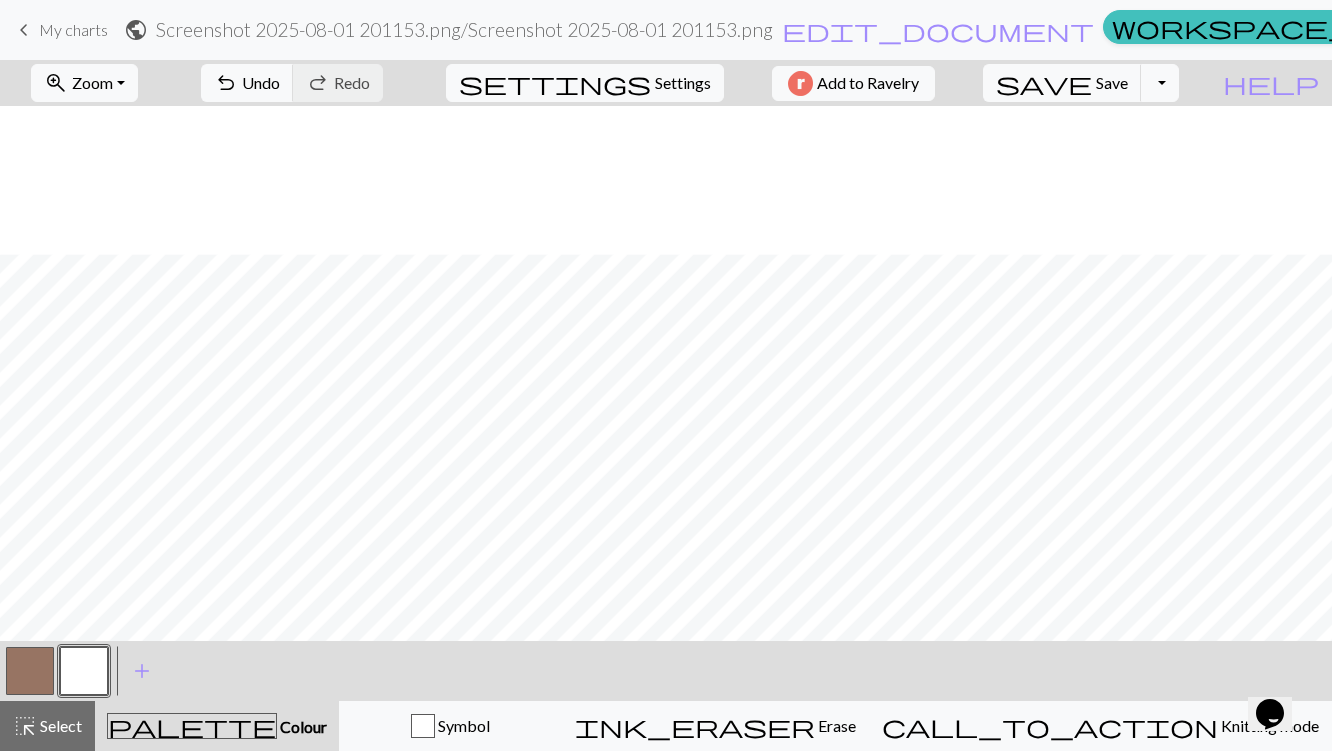 scroll, scrollTop: 148, scrollLeft: 0, axis: vertical 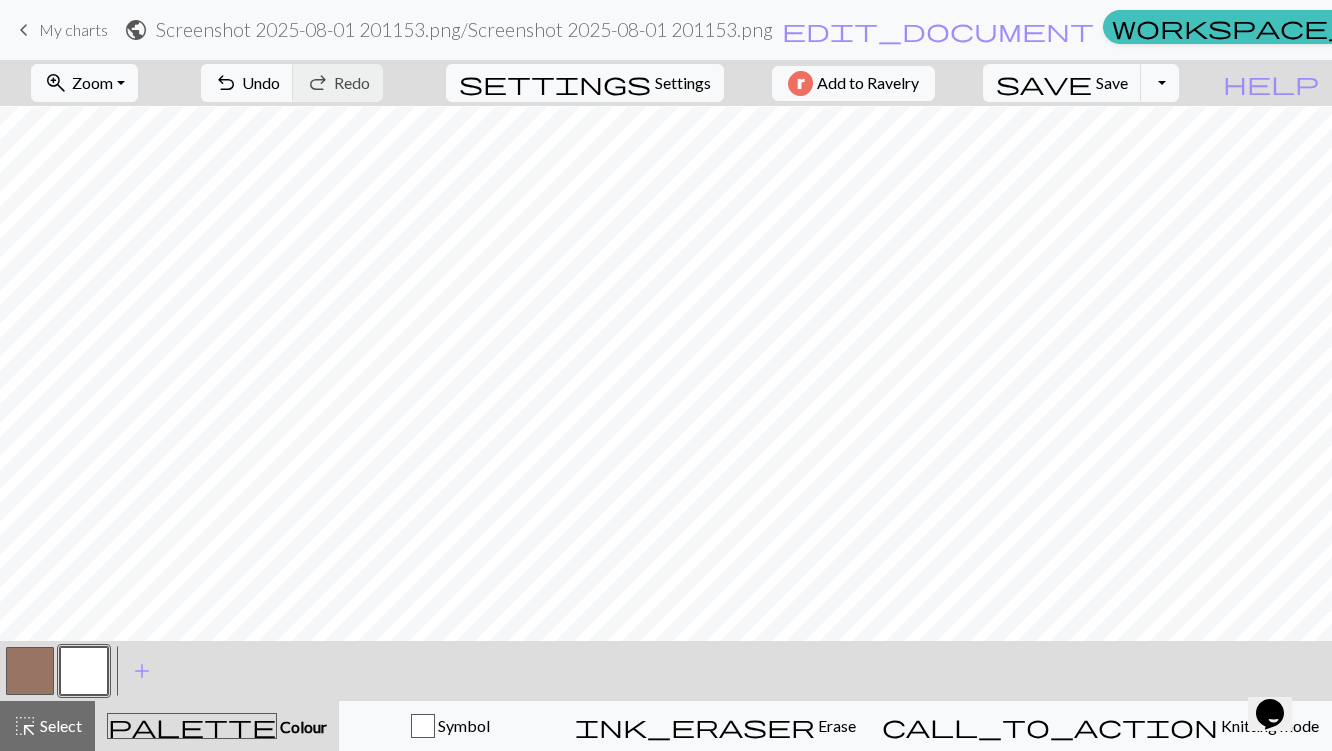 click on "keyboard_arrow_left" at bounding box center (24, 30) 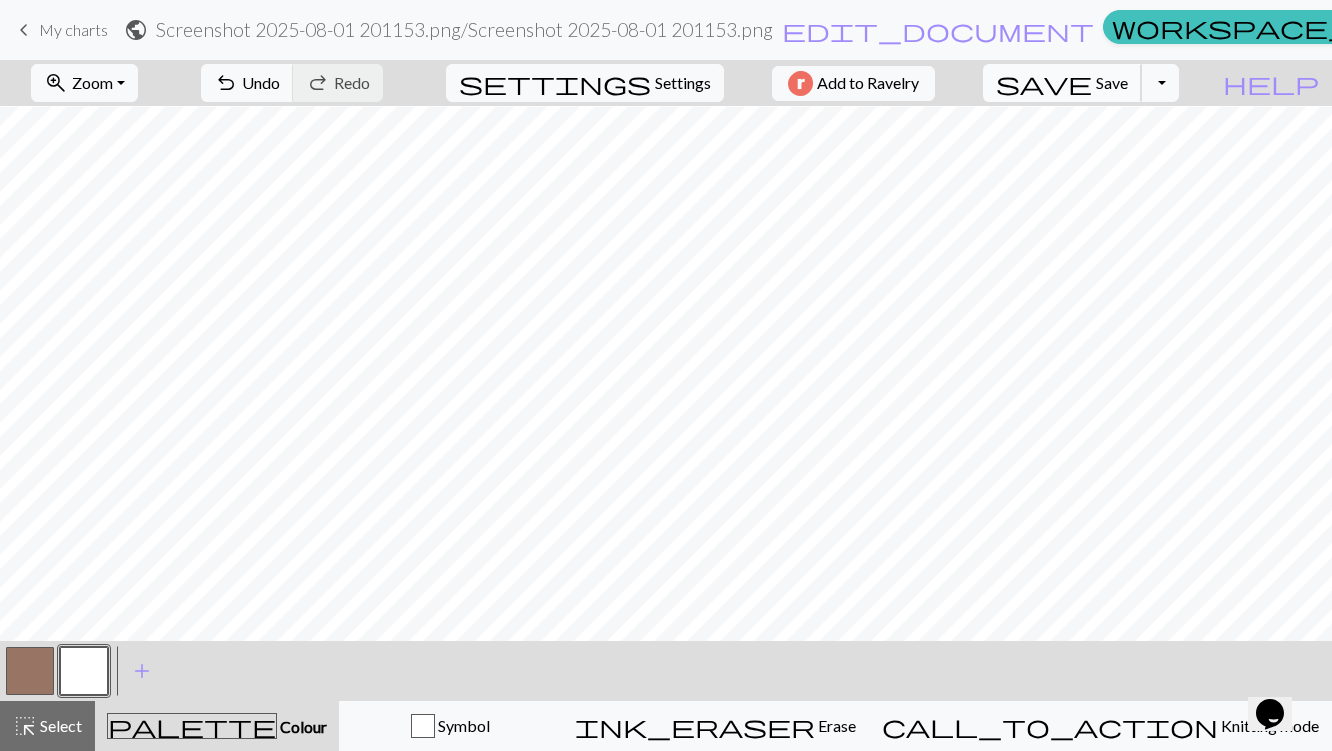 click on "save Save Save" at bounding box center (1062, 83) 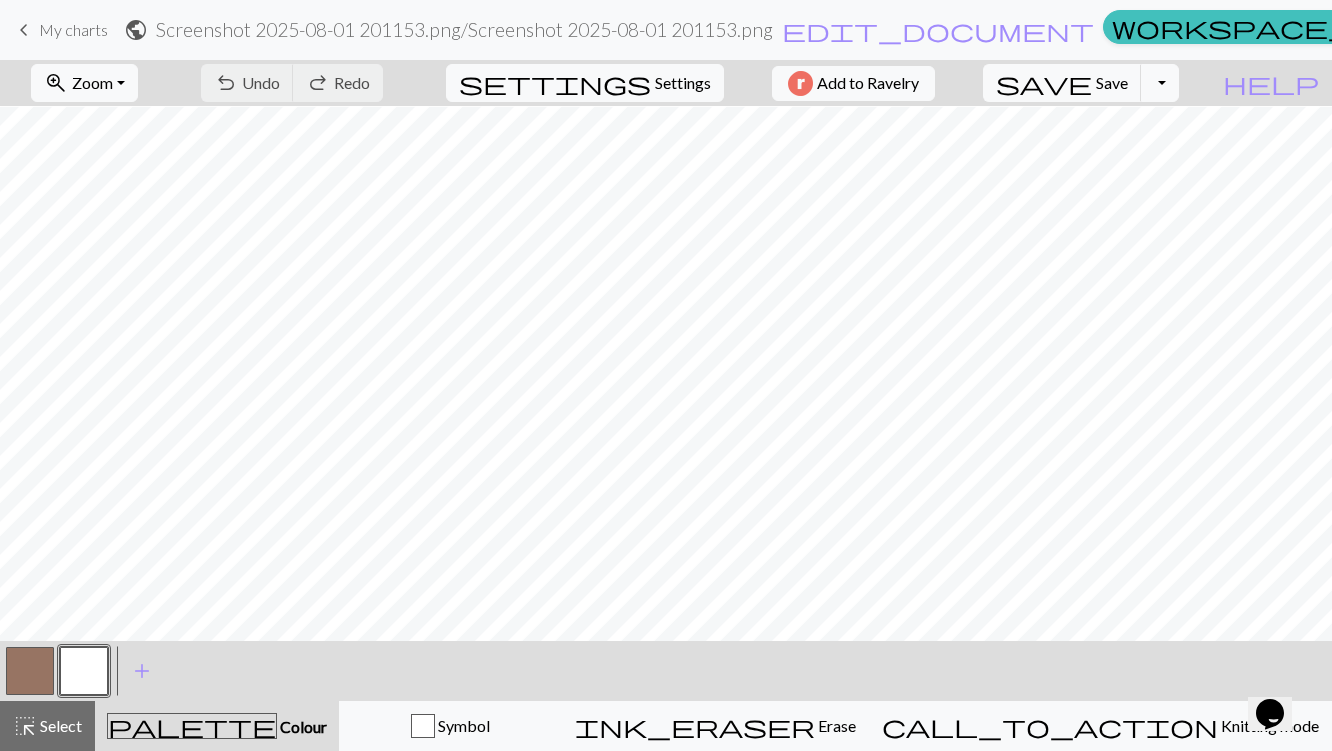 click on "keyboard_arrow_left" at bounding box center [24, 30] 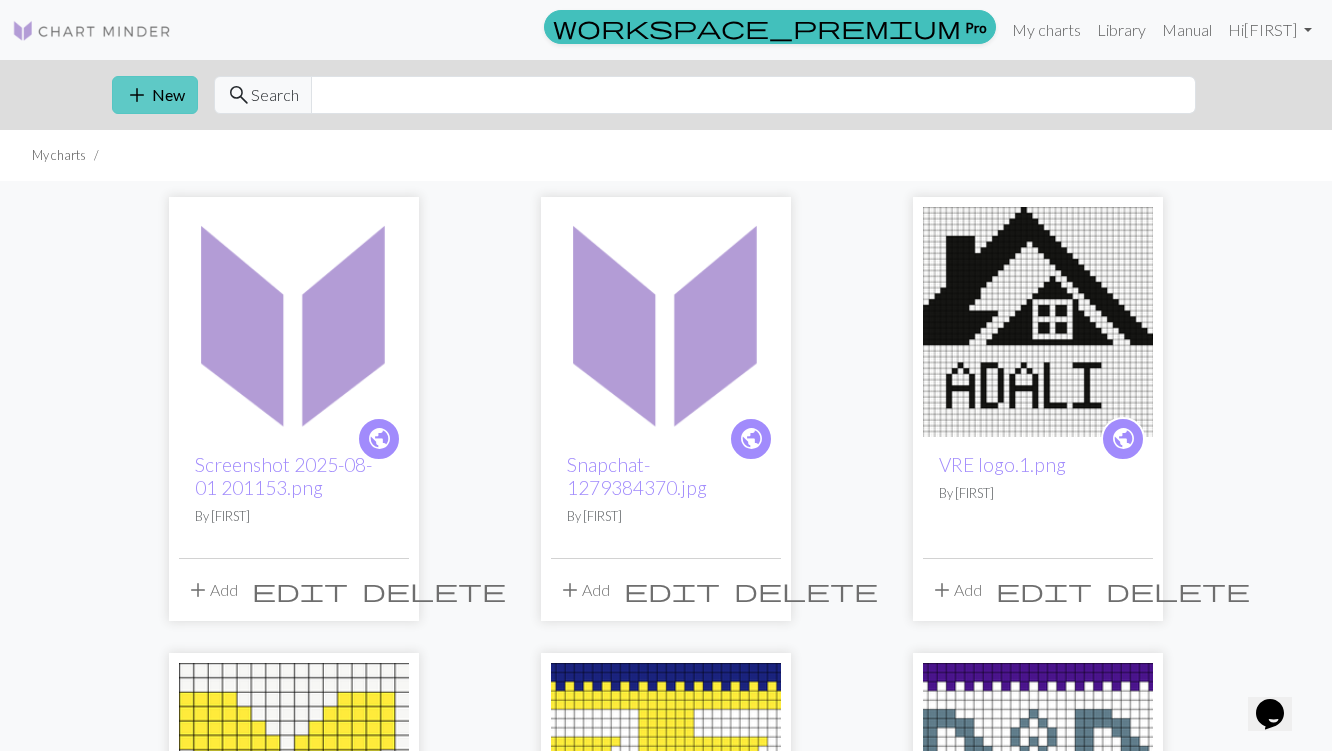 click on "add   New" at bounding box center (155, 95) 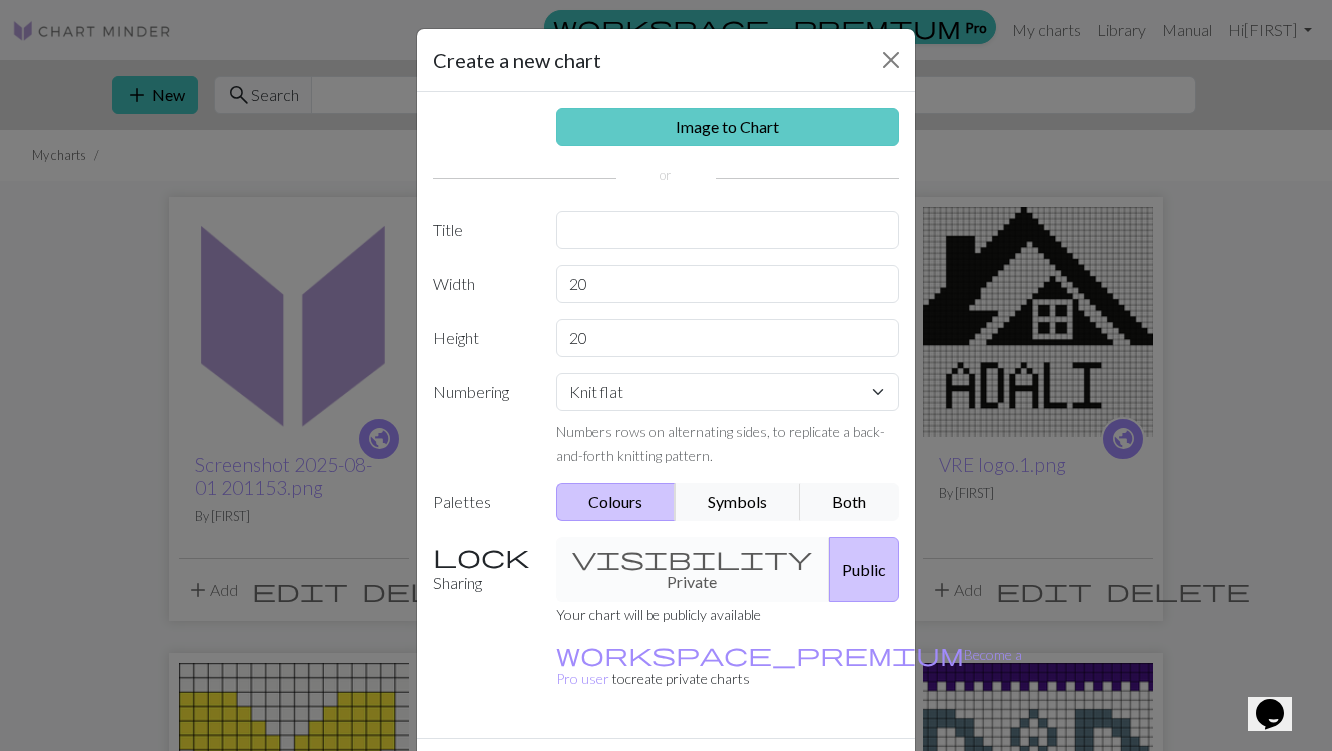 click on "Image to Chart" at bounding box center [728, 127] 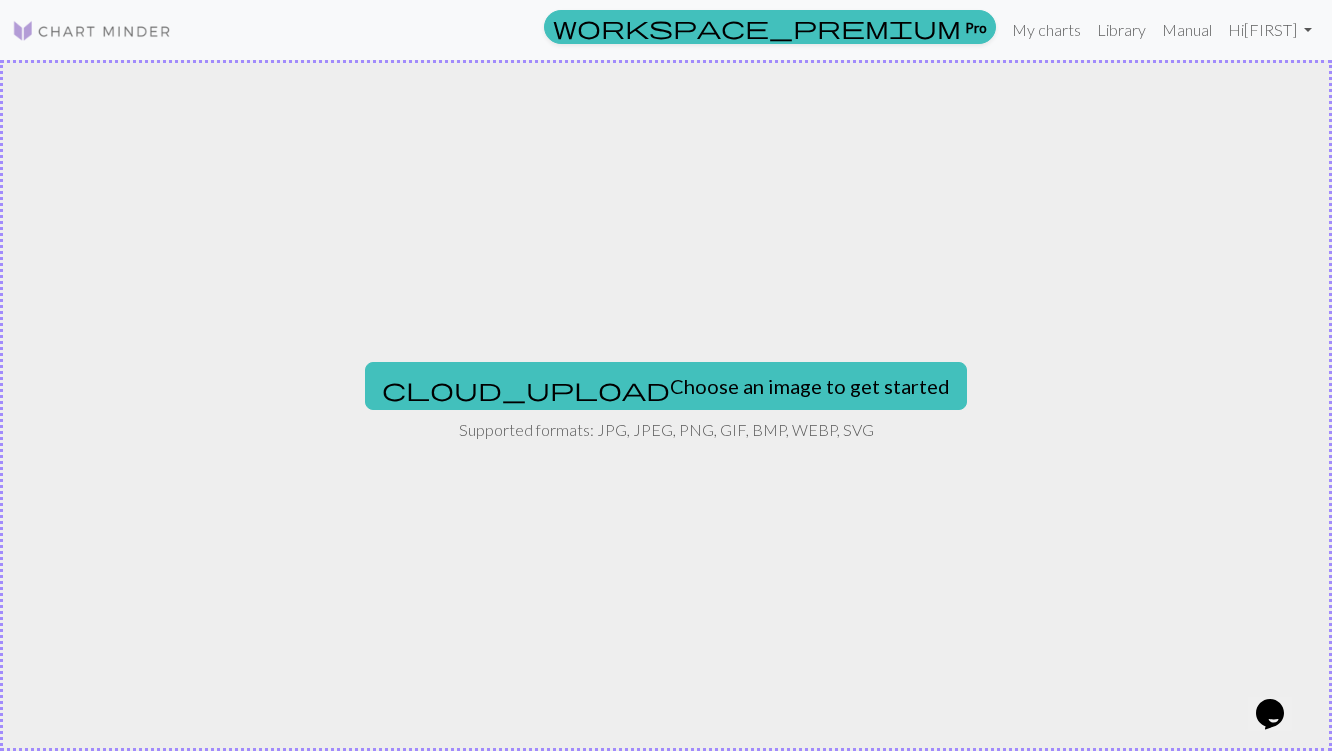 click on "cloud_upload  Choose an image to get started Supported formats: JPG, JPEG, PNG, GIF, BMP, WEBP, SVG" at bounding box center [666, 405] 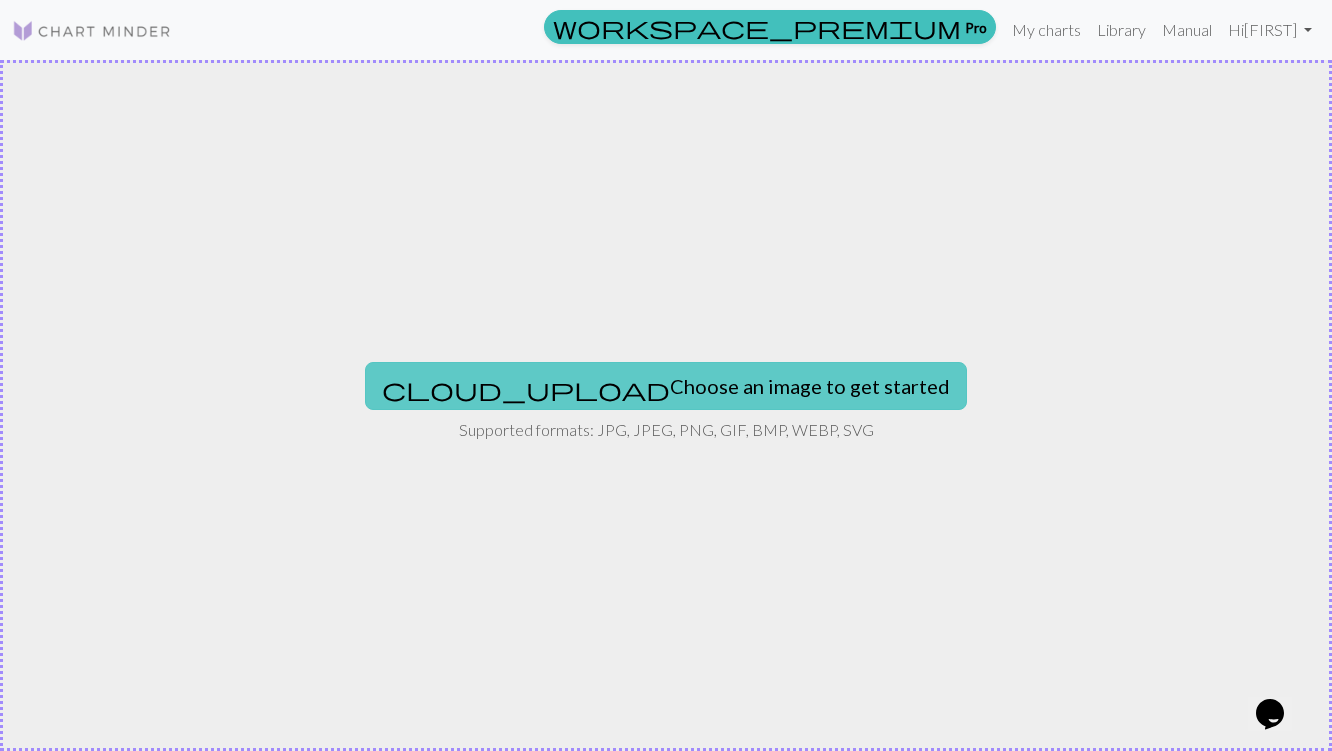 click on "cloud_upload" at bounding box center (526, 389) 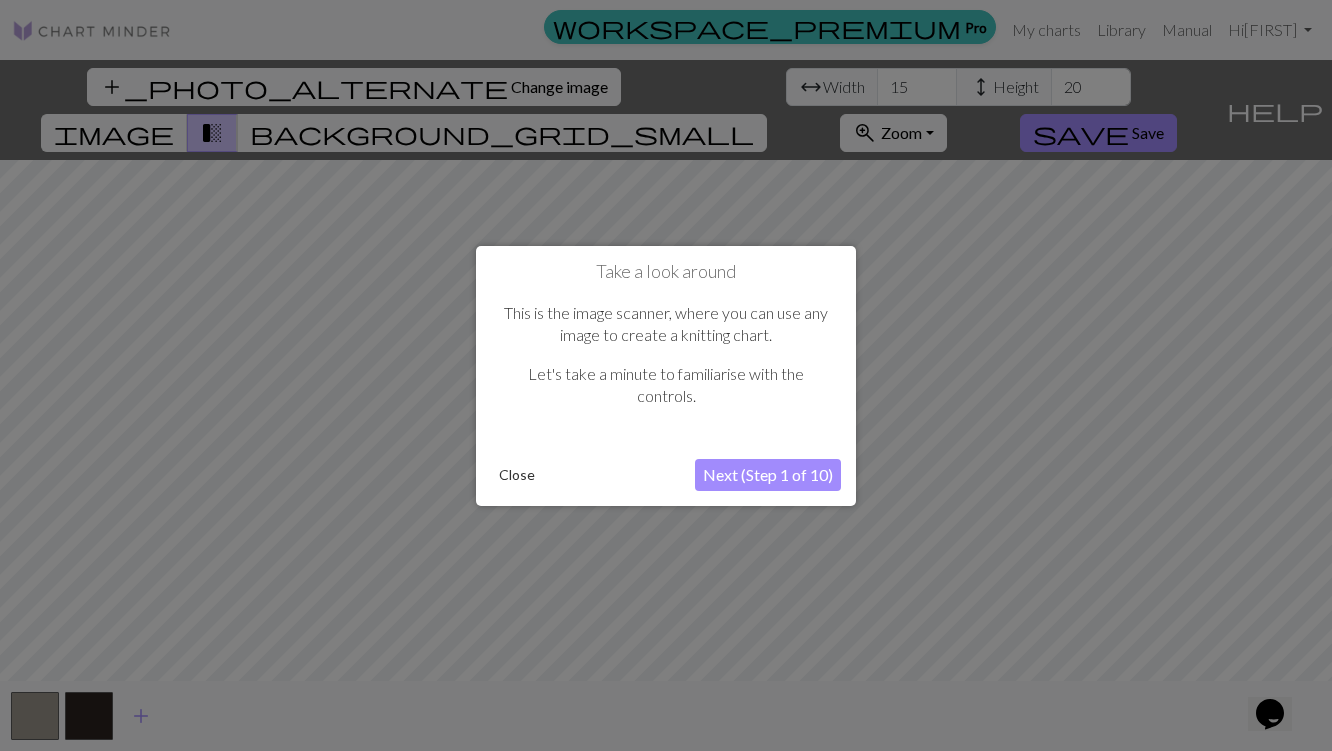 click on "Close" at bounding box center [517, 475] 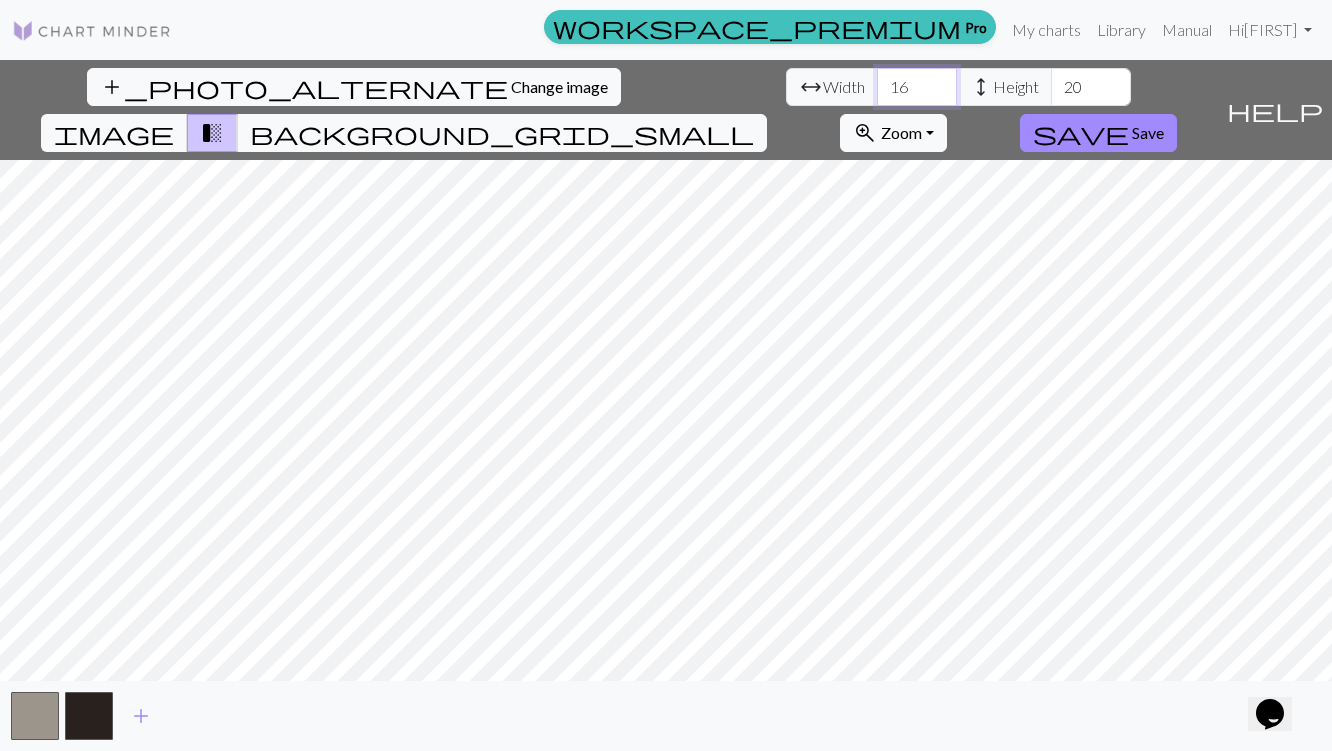 click on "16" at bounding box center [917, 87] 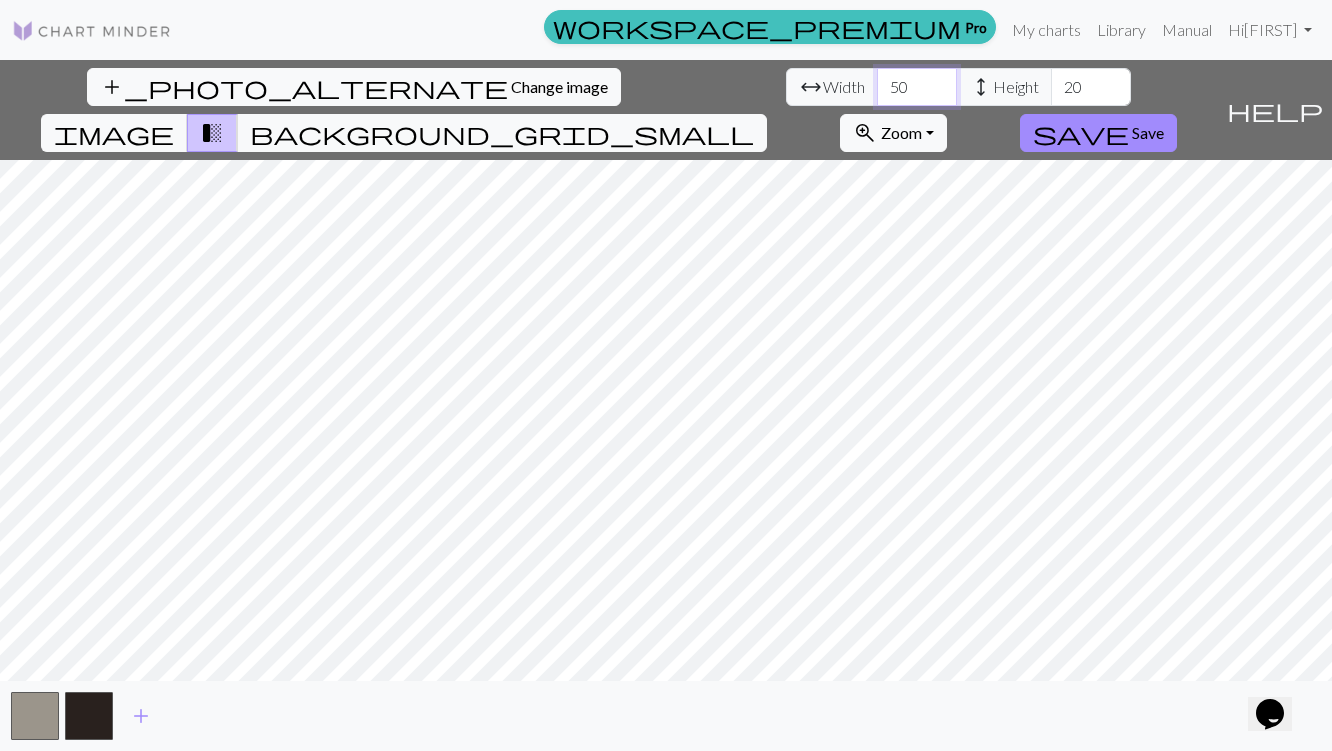 type on "50" 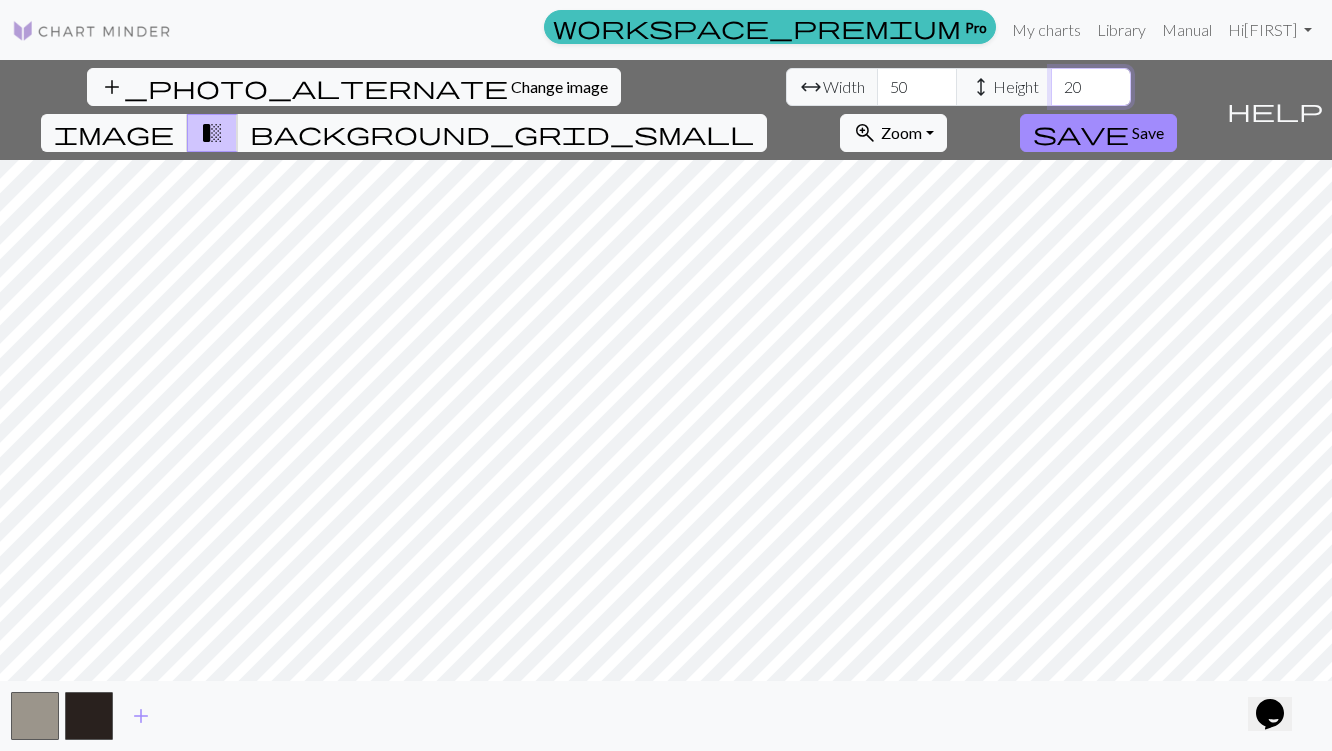 click on "20" at bounding box center (1091, 87) 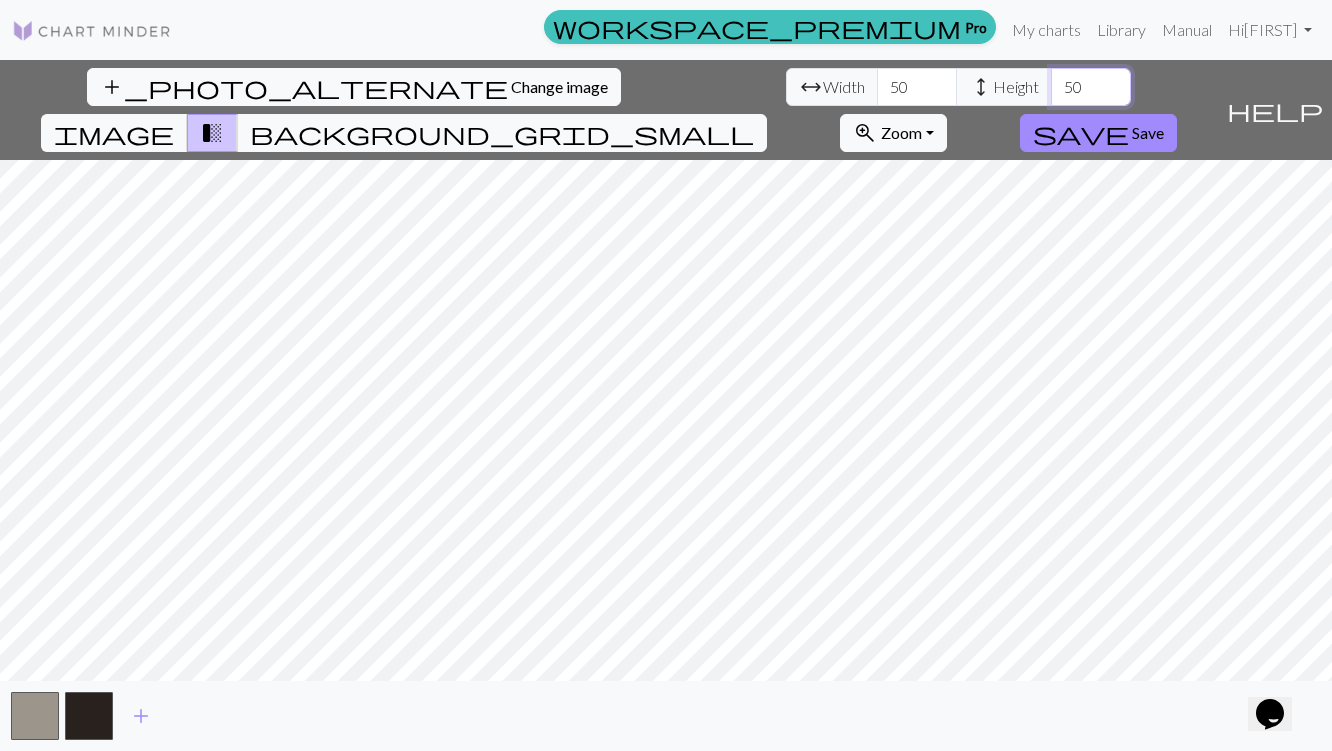 type on "50" 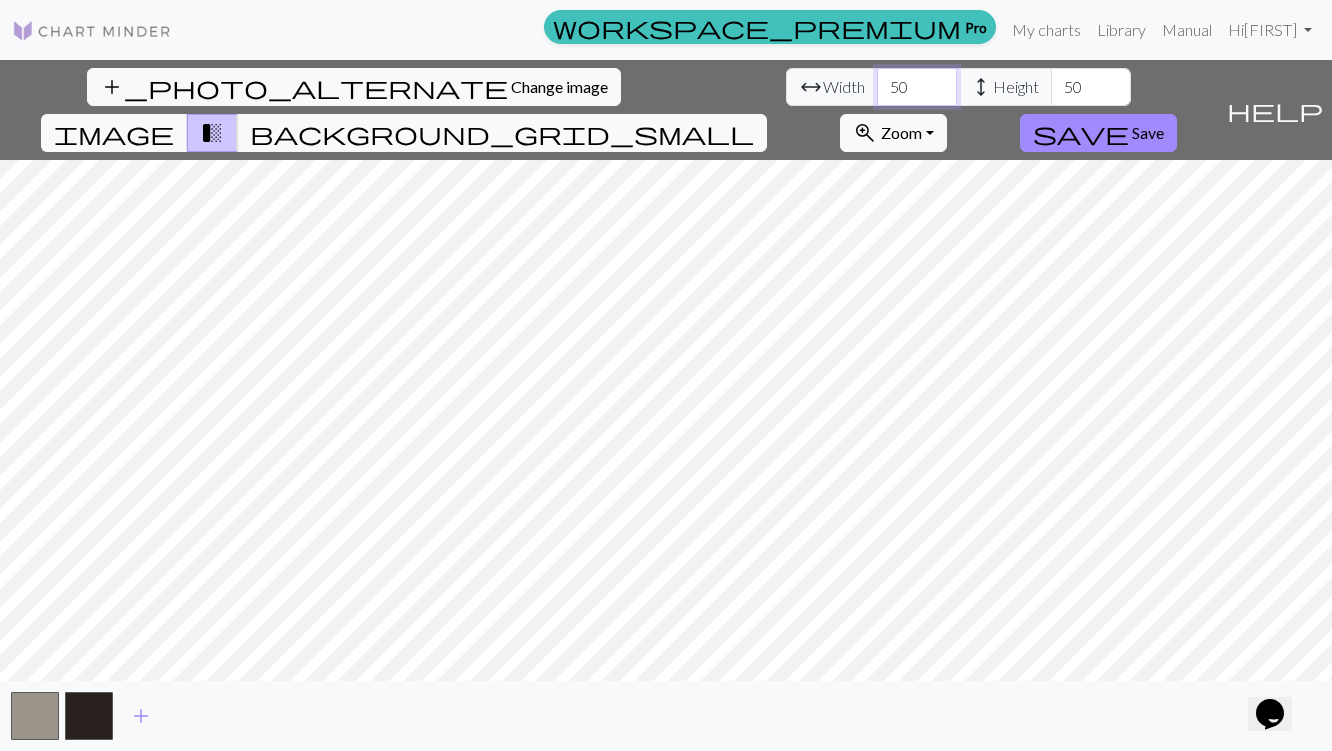 click on "50" at bounding box center (917, 87) 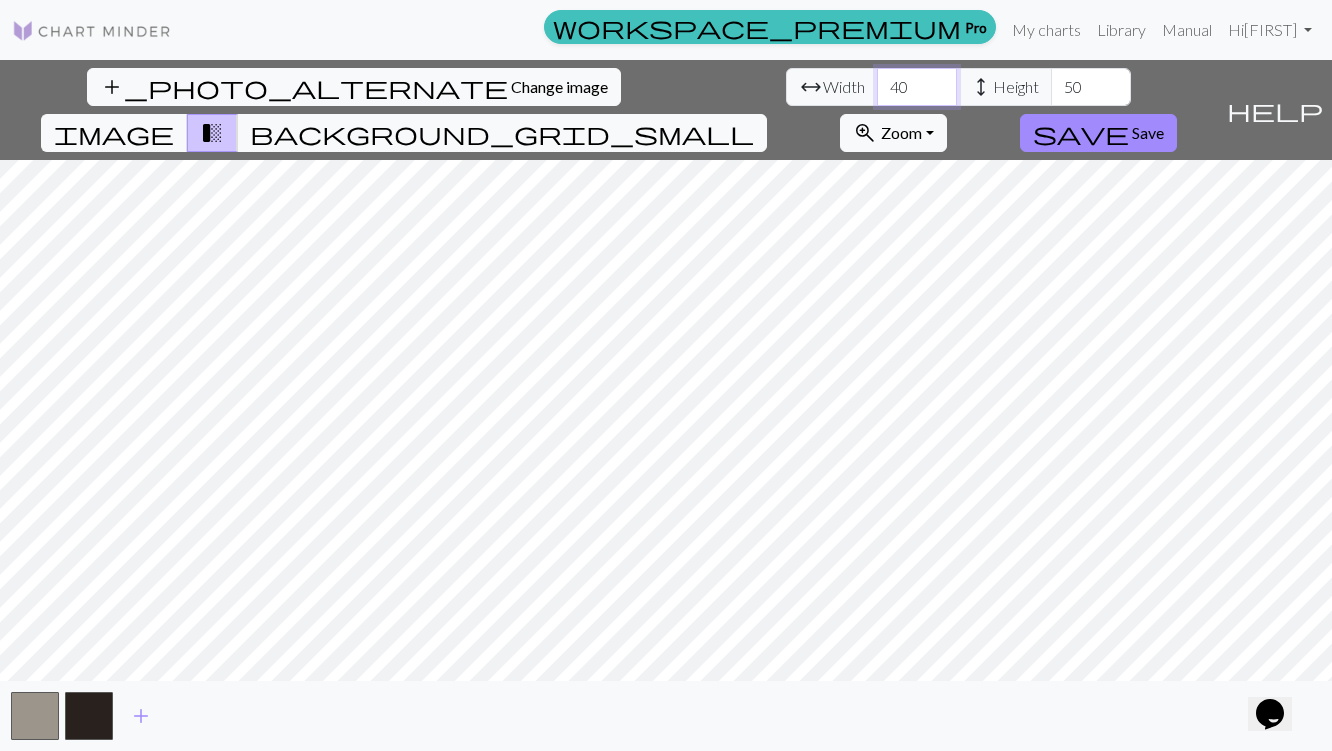 type on "40" 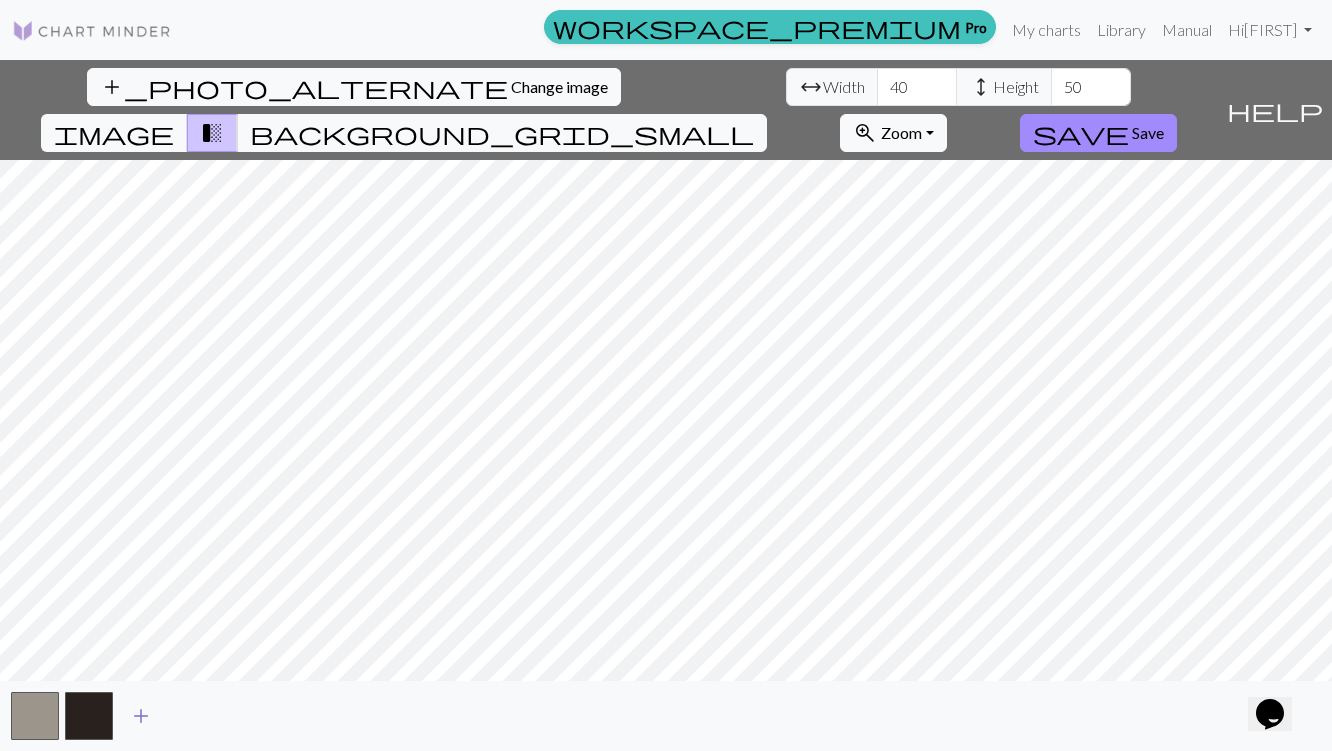 click on "add" at bounding box center (141, 716) 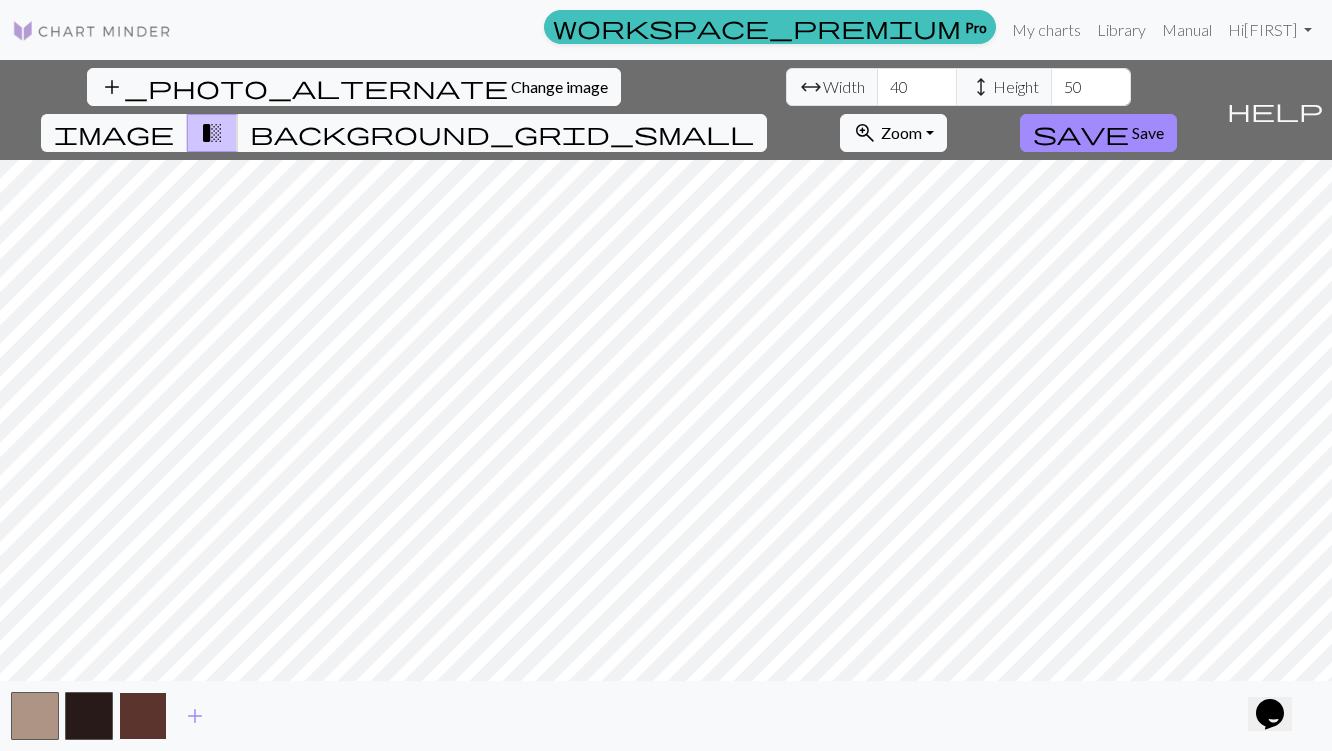 click at bounding box center (143, 716) 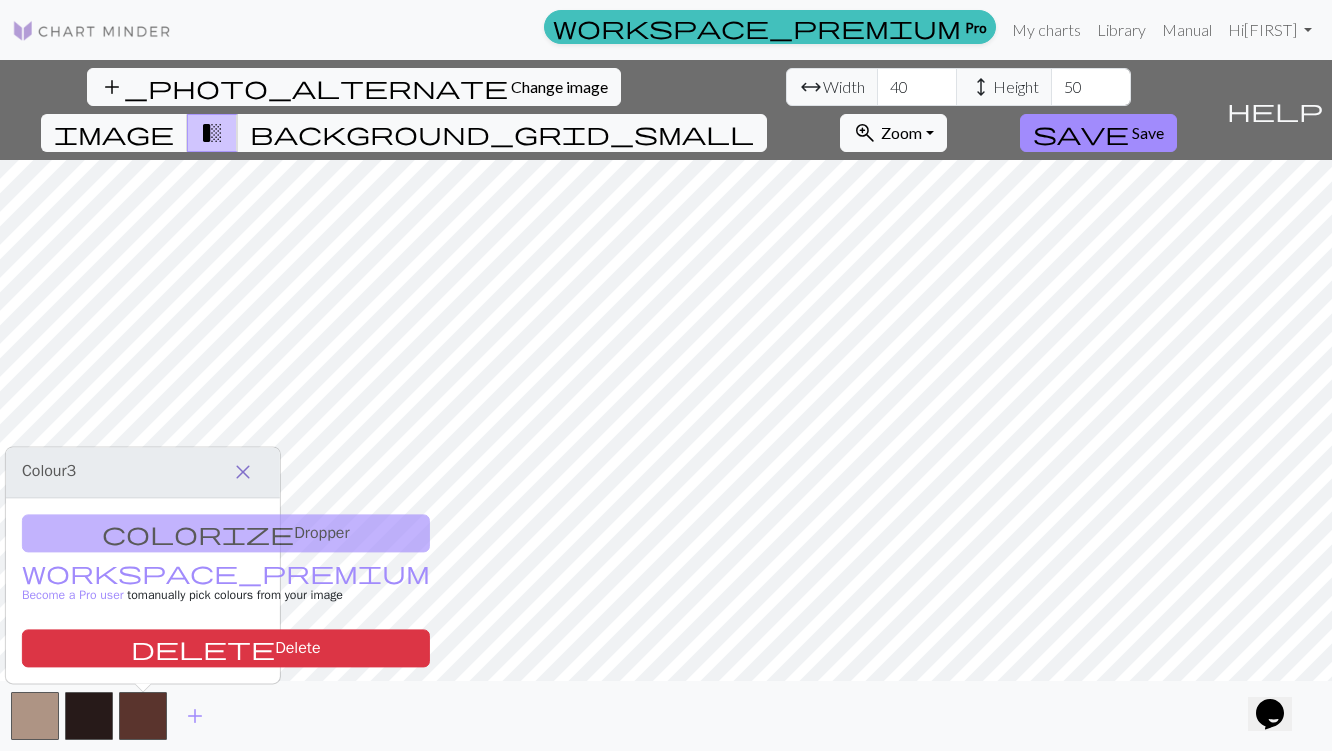 click on "close" at bounding box center (243, 472) 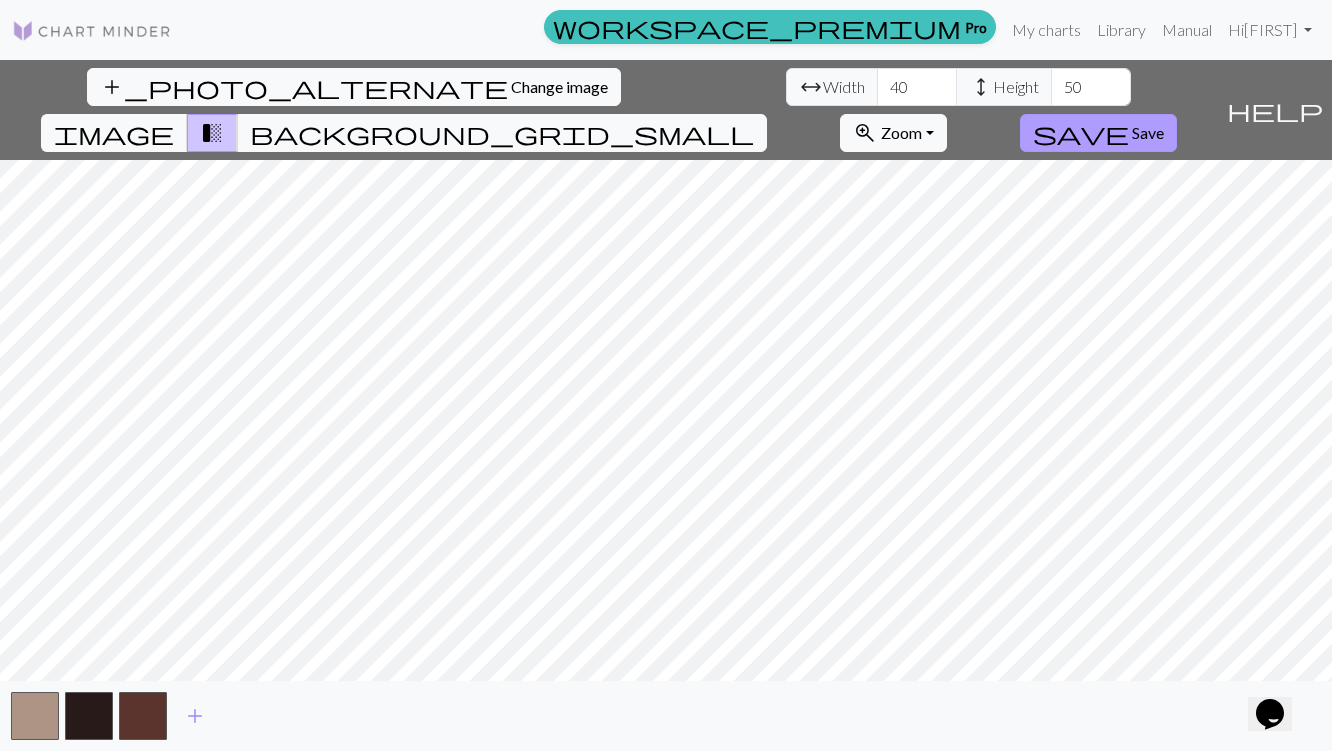 click on "Save" at bounding box center [1148, 132] 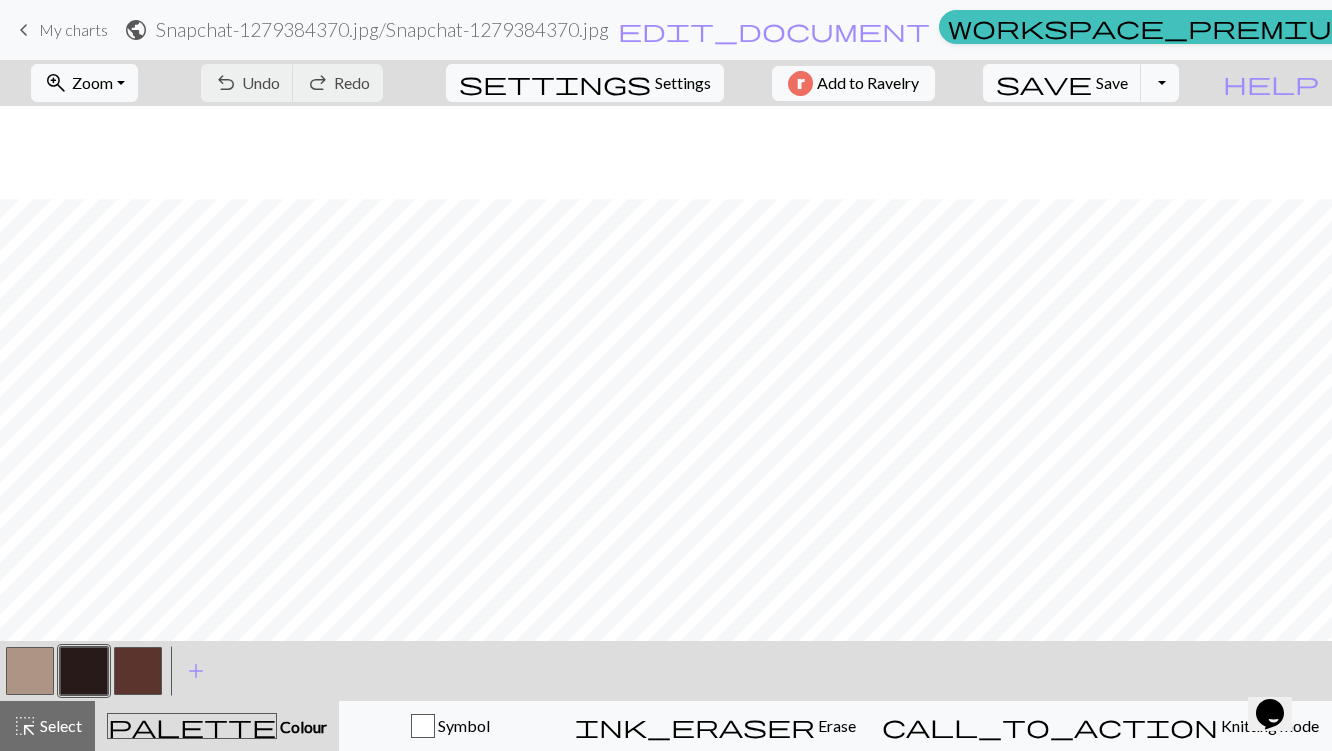scroll, scrollTop: 539, scrollLeft: 0, axis: vertical 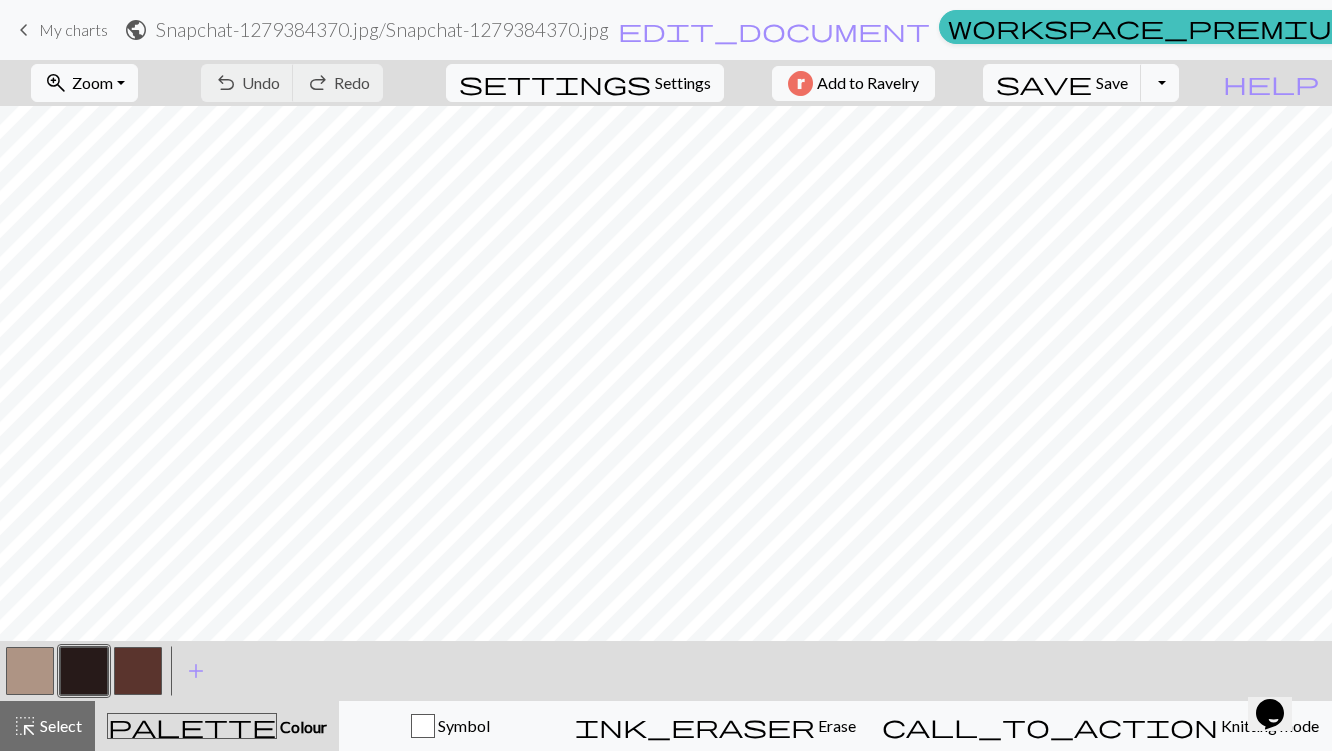click at bounding box center [30, 671] 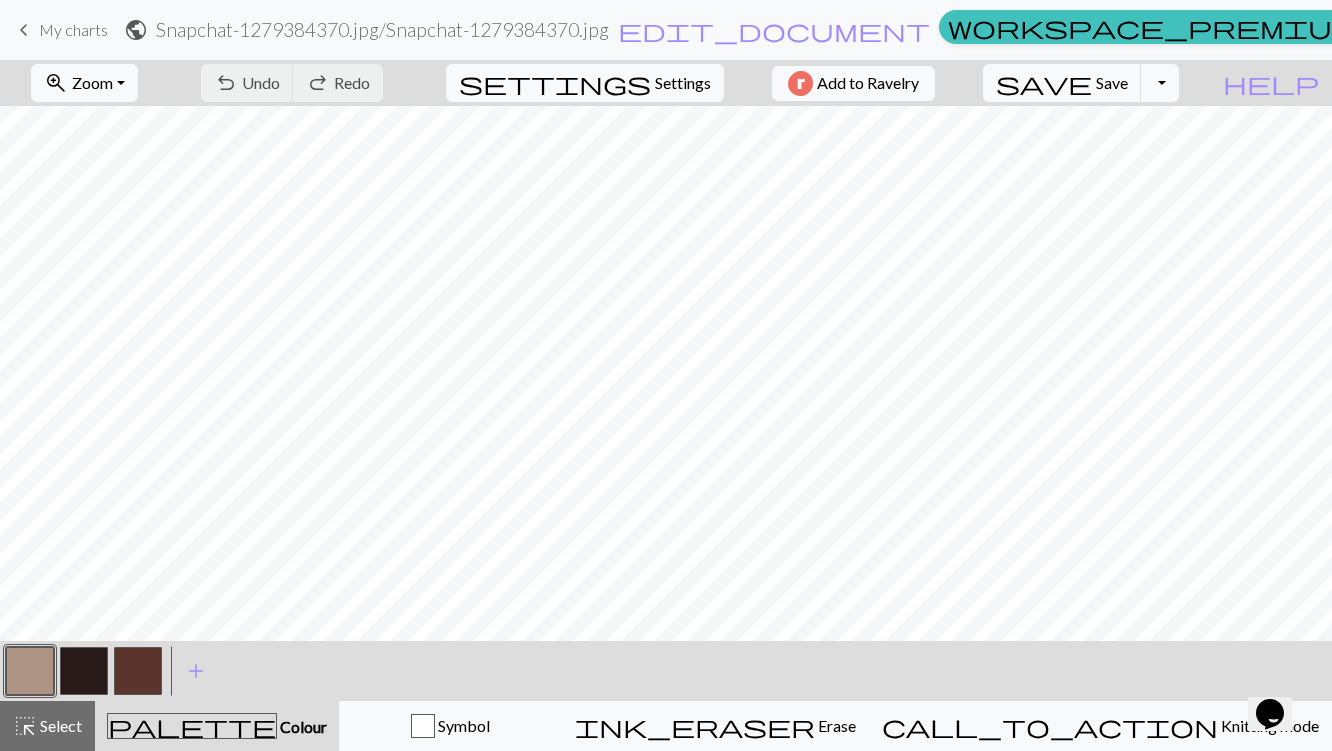 click at bounding box center [30, 671] 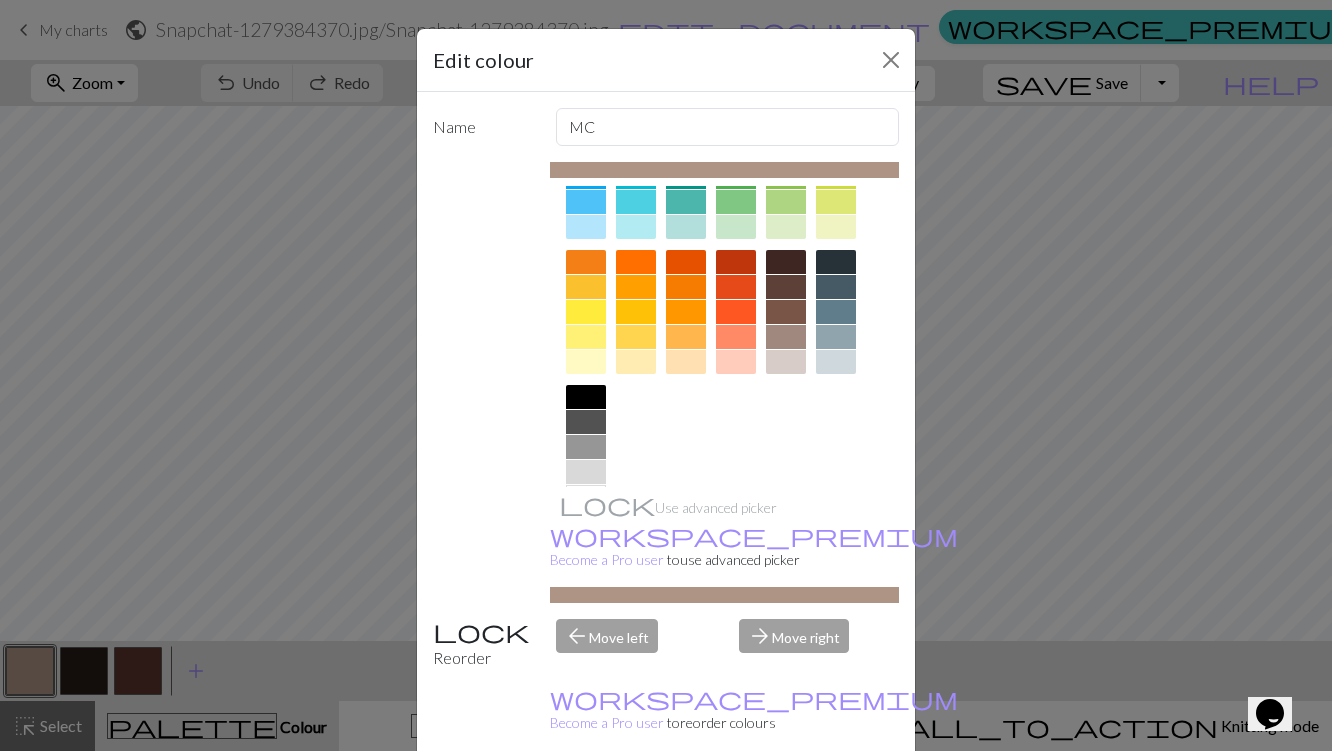 scroll, scrollTop: 224, scrollLeft: 0, axis: vertical 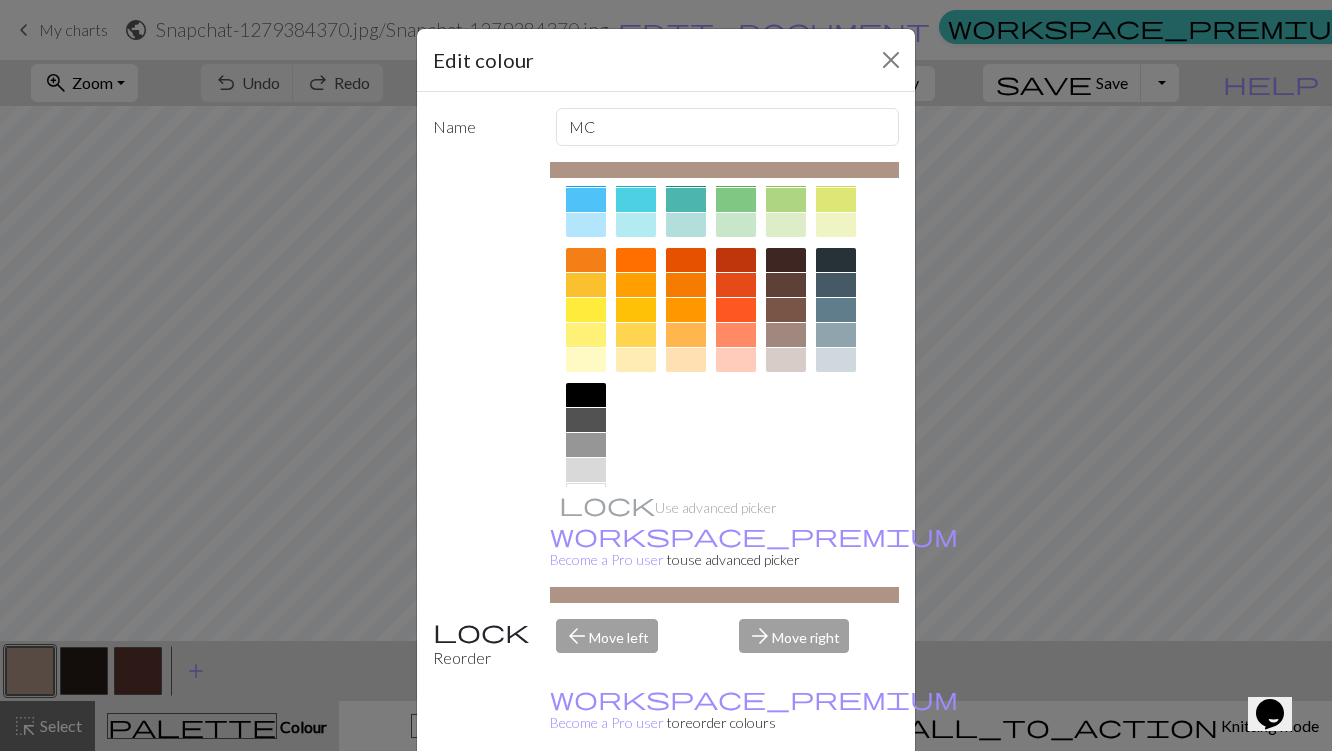 click on "Edit colour Name MC Use advanced picker workspace_premium Become a Pro user   to  use advanced picker Reorder arrow_back Move left arrow_forward Move right workspace_premium Become a Pro user   to  reorder colours Delete Done Cancel" at bounding box center [666, 375] 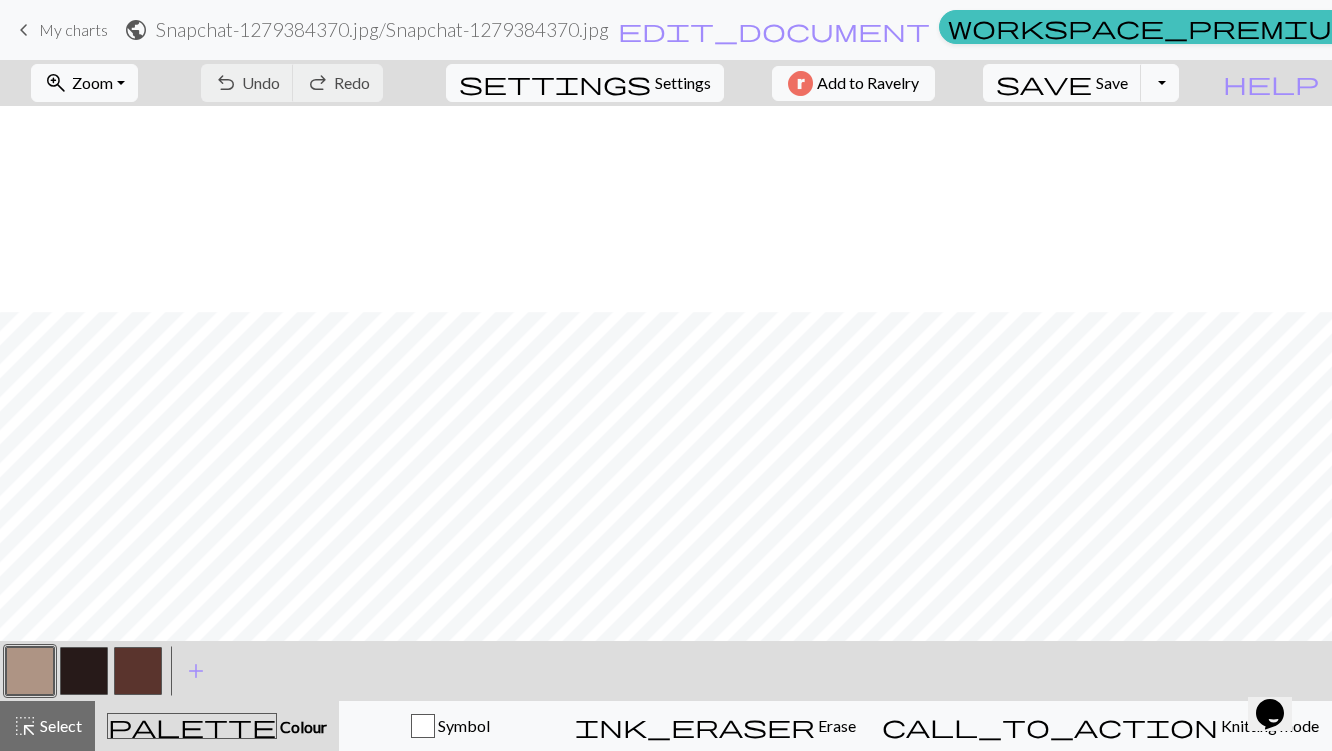 scroll, scrollTop: 669, scrollLeft: 0, axis: vertical 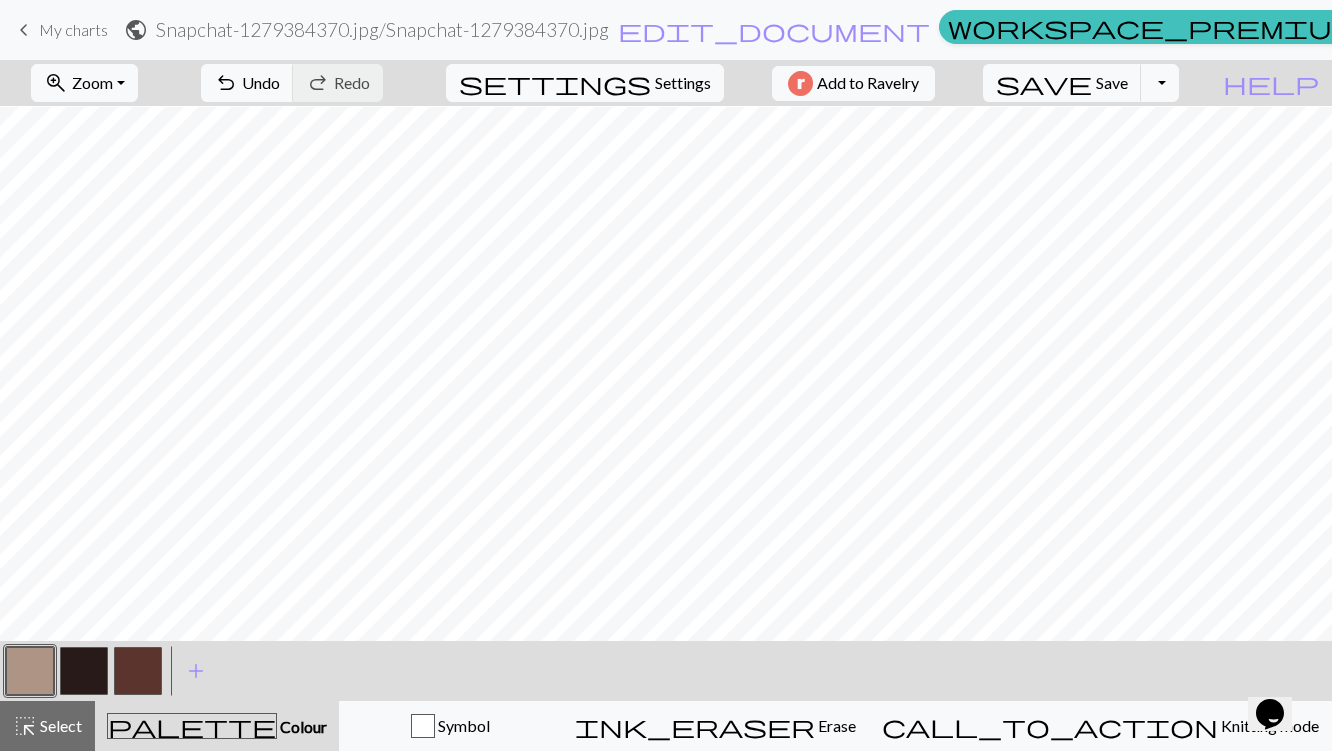 click at bounding box center [138, 671] 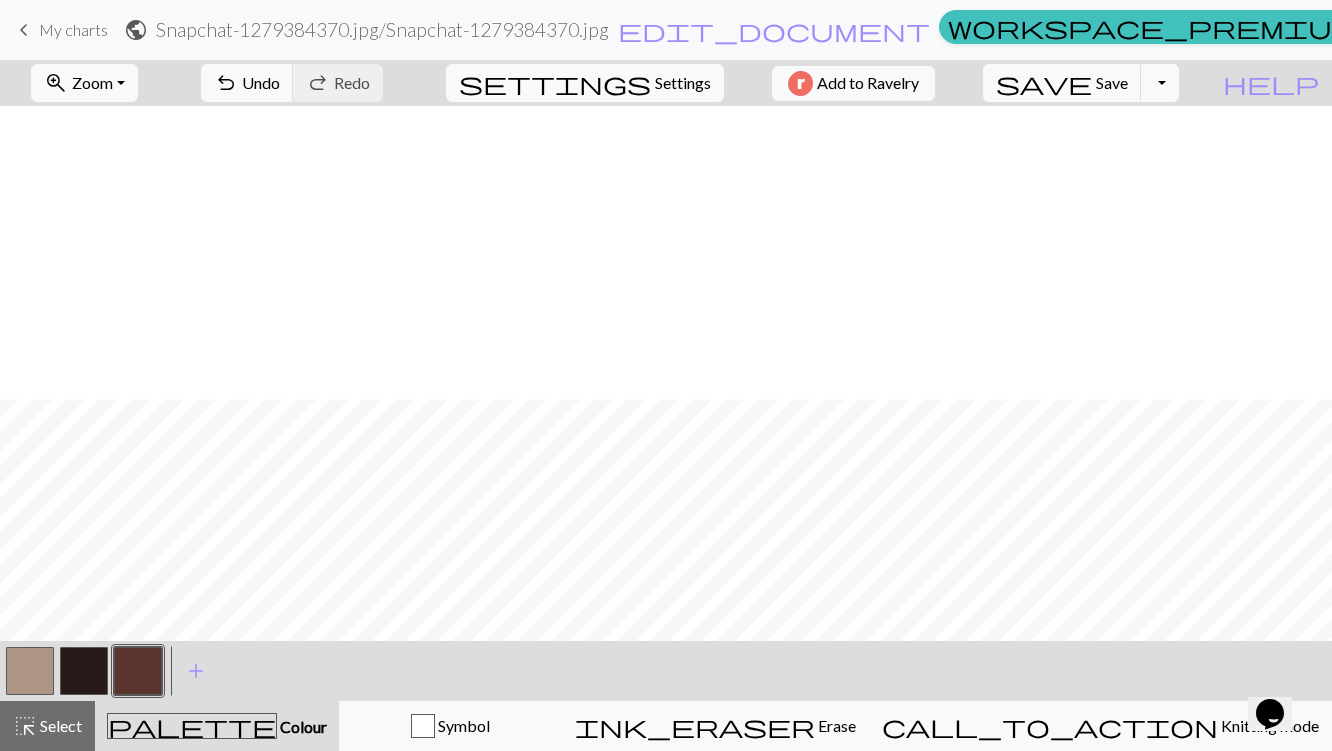 scroll, scrollTop: 669, scrollLeft: 0, axis: vertical 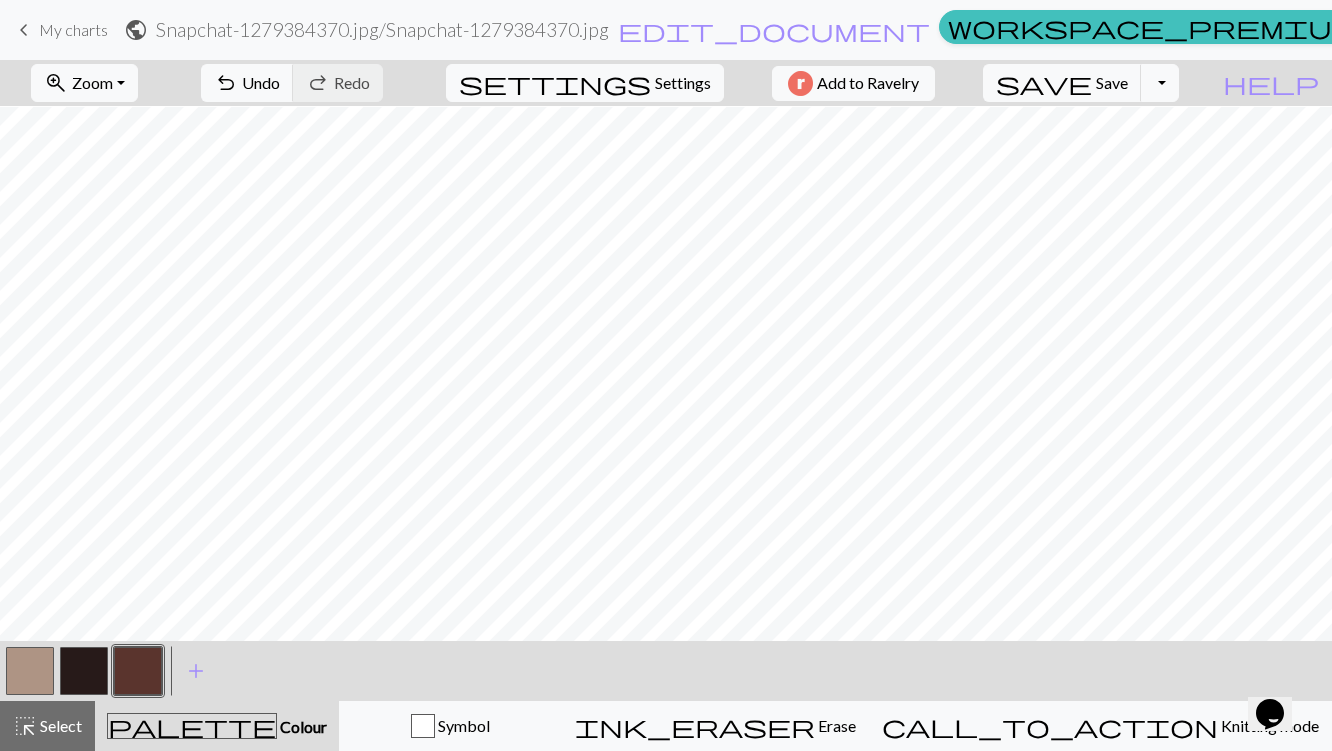 click at bounding box center [30, 671] 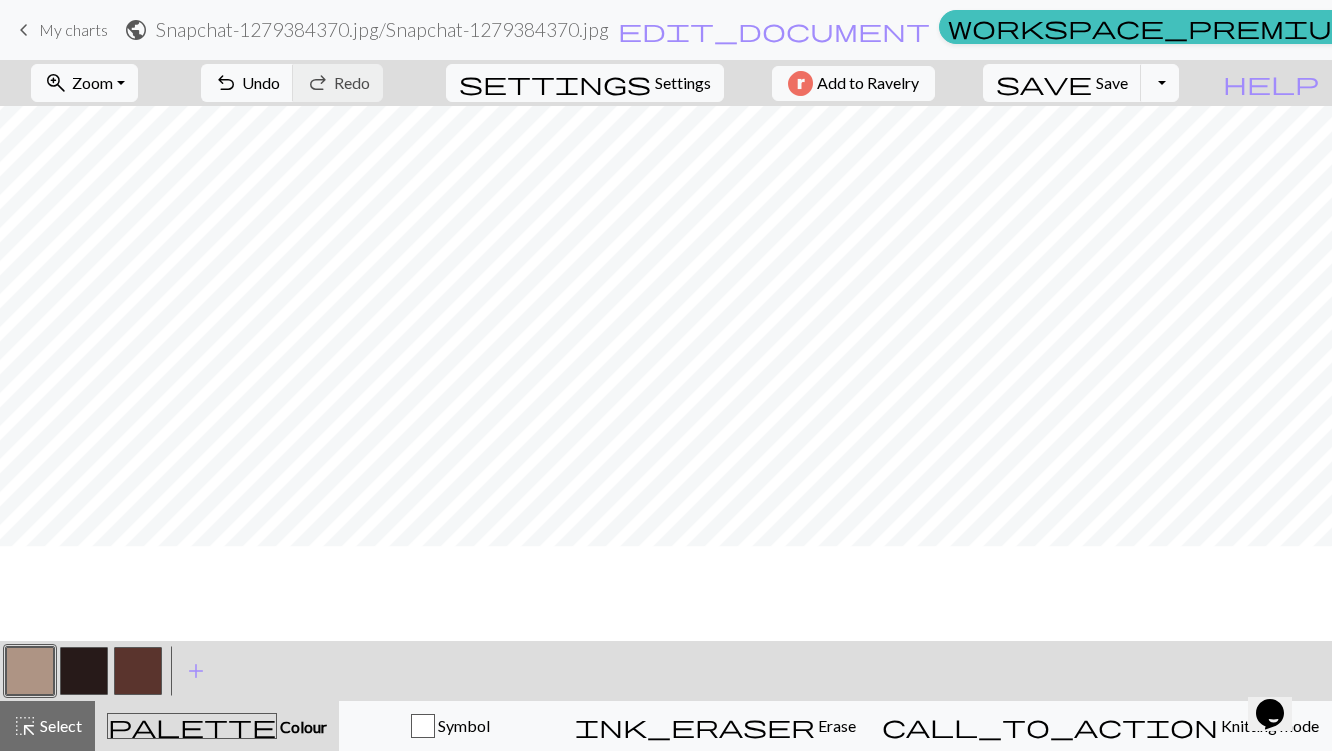 scroll, scrollTop: 574, scrollLeft: 0, axis: vertical 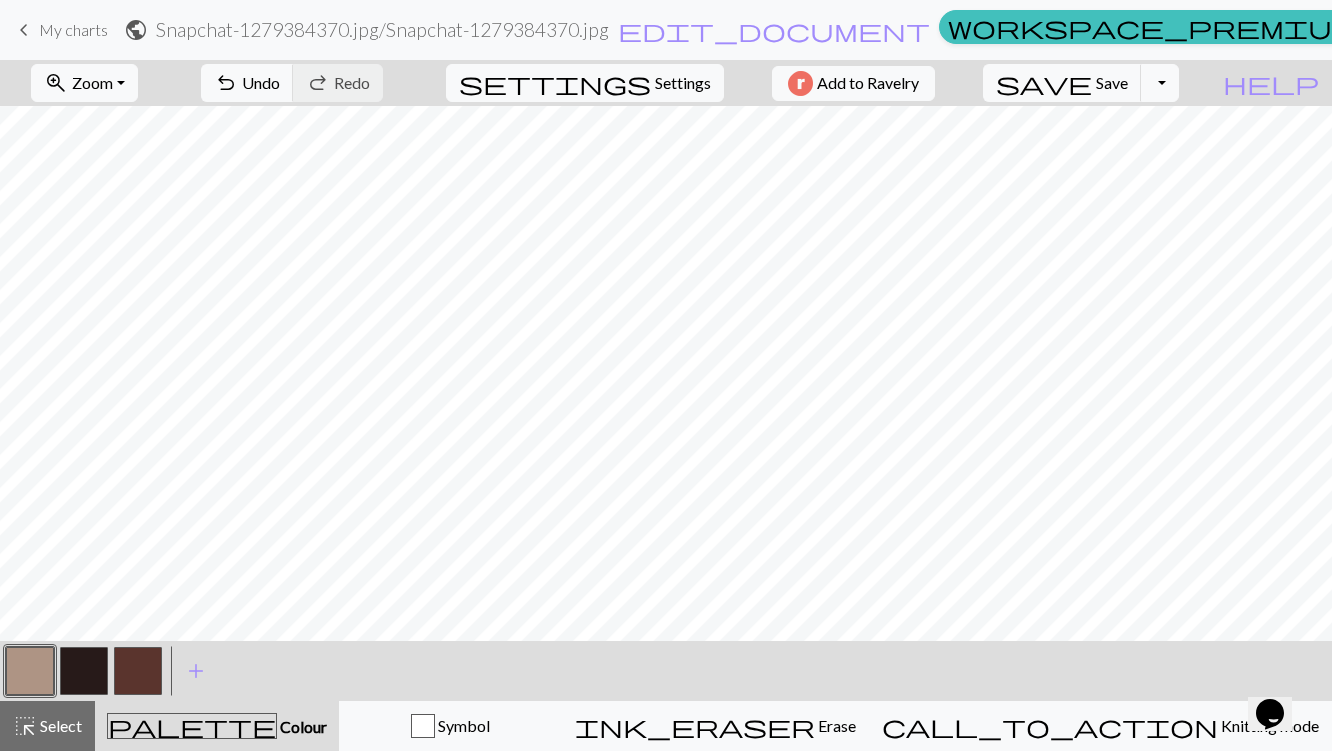 click at bounding box center [138, 671] 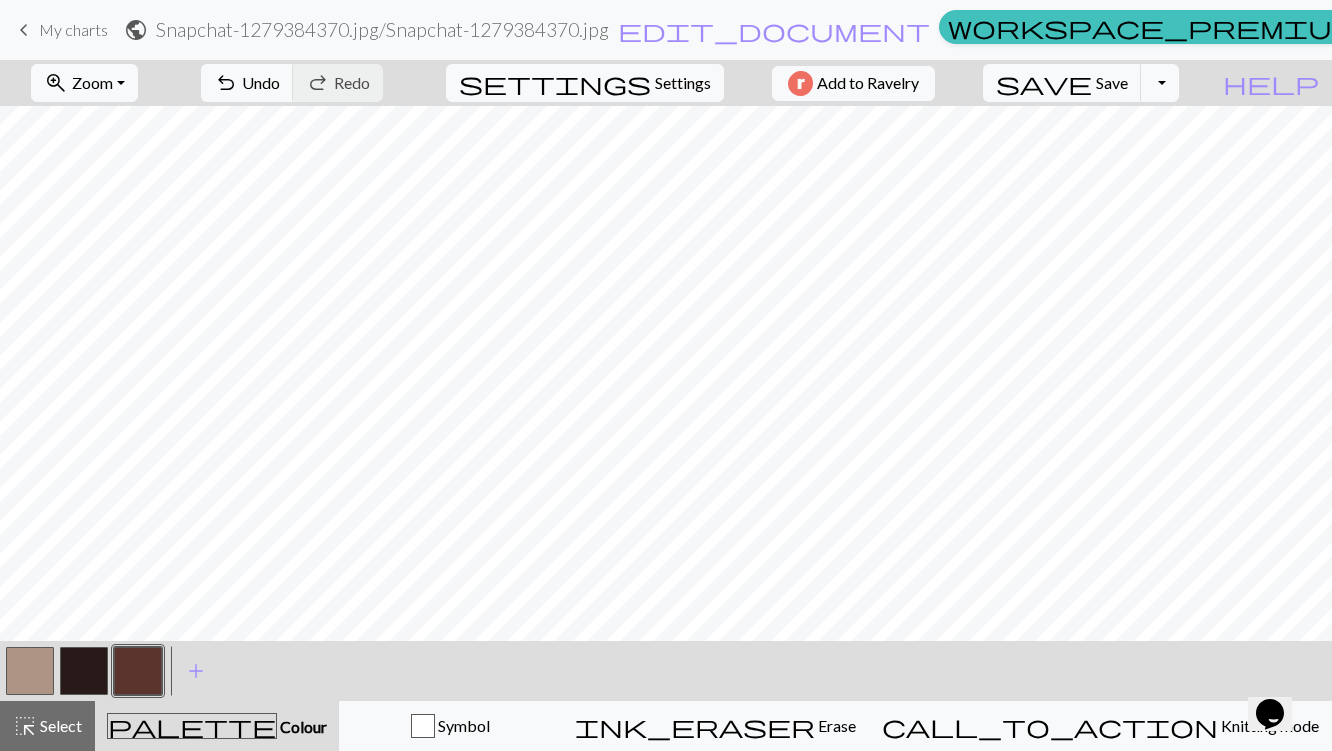 scroll, scrollTop: 433, scrollLeft: 0, axis: vertical 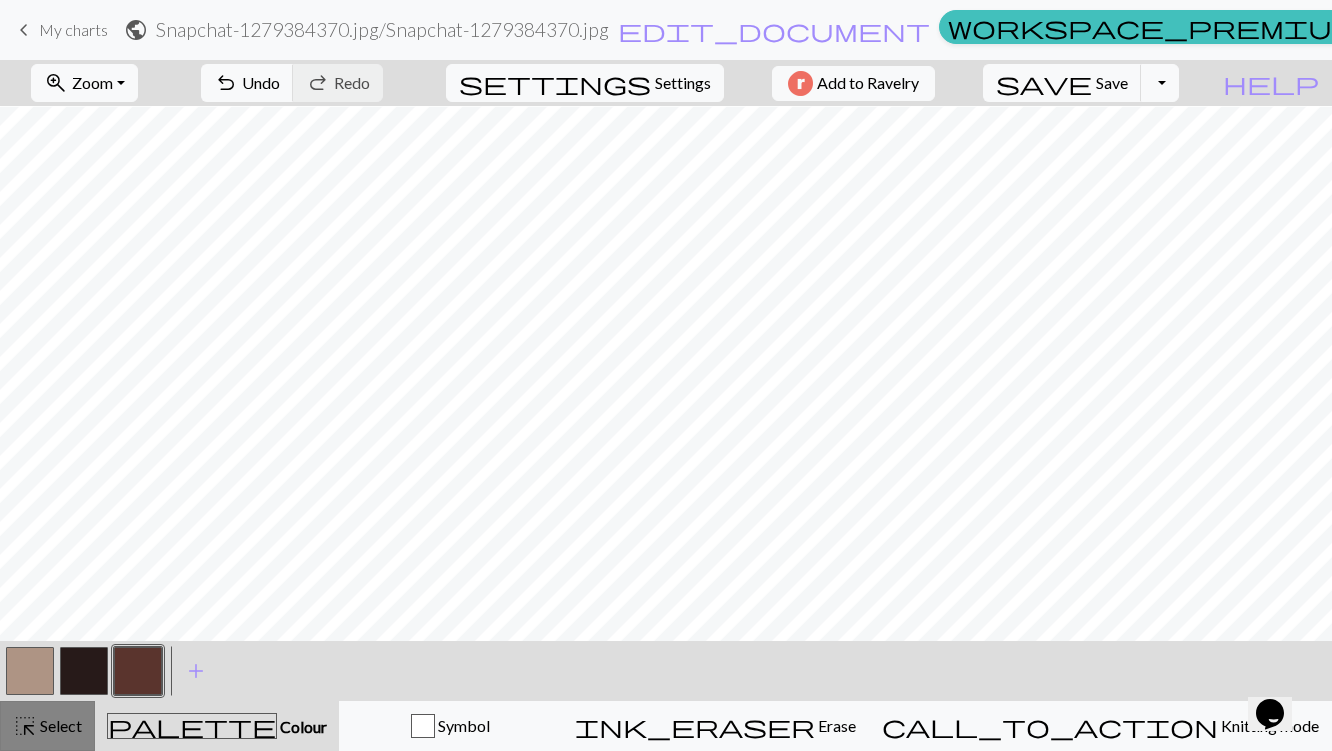 click on "highlight_alt" at bounding box center (25, 726) 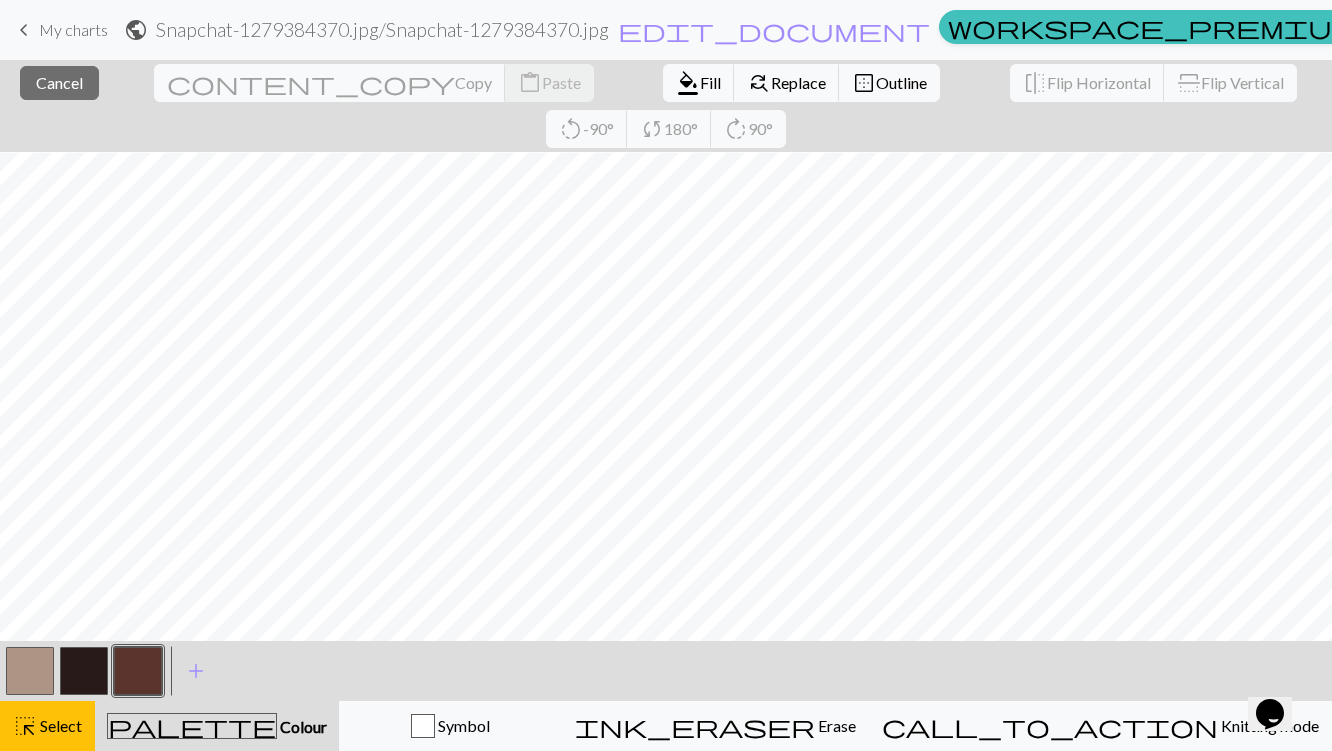 click at bounding box center (138, 671) 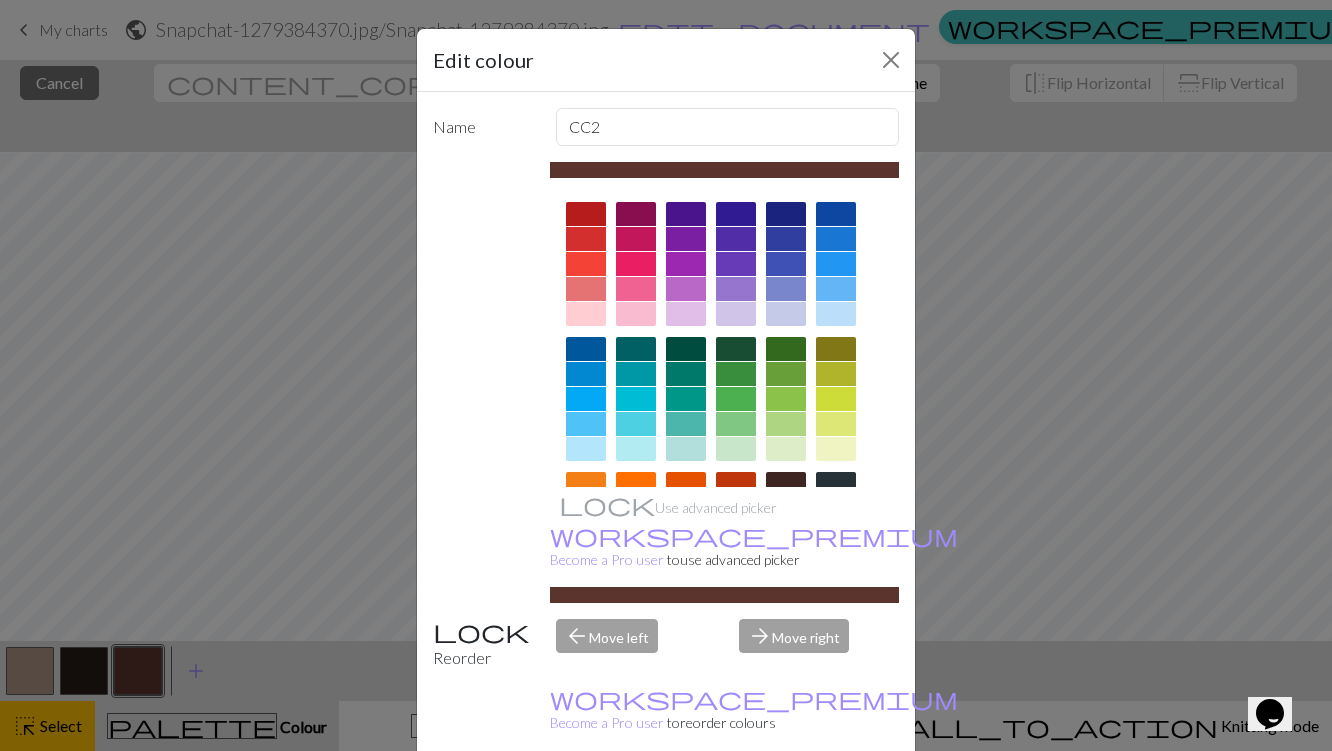 click on "Edit colour Name CC2 Use advanced picker workspace_premium Become a Pro user   to  use advanced picker Reorder arrow_back Move left arrow_forward Move right workspace_premium Become a Pro user   to  reorder colours Delete Done Cancel" at bounding box center (666, 375) 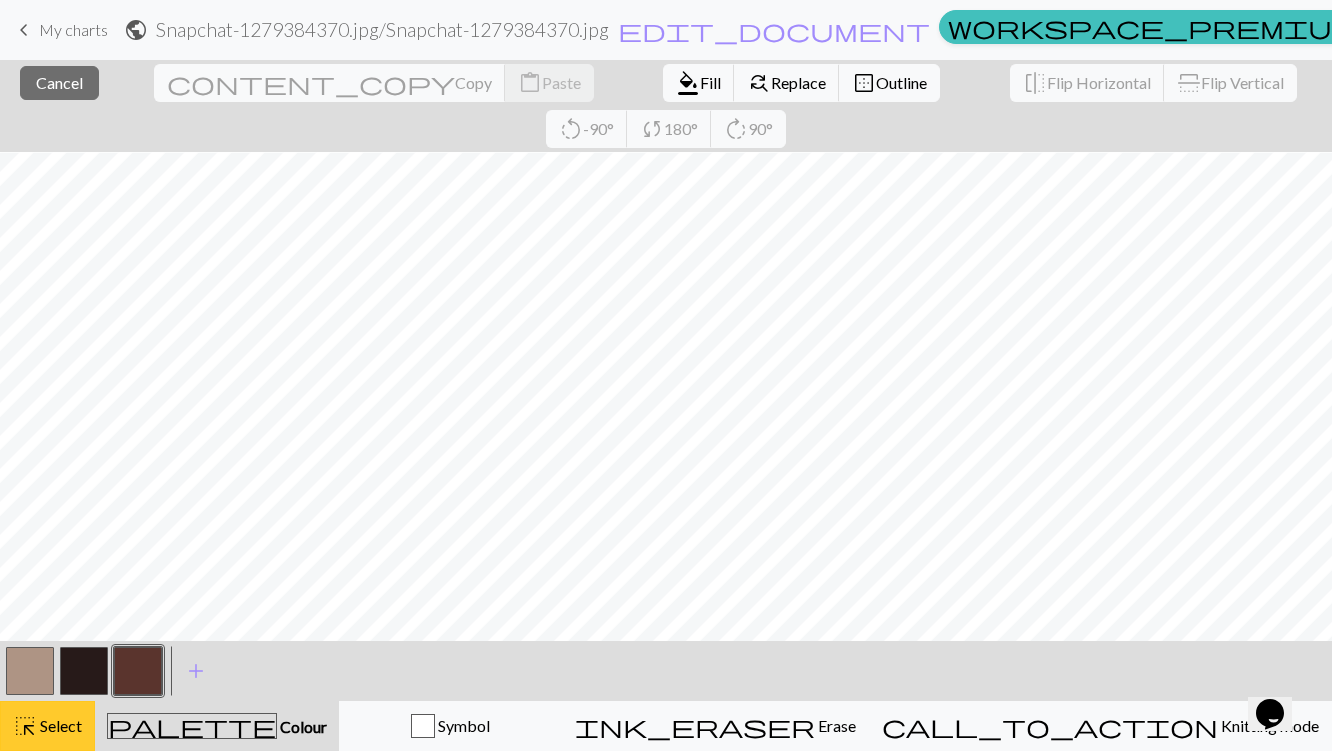 click on "Select" at bounding box center (59, 725) 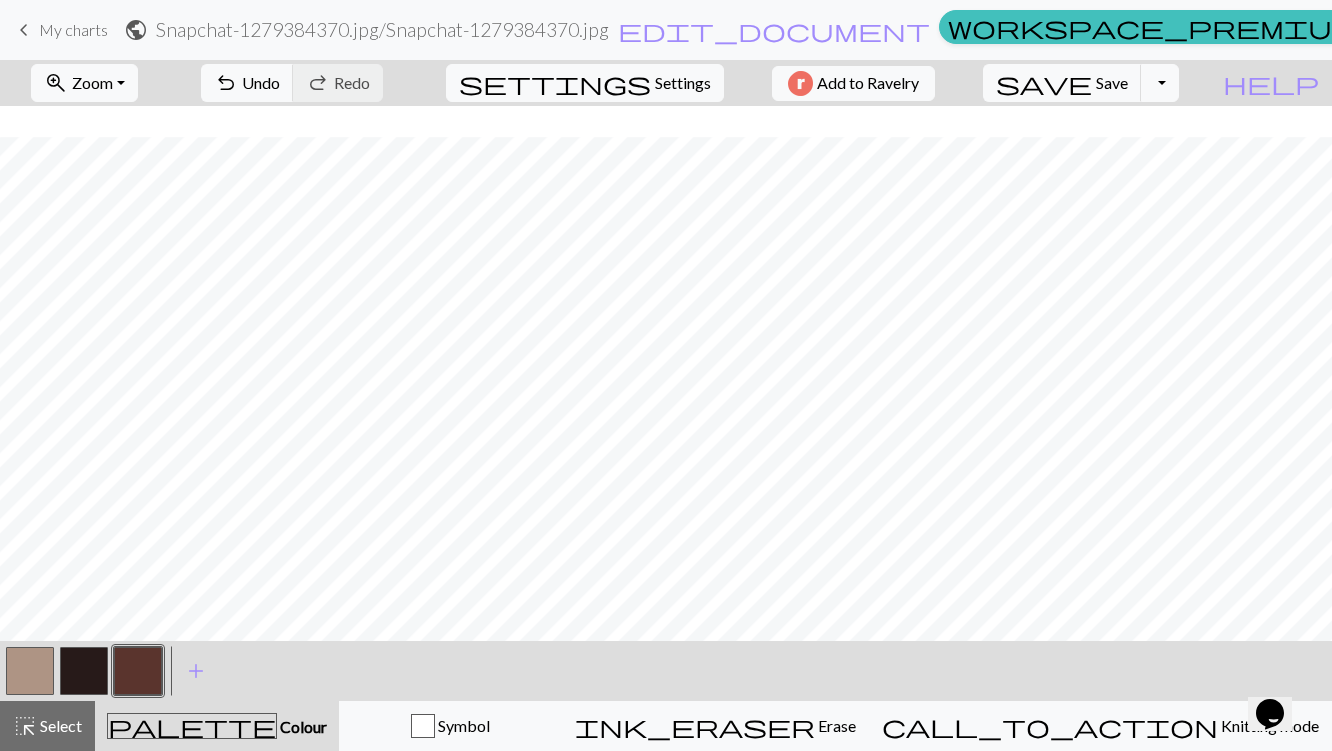 scroll, scrollTop: 141, scrollLeft: 0, axis: vertical 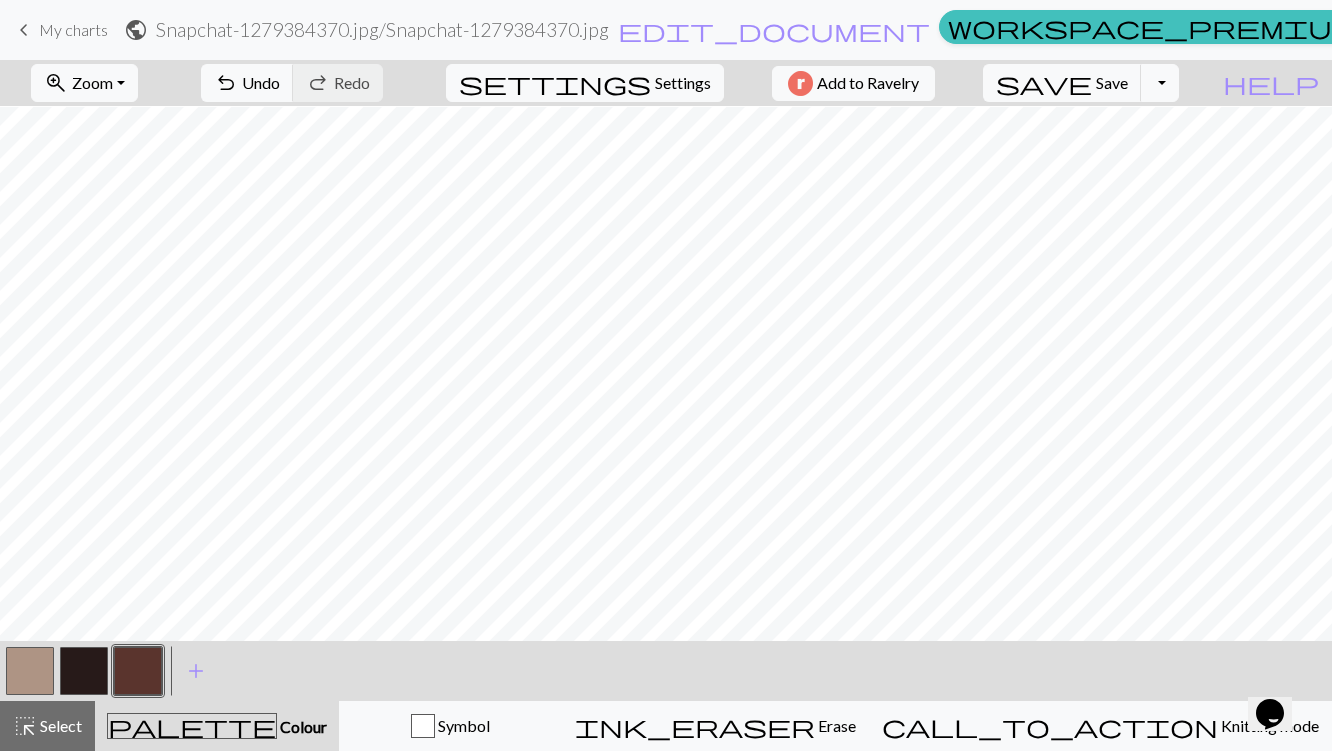 click at bounding box center (30, 671) 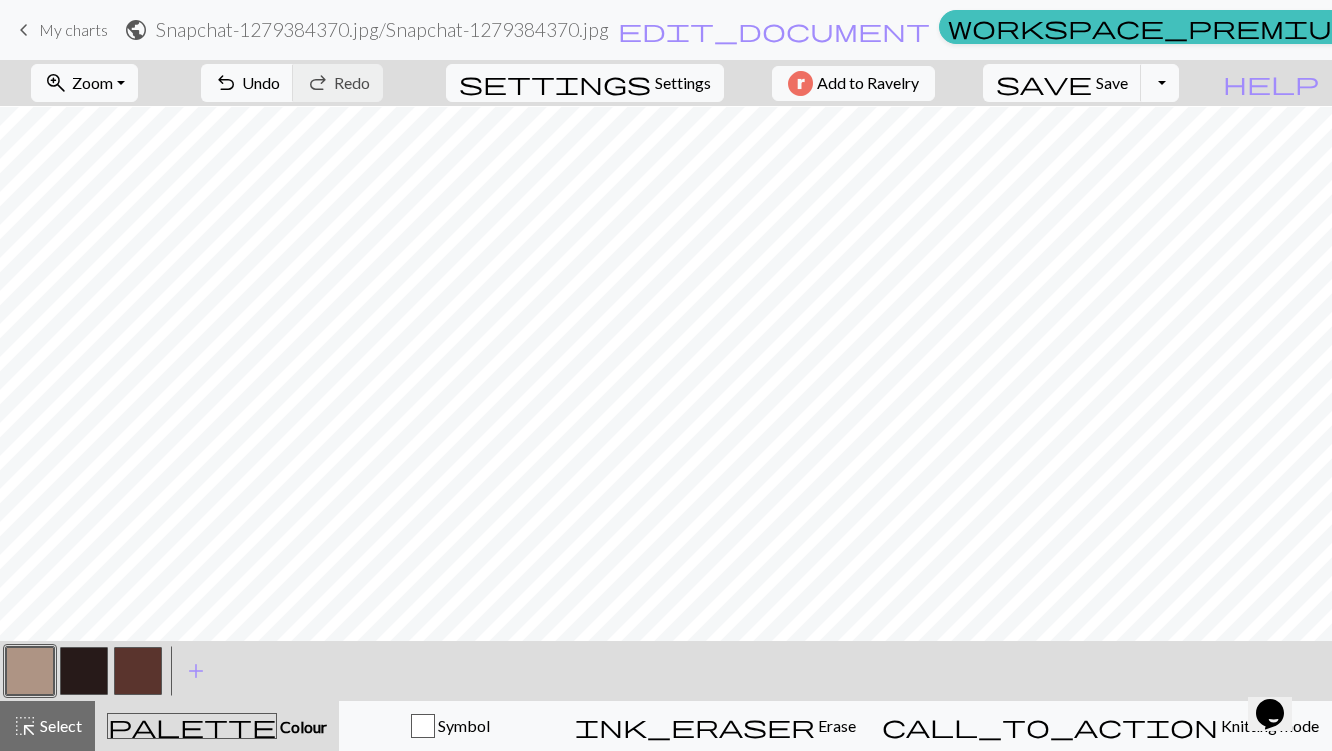 click at bounding box center (138, 671) 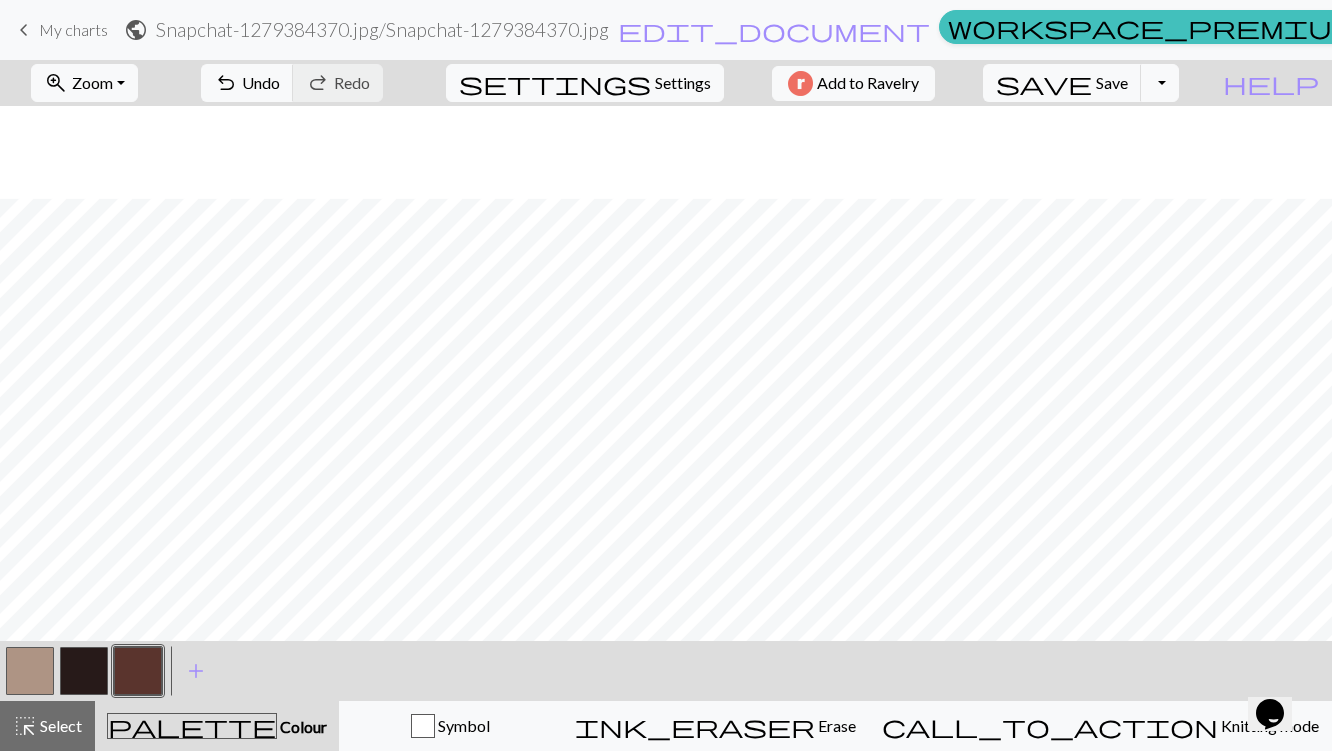 scroll, scrollTop: 669, scrollLeft: 0, axis: vertical 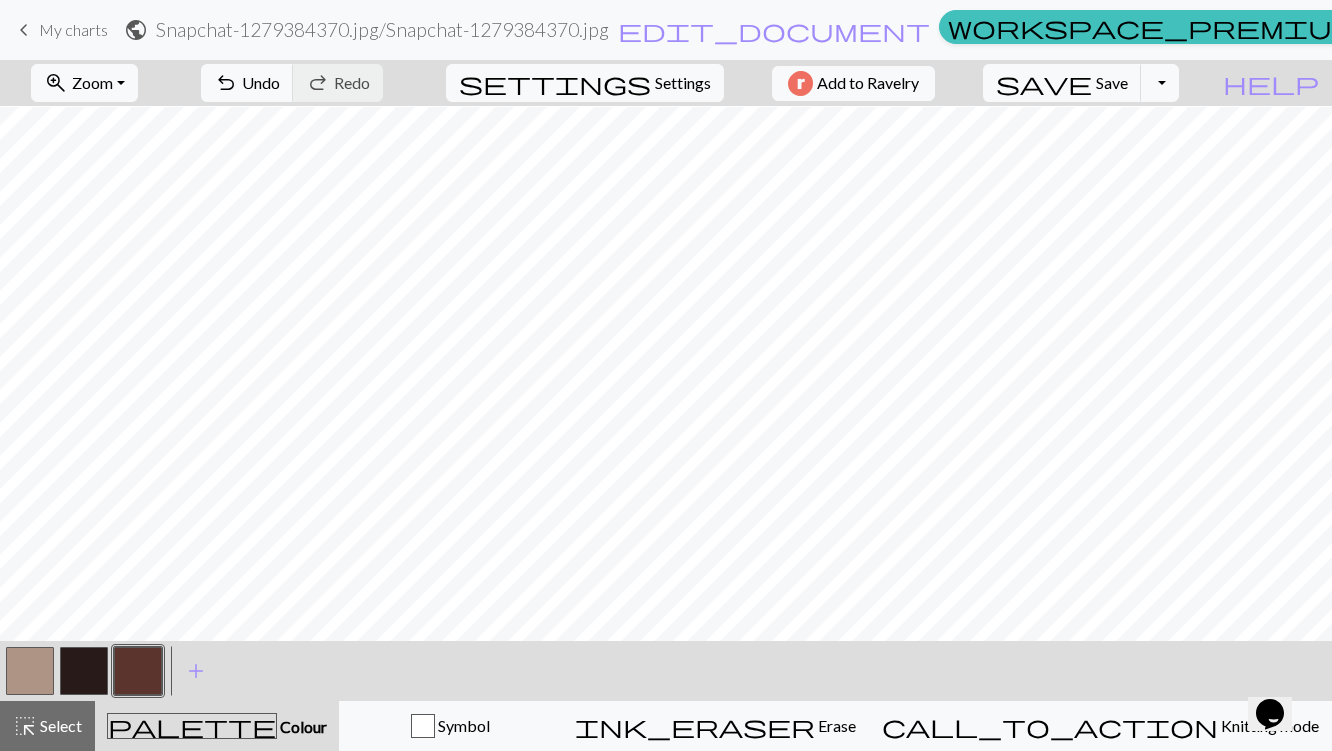 drag, startPoint x: 22, startPoint y: 671, endPoint x: 107, endPoint y: 647, distance: 88.32327 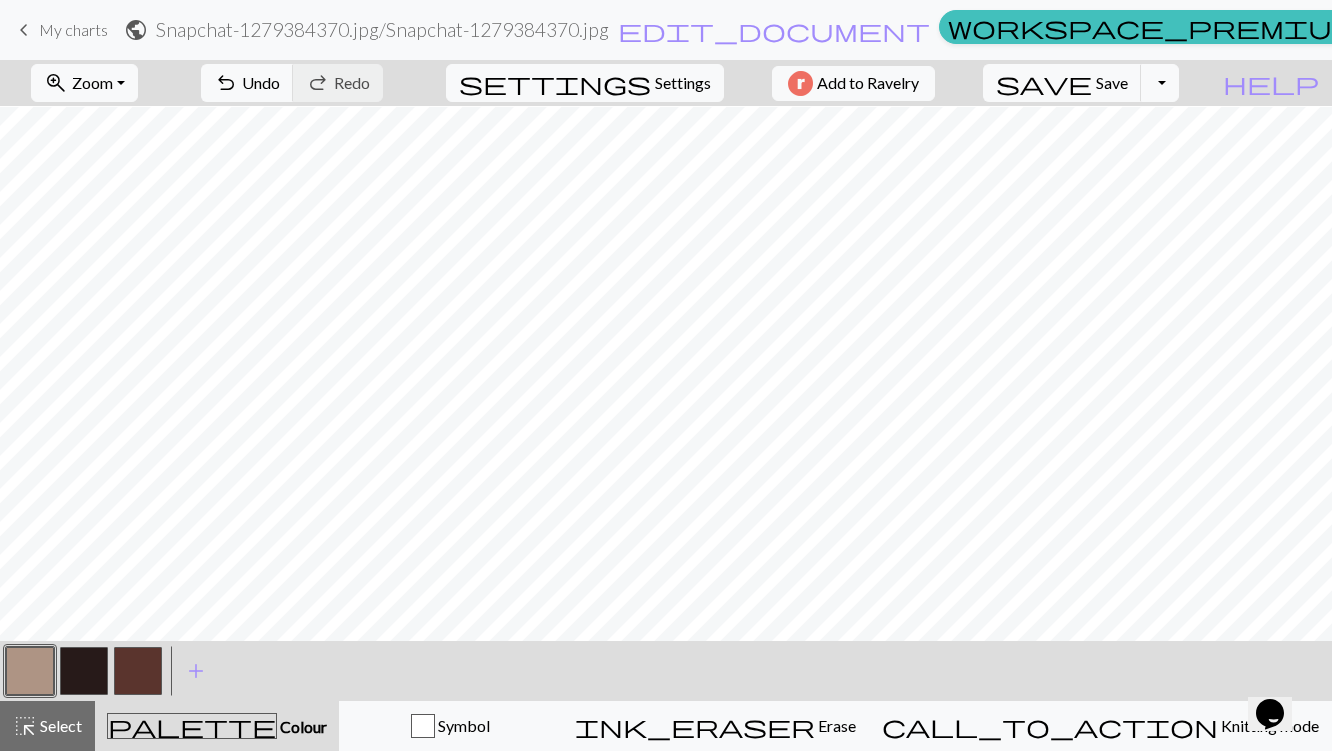 click at bounding box center [138, 671] 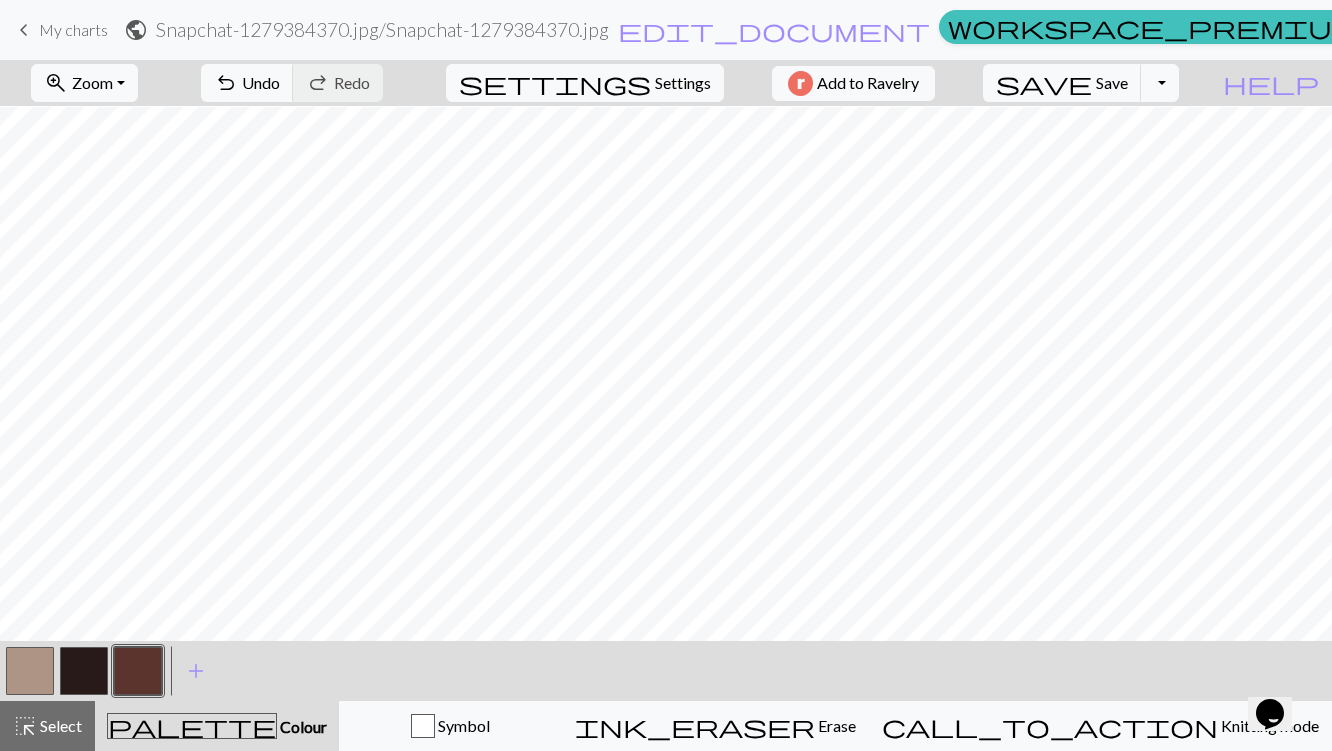 click at bounding box center [30, 671] 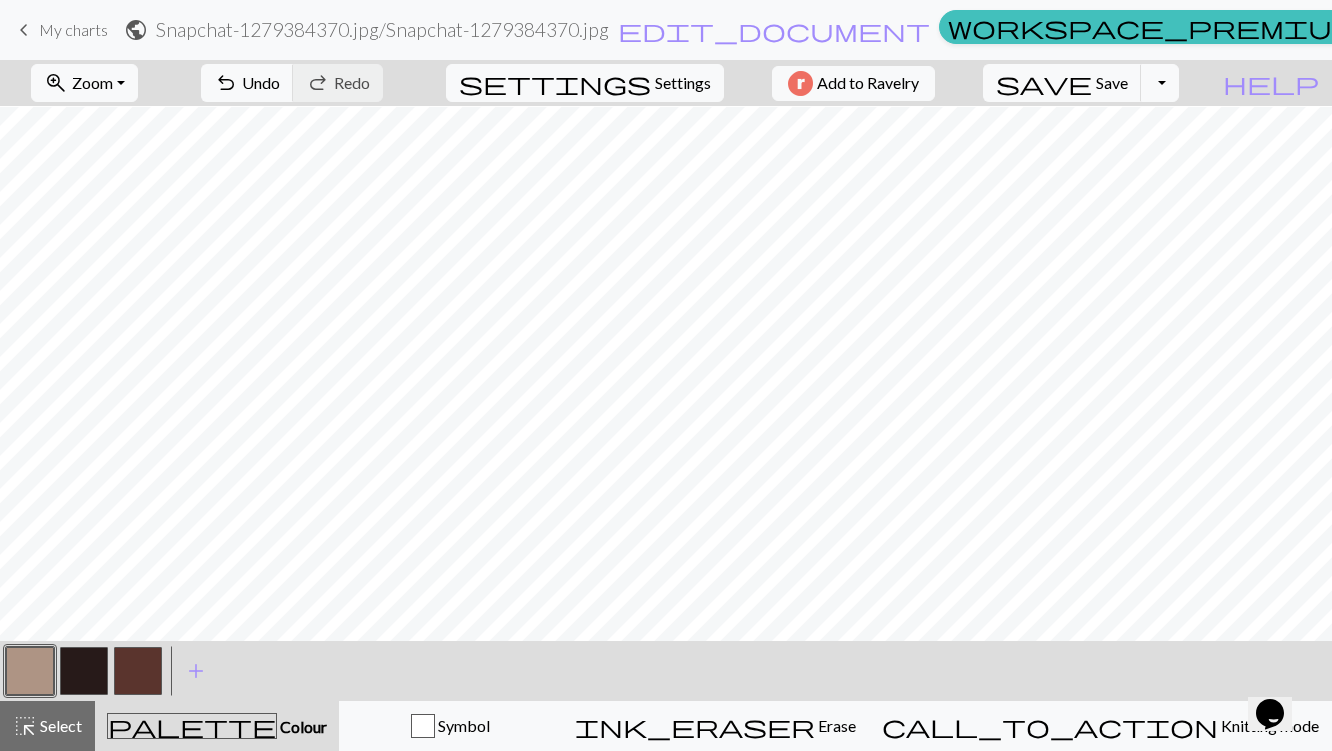 click at bounding box center [138, 671] 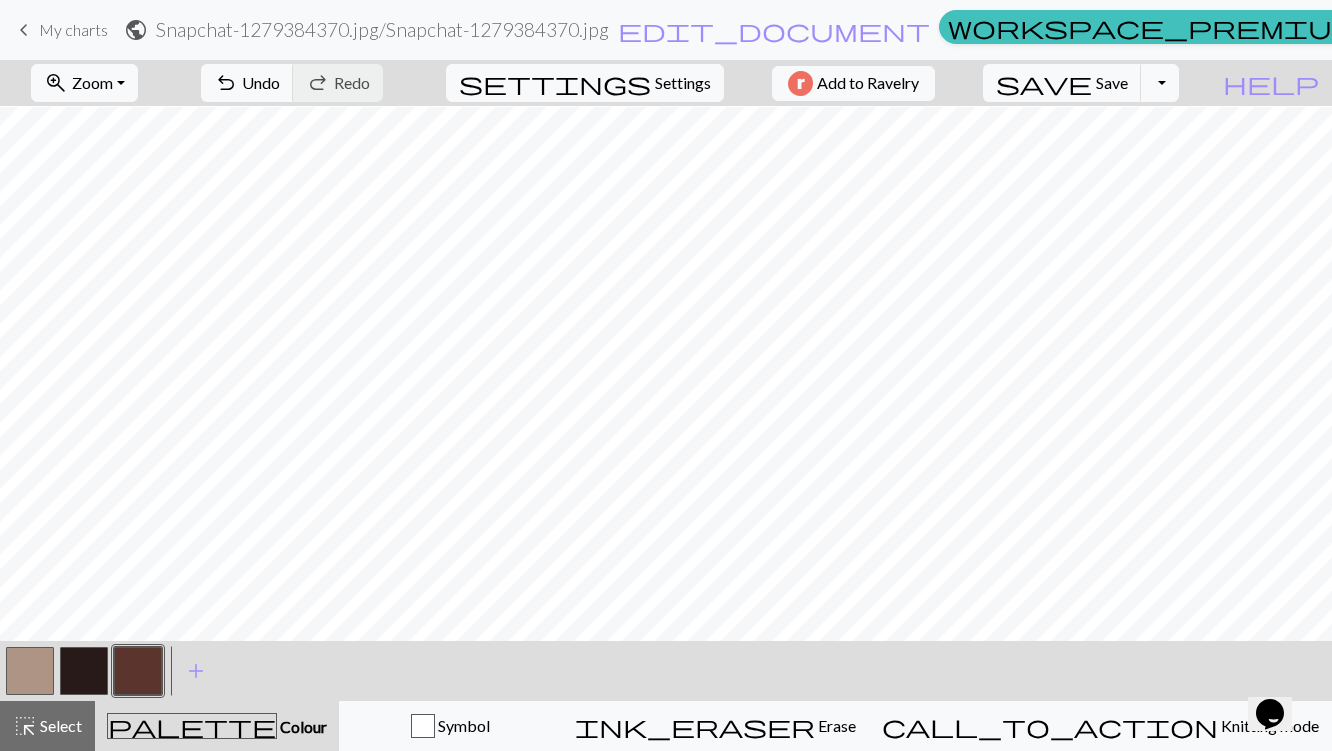 click at bounding box center [30, 671] 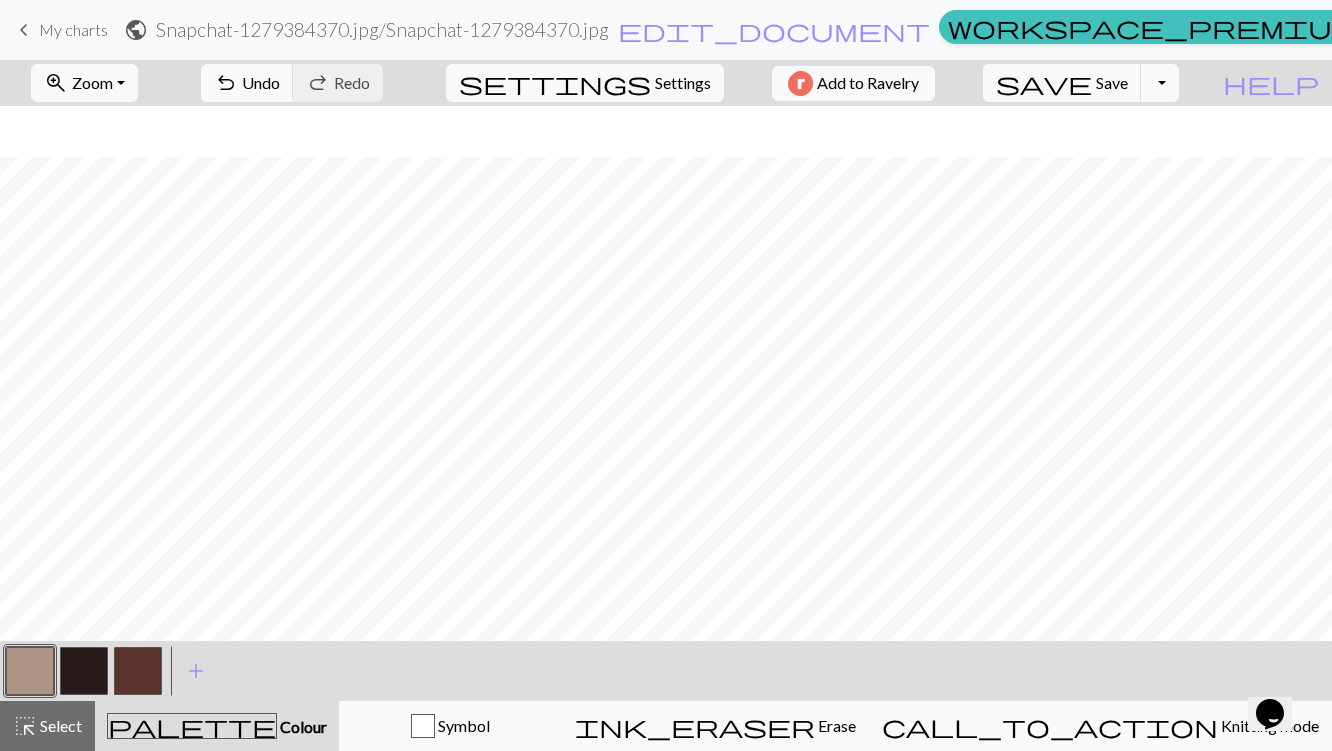 scroll, scrollTop: 329, scrollLeft: 0, axis: vertical 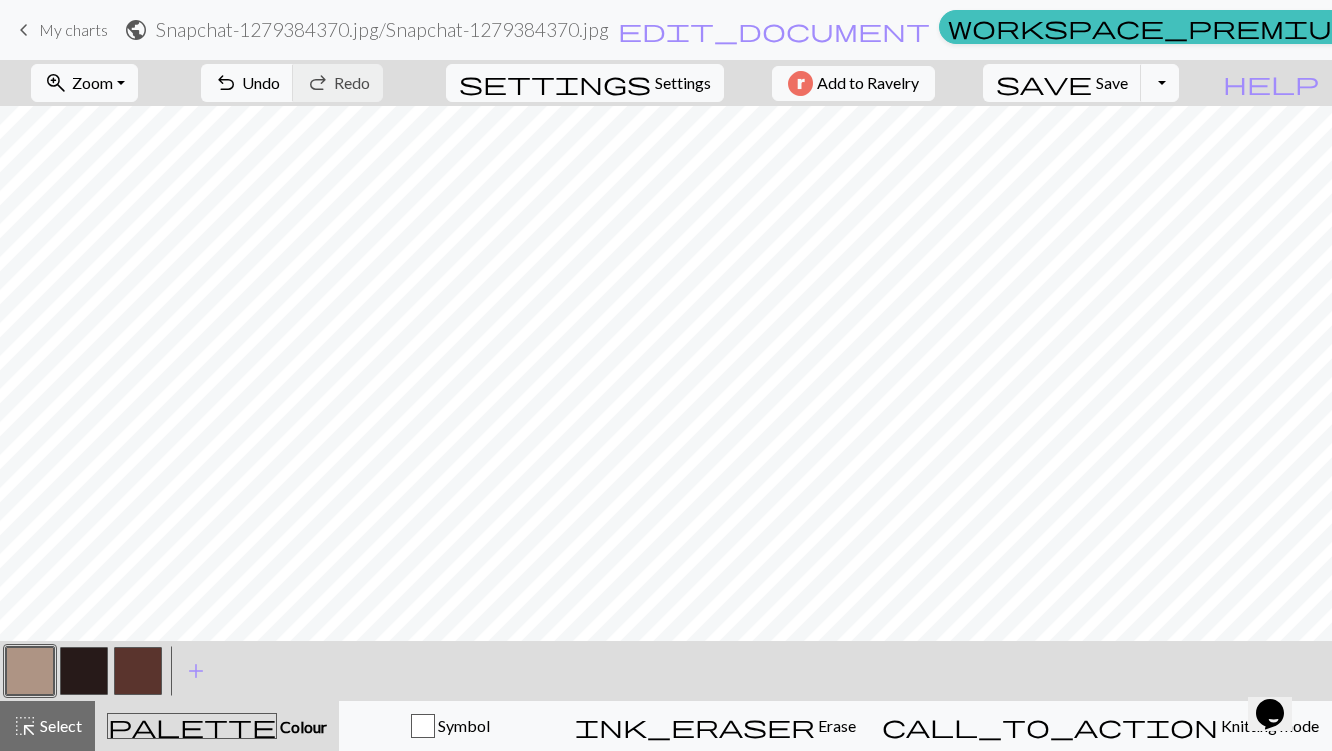 click at bounding box center (30, 671) 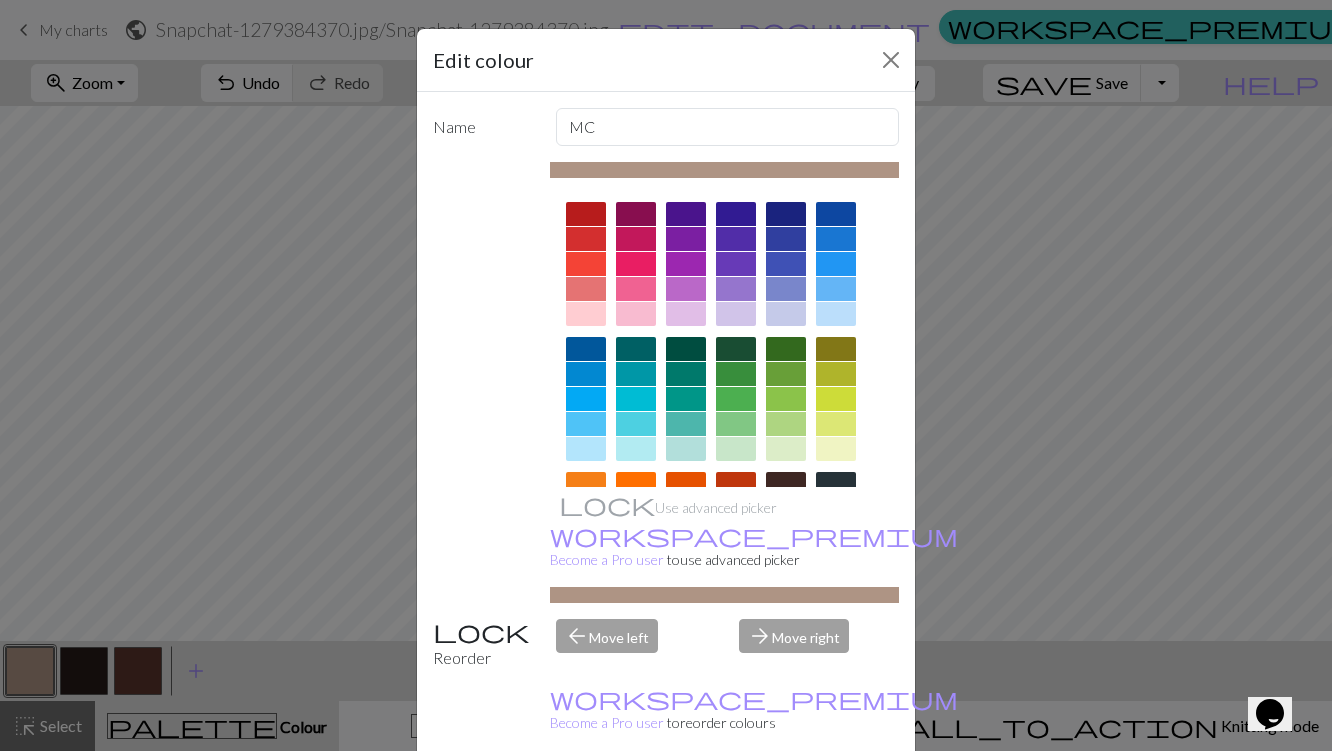 click on "Edit colour Name MC Use advanced picker workspace_premium Become a Pro user   to  use advanced picker Reorder arrow_back Move left arrow_forward Move right workspace_premium Become a Pro user   to  reorder colours Delete Done Cancel" at bounding box center [666, 375] 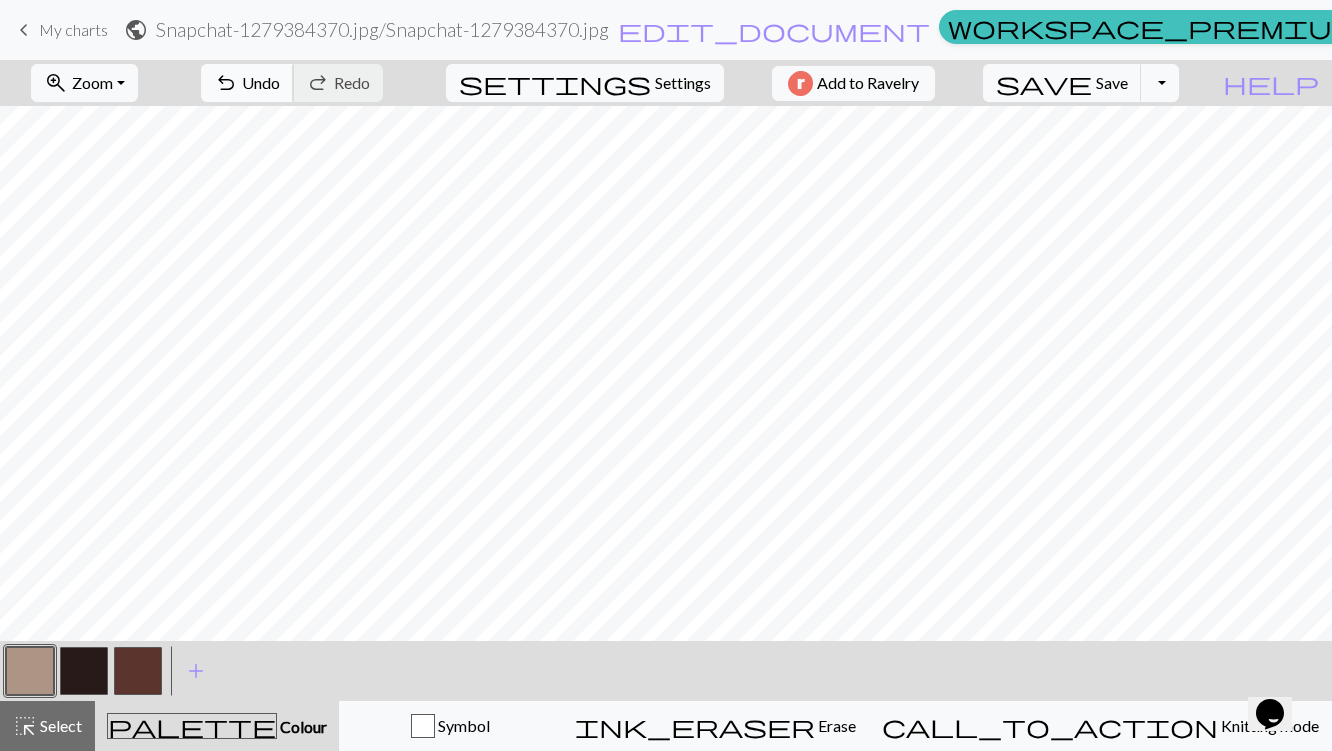 click on "undo" at bounding box center [226, 83] 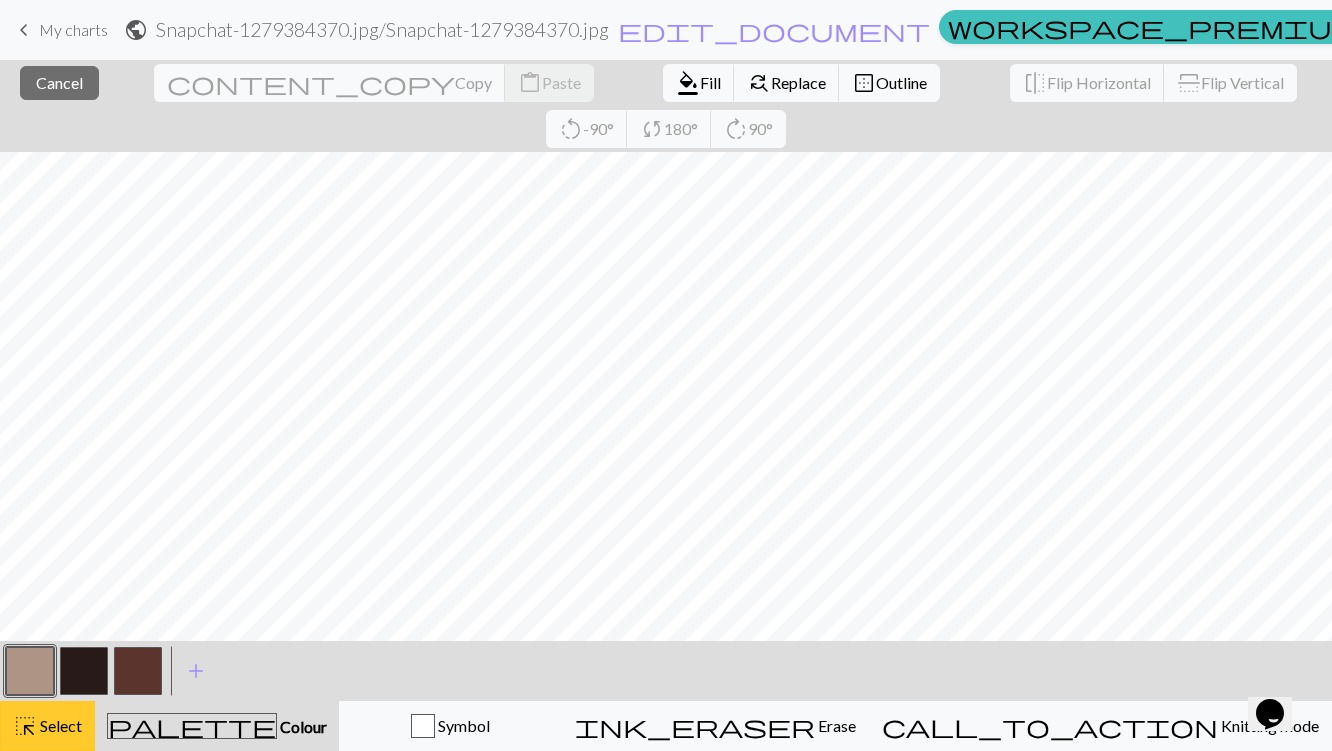 click on "highlight_alt   Select   Select" at bounding box center (47, 726) 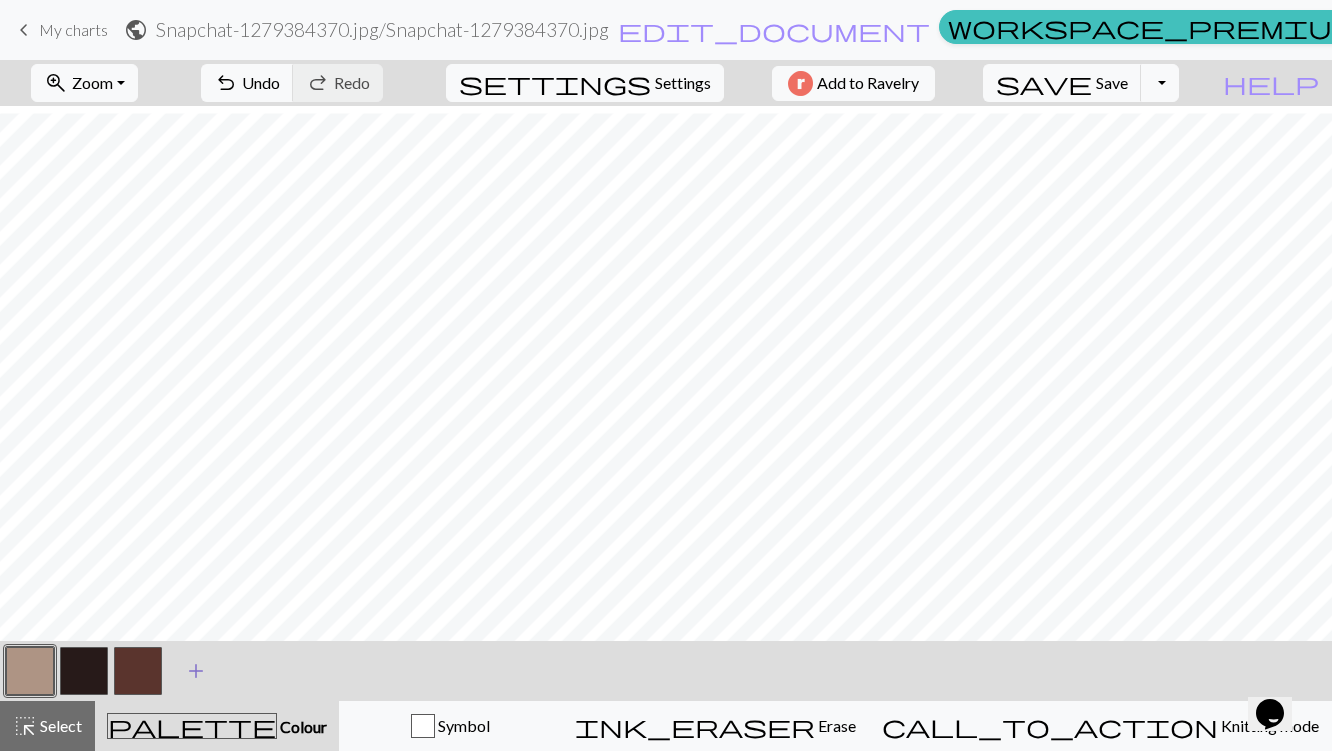 scroll, scrollTop: 511, scrollLeft: 0, axis: vertical 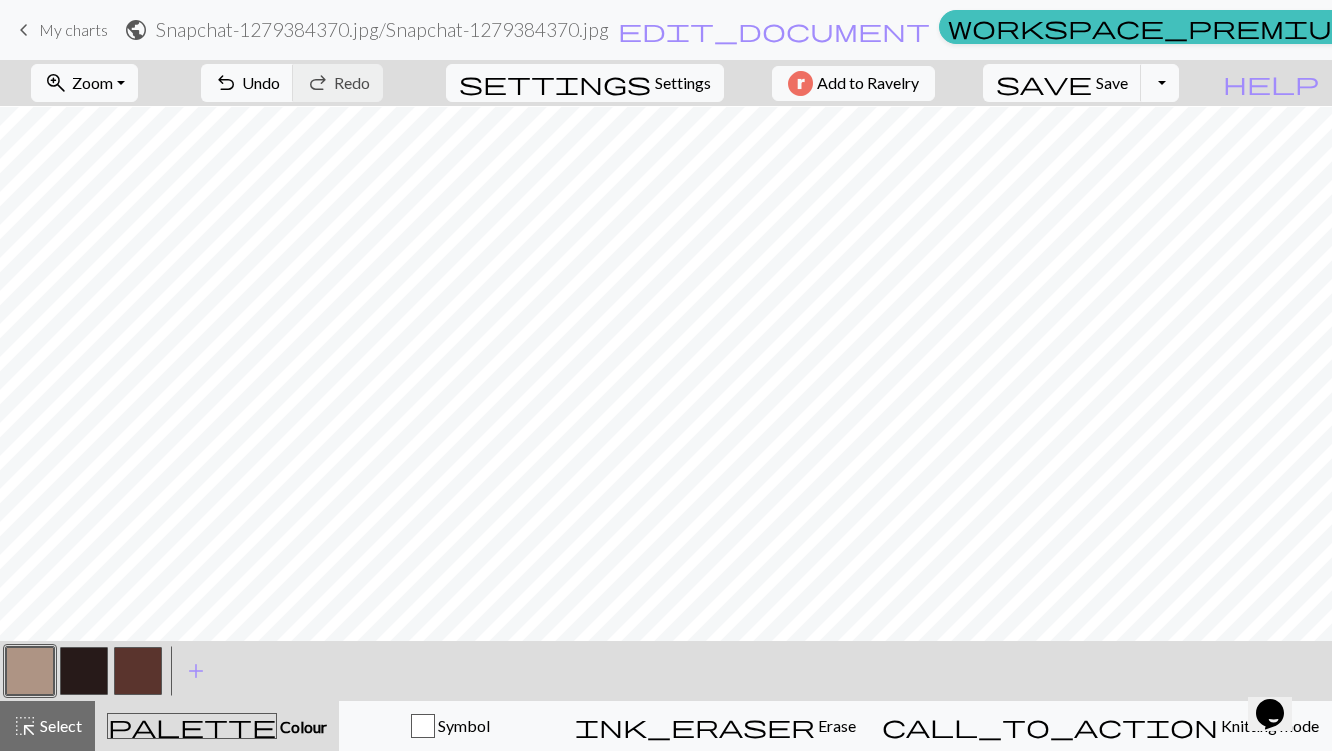 click at bounding box center [138, 671] 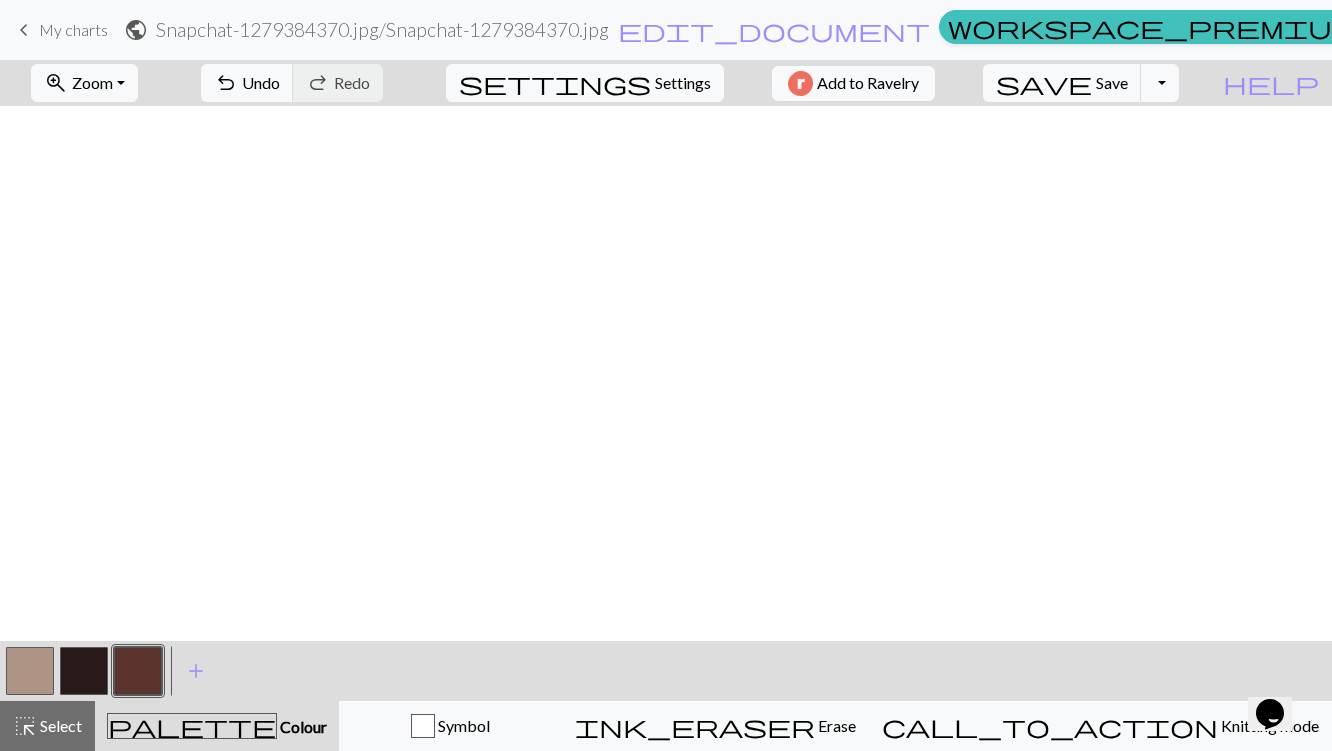 scroll, scrollTop: 669, scrollLeft: 0, axis: vertical 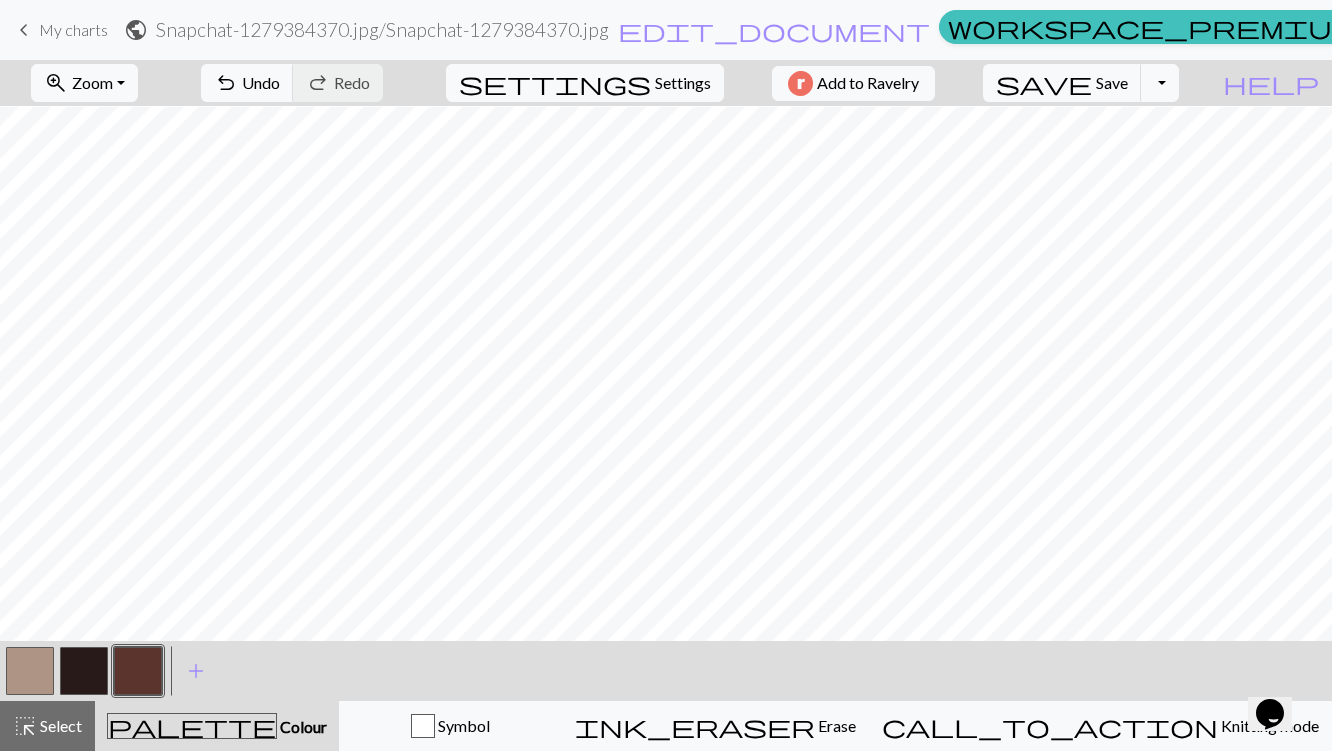 click at bounding box center [30, 671] 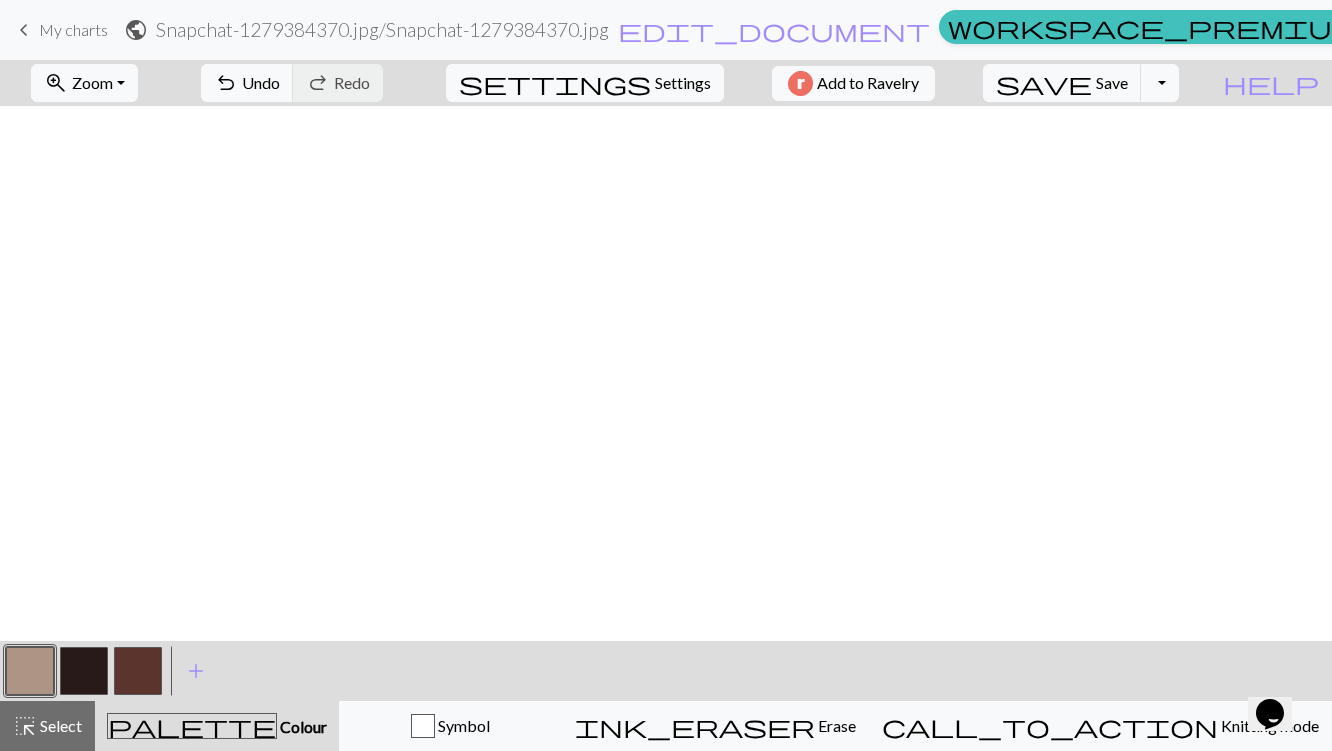 scroll, scrollTop: 669, scrollLeft: 0, axis: vertical 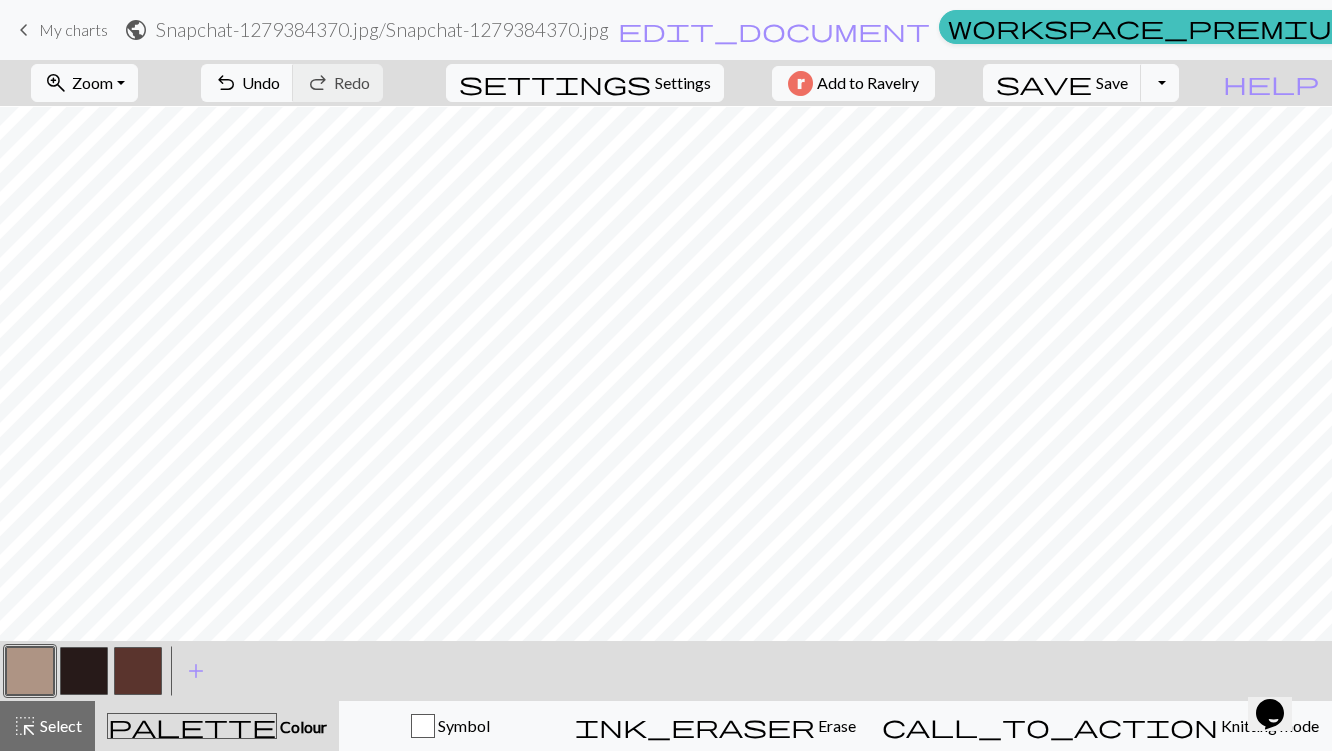 click at bounding box center (84, 671) 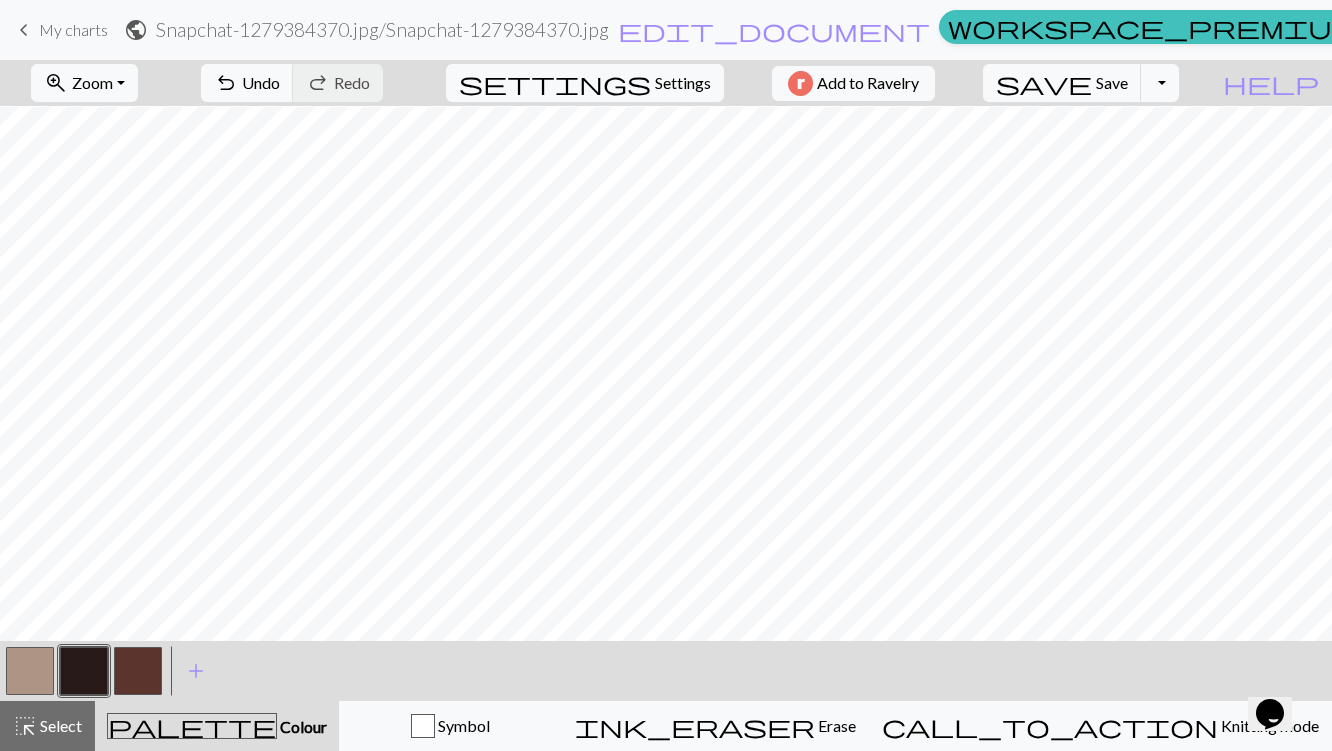 click at bounding box center (84, 671) 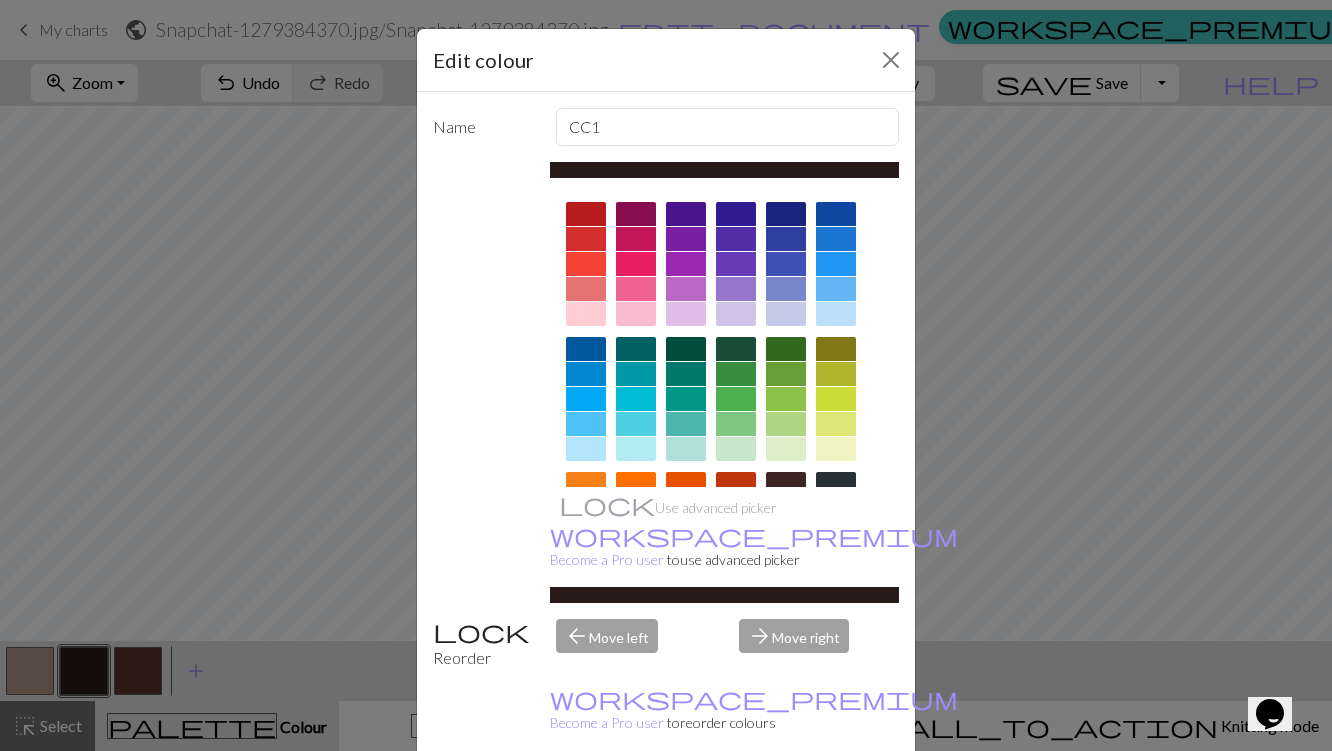 click on "Delete" at bounding box center (469, 802) 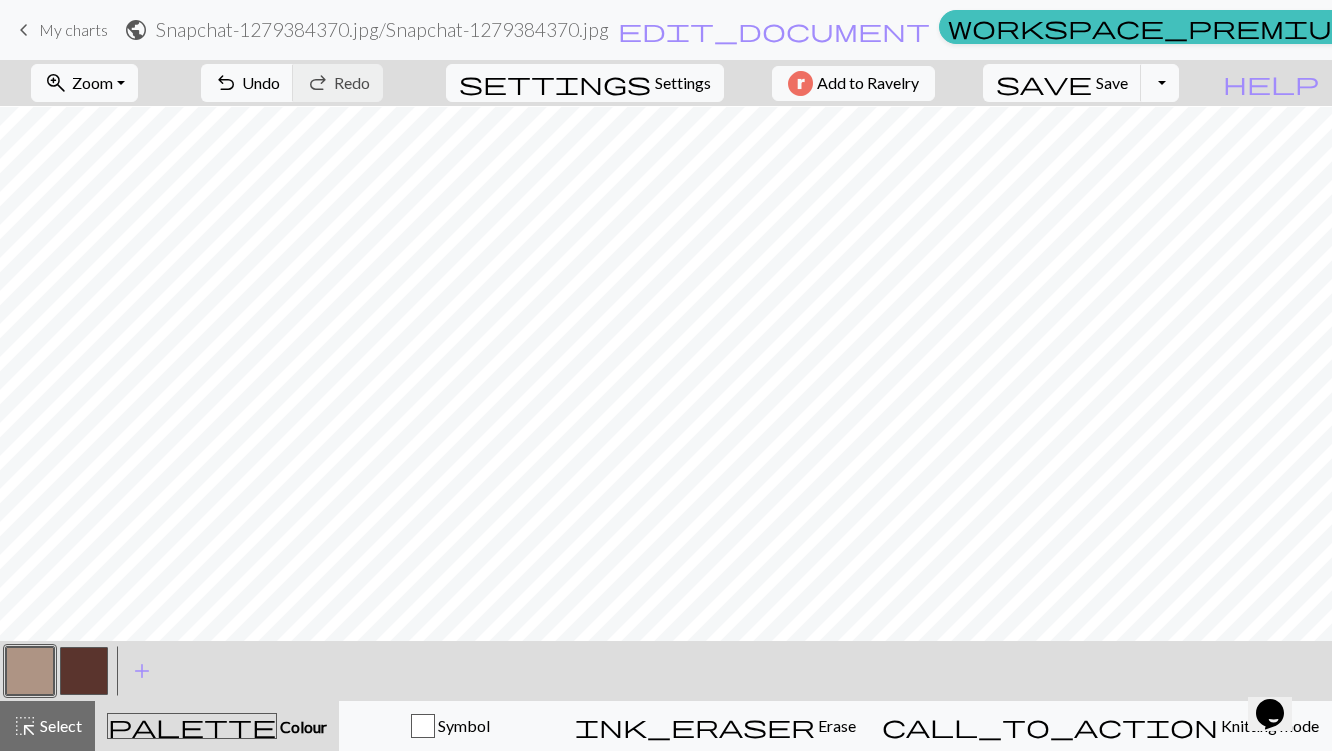 click at bounding box center (30, 671) 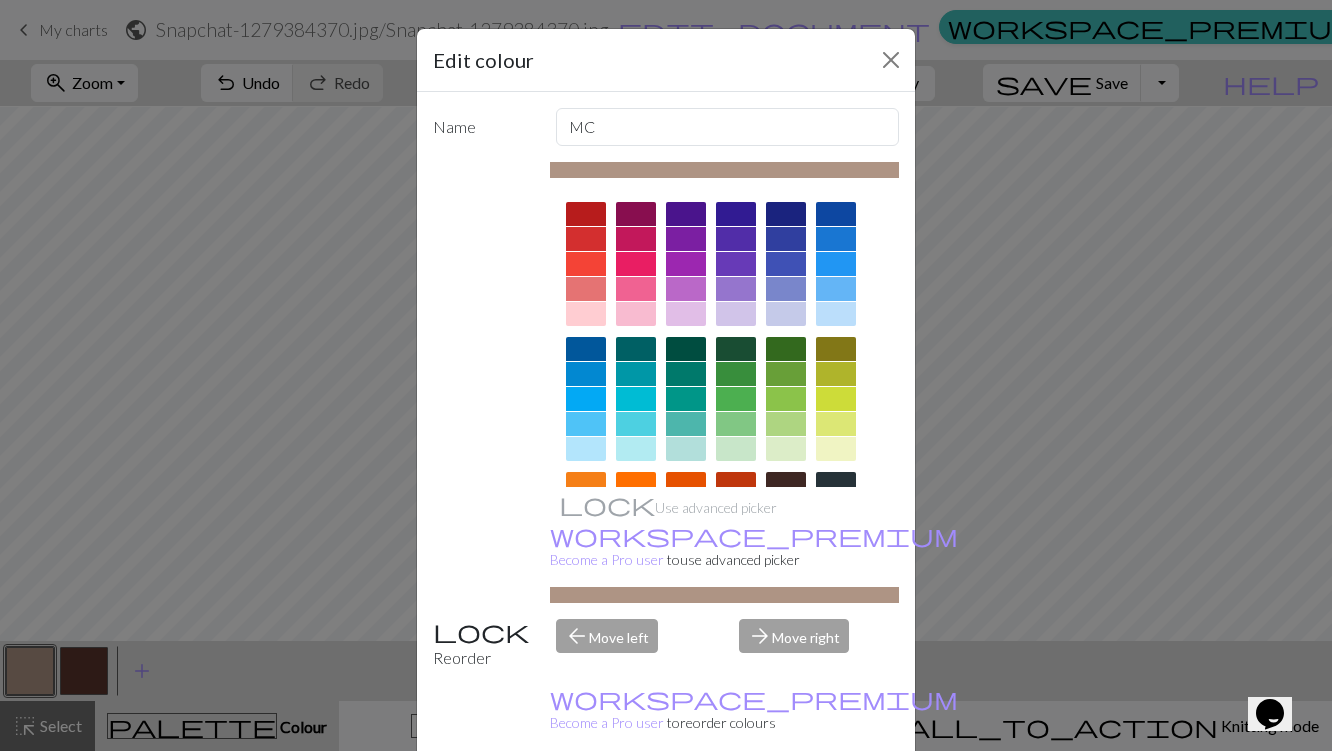 click on "Edit colour Name MC Use advanced picker workspace_premium Become a Pro user   to  use advanced picker Reorder arrow_back Move left arrow_forward Move right workspace_premium Become a Pro user   to  reorder colours Delete Done Cancel" at bounding box center [666, 375] 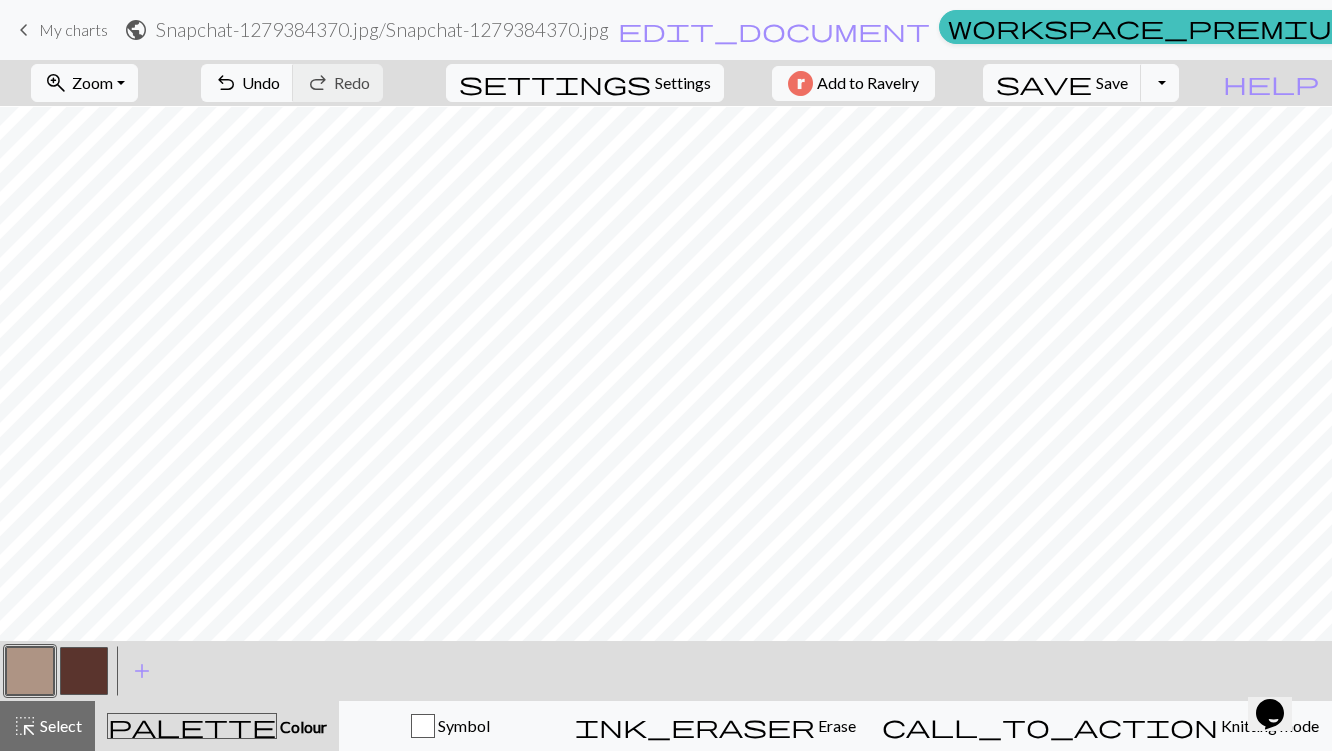 click at bounding box center [30, 671] 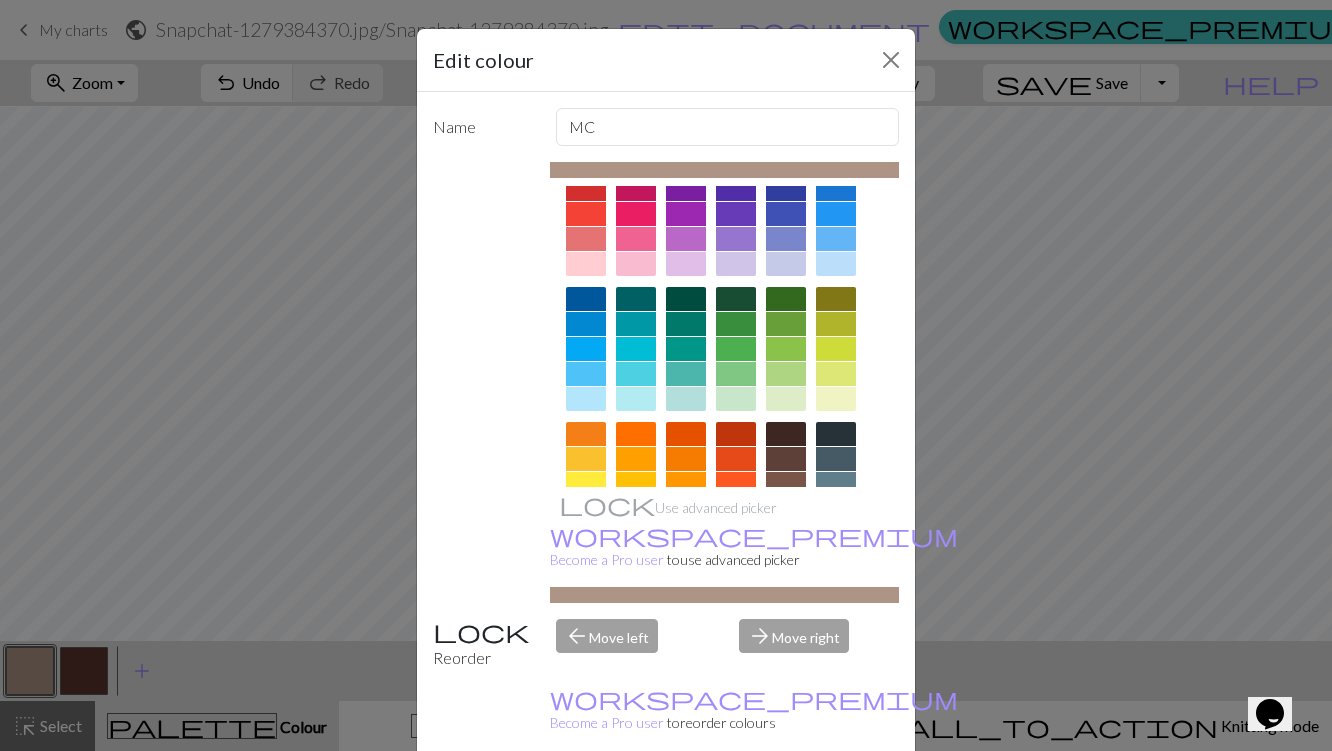 scroll, scrollTop: 51, scrollLeft: 0, axis: vertical 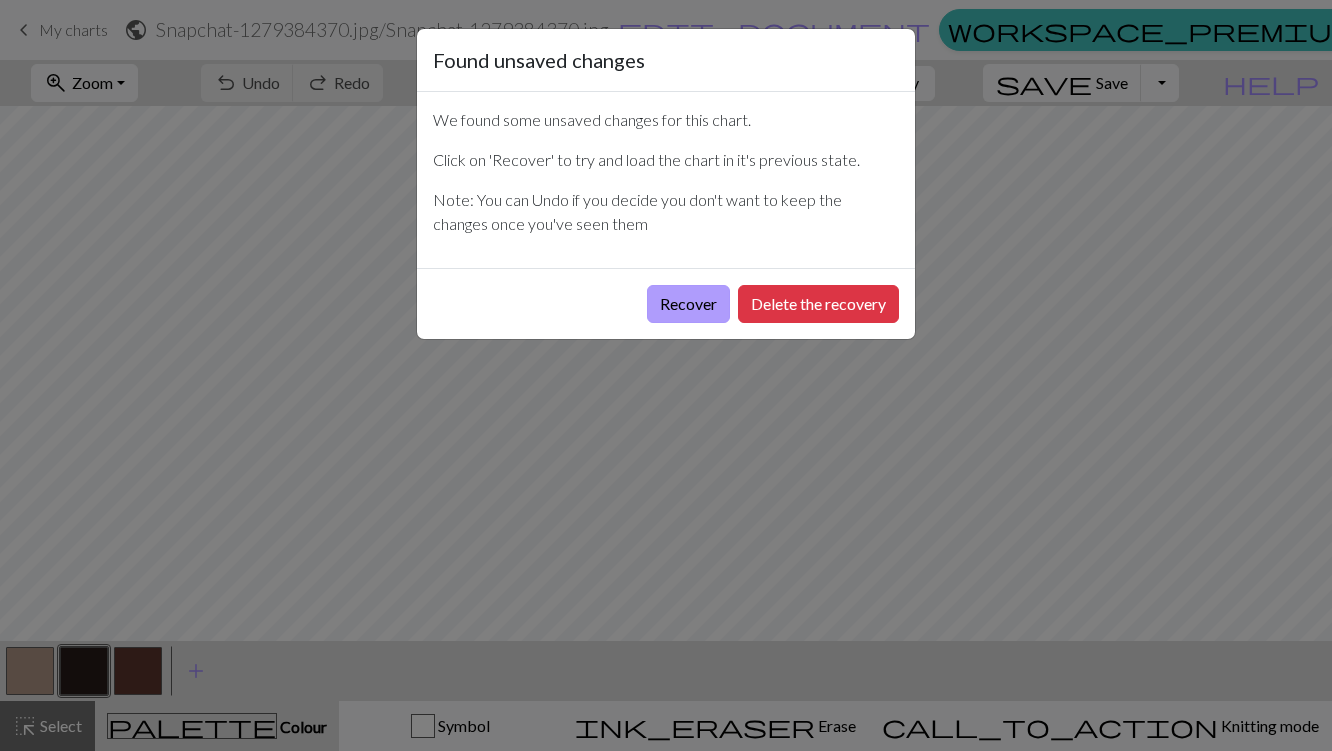 click on "Recover" at bounding box center [688, 304] 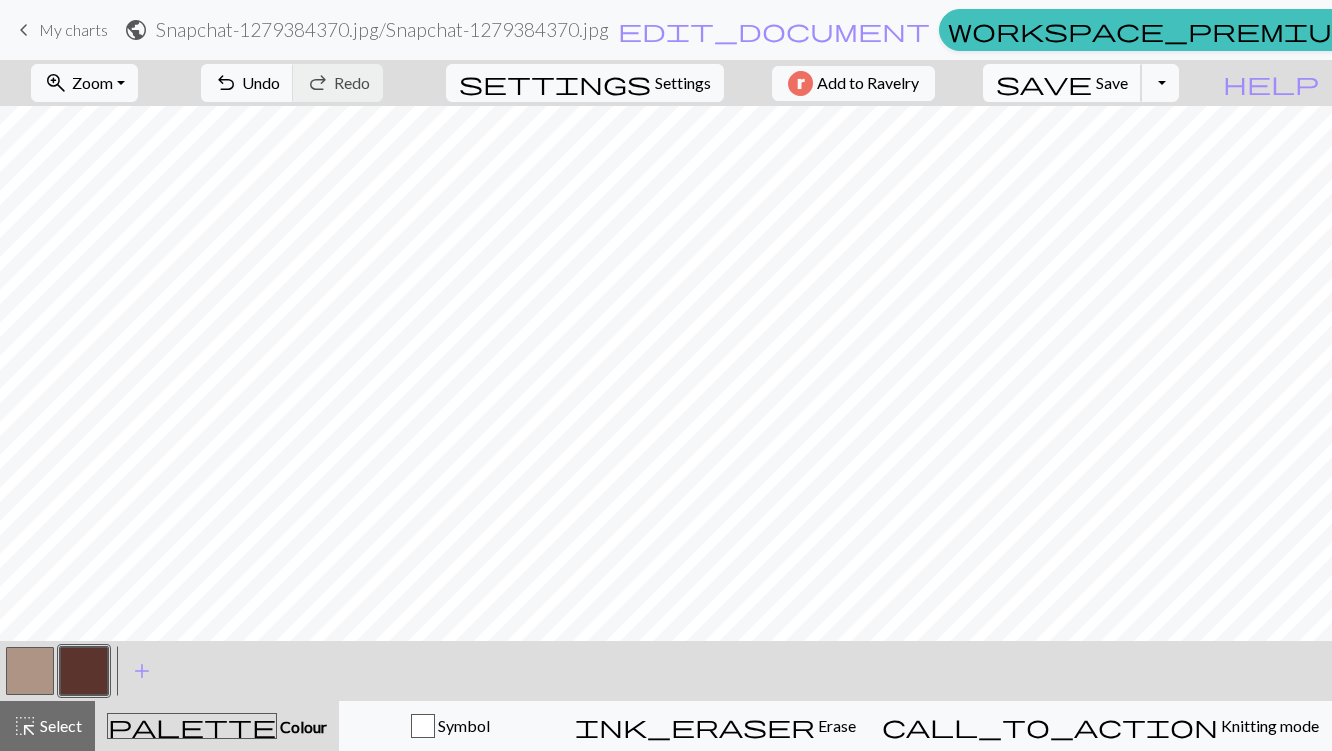 click on "save" at bounding box center [1044, 83] 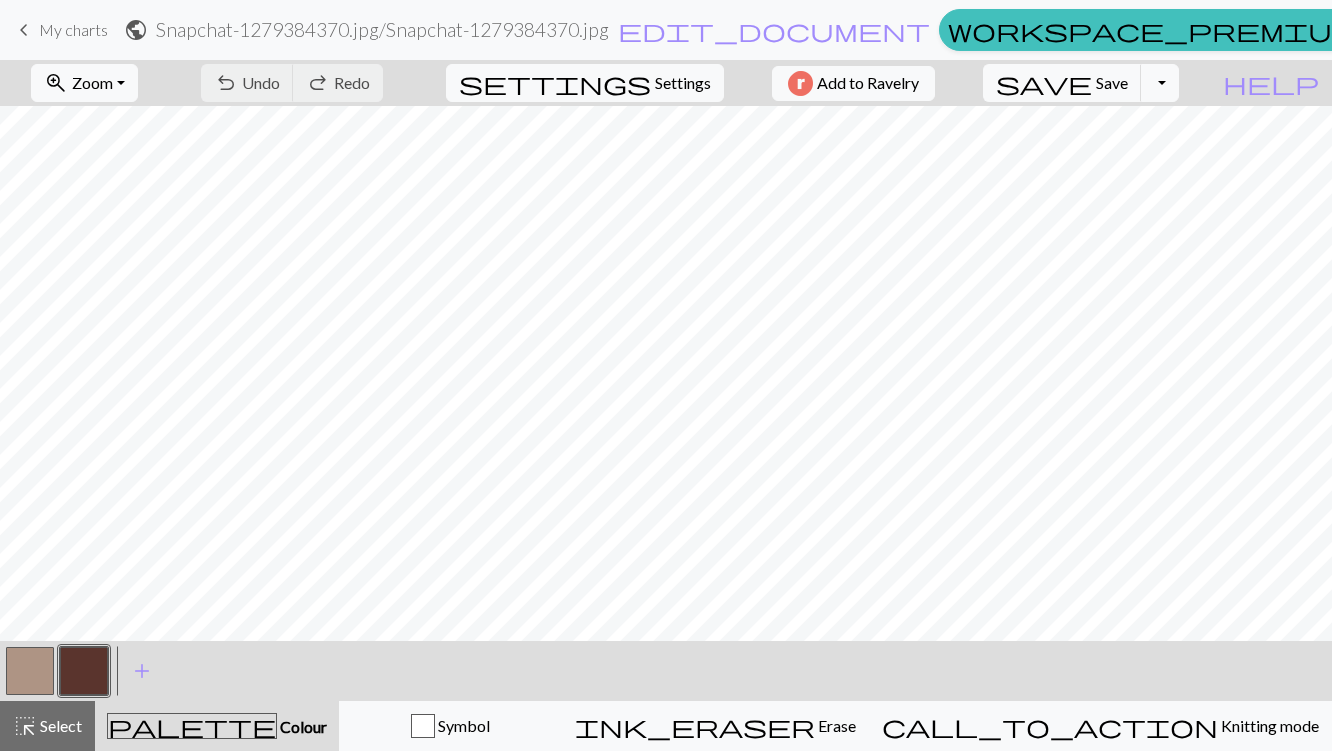 click at bounding box center (30, 671) 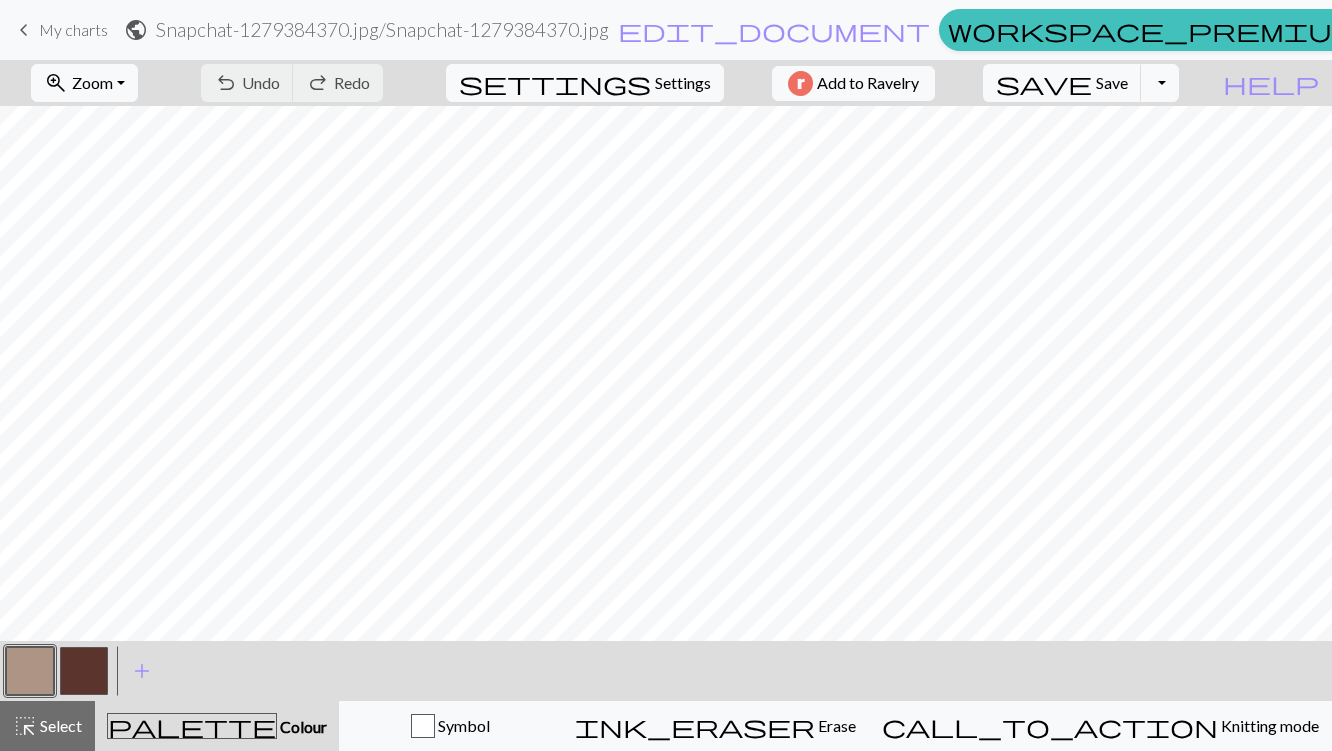 click at bounding box center (30, 671) 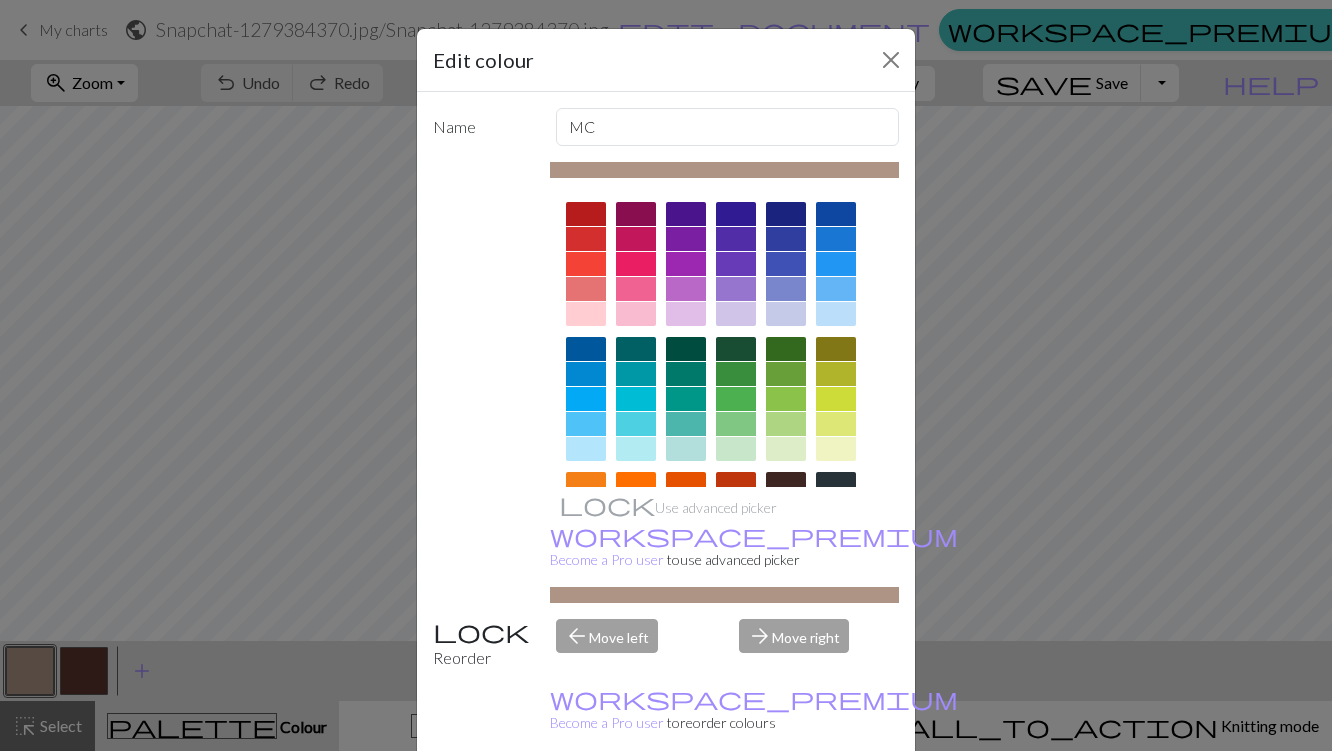 scroll, scrollTop: 266, scrollLeft: 0, axis: vertical 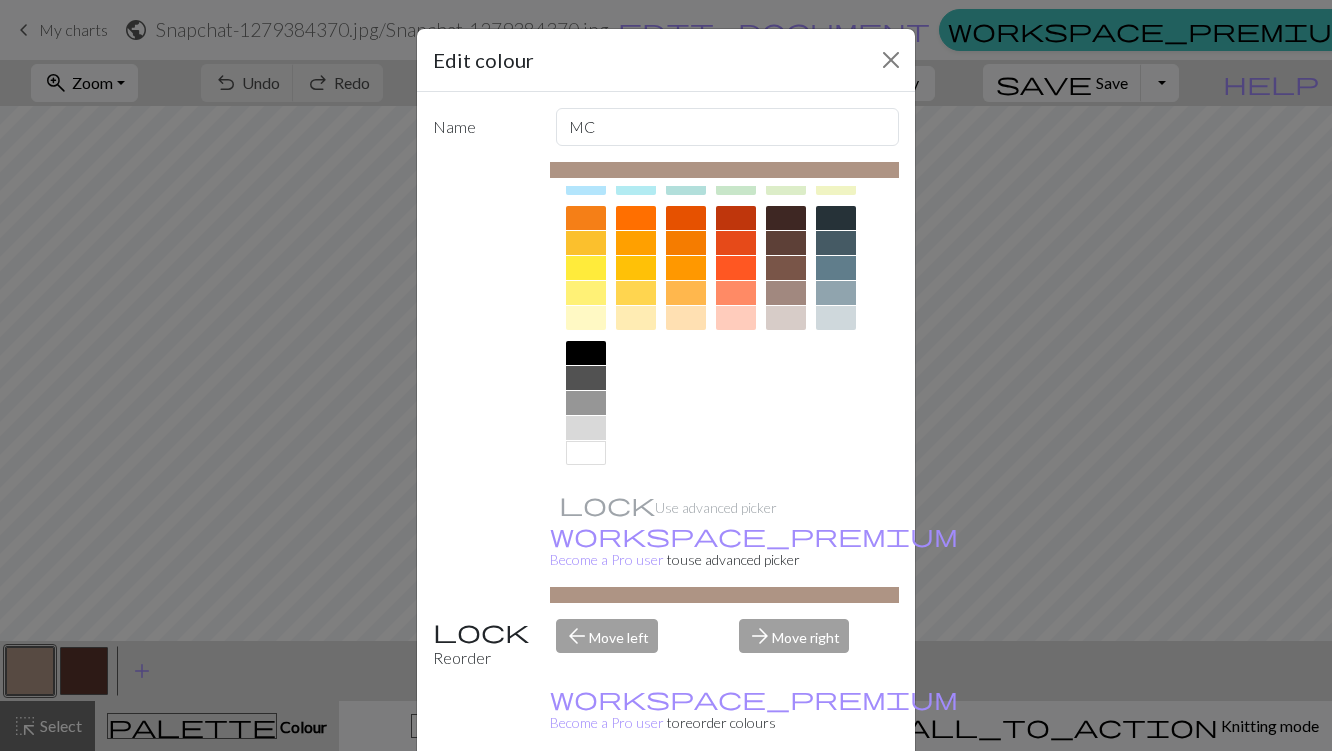 click at bounding box center [586, 353] 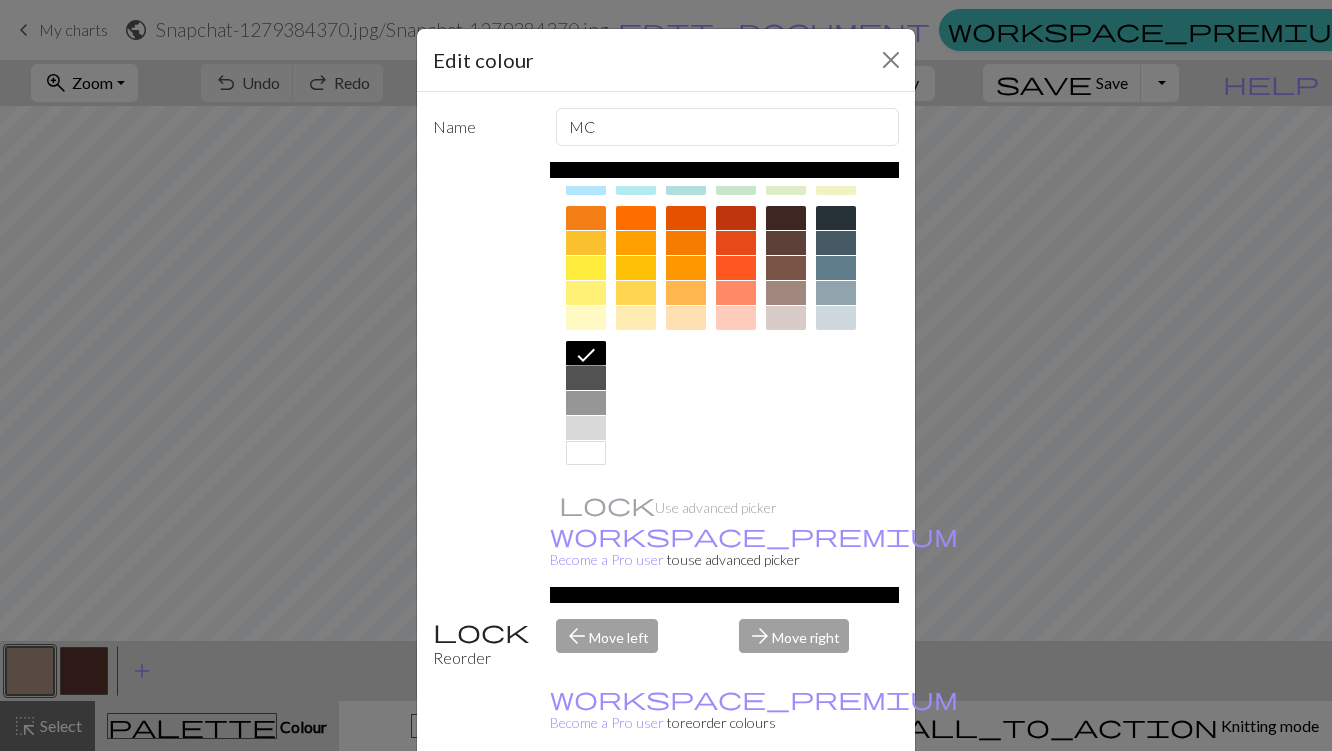 click on "Done" at bounding box center [786, 802] 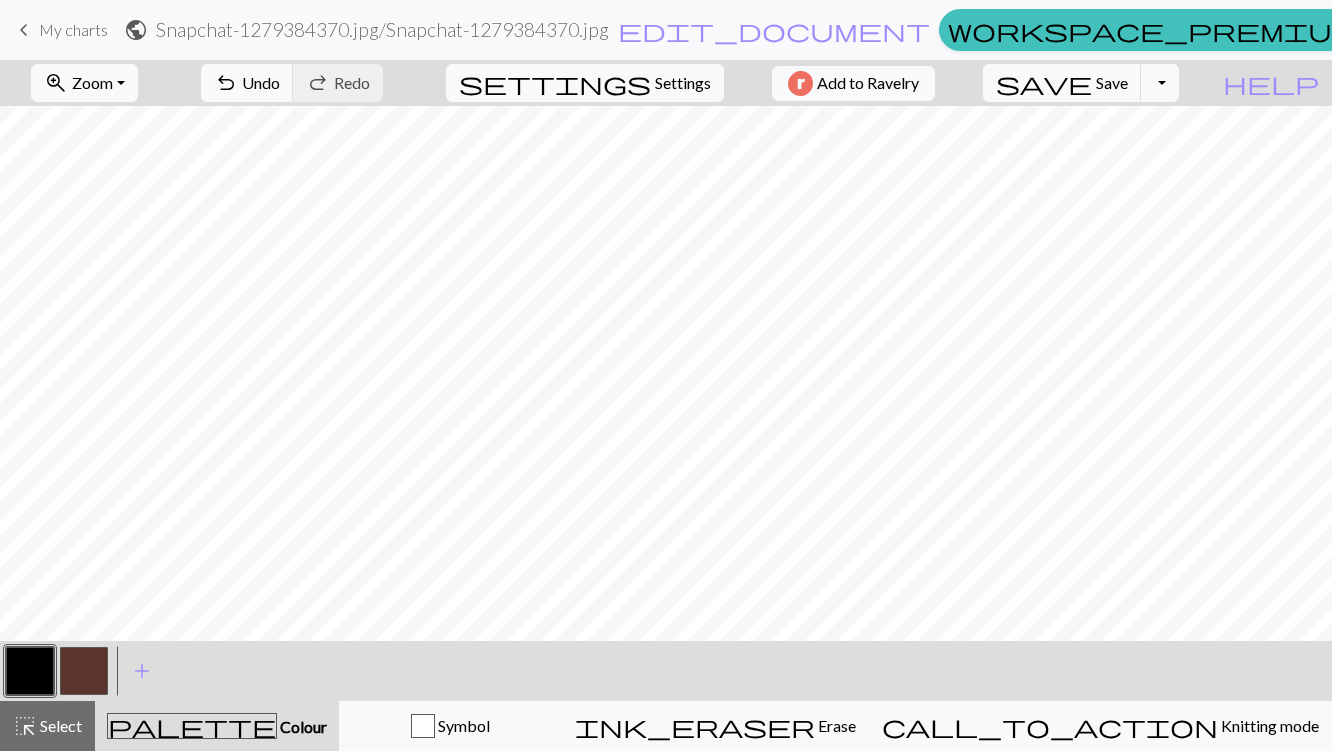 click at bounding box center [84, 671] 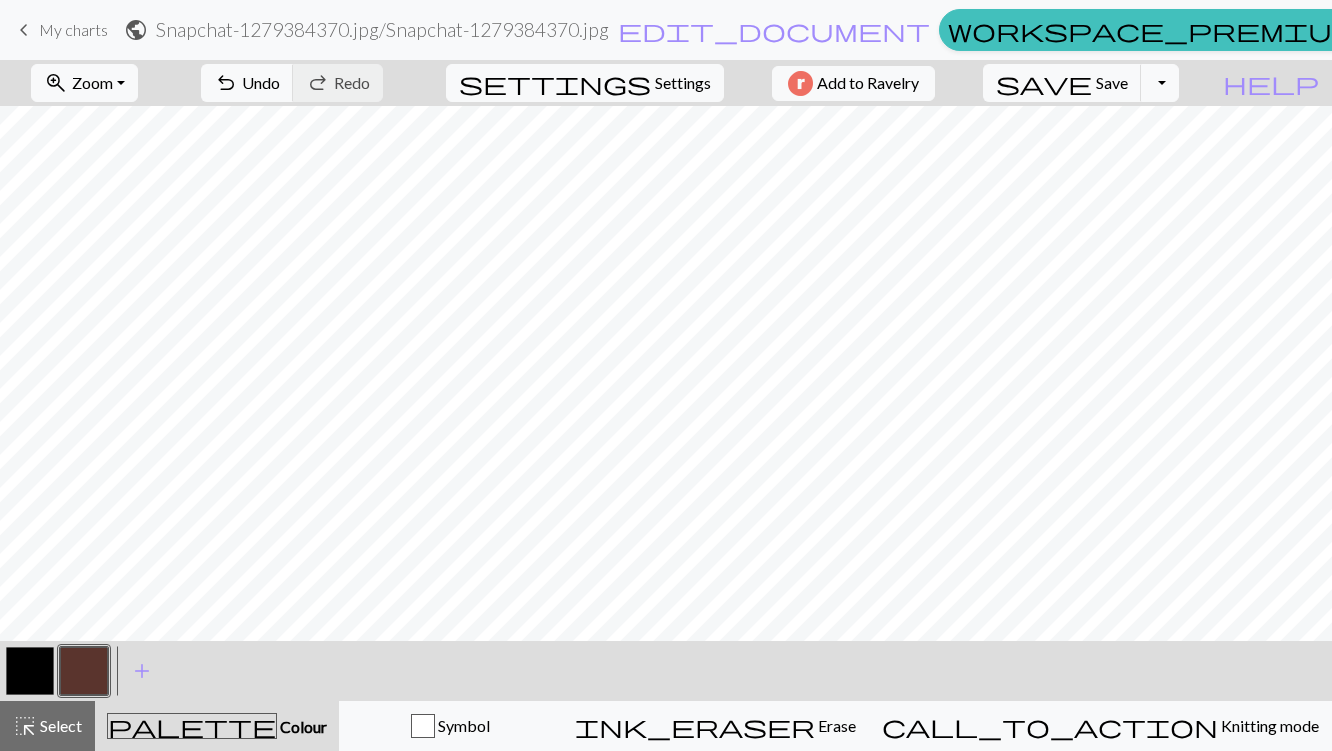 click at bounding box center (84, 671) 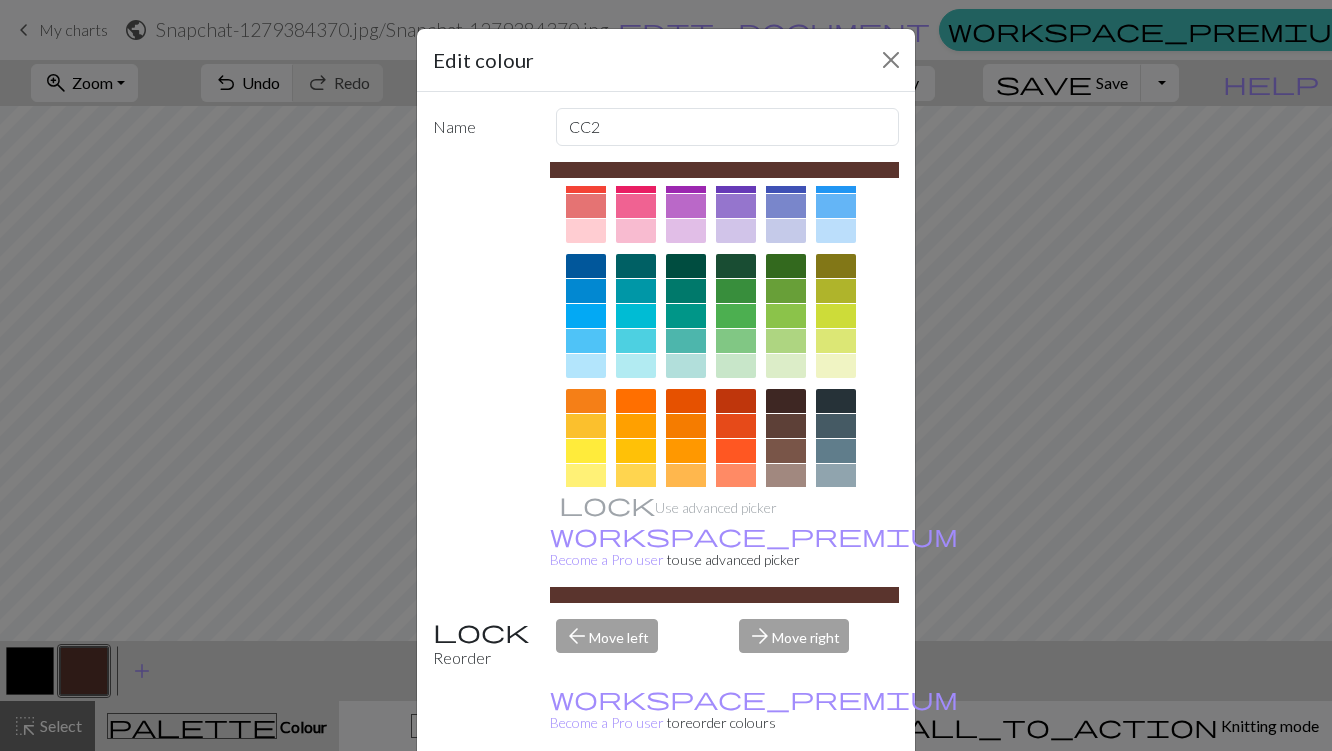 scroll, scrollTop: 266, scrollLeft: 0, axis: vertical 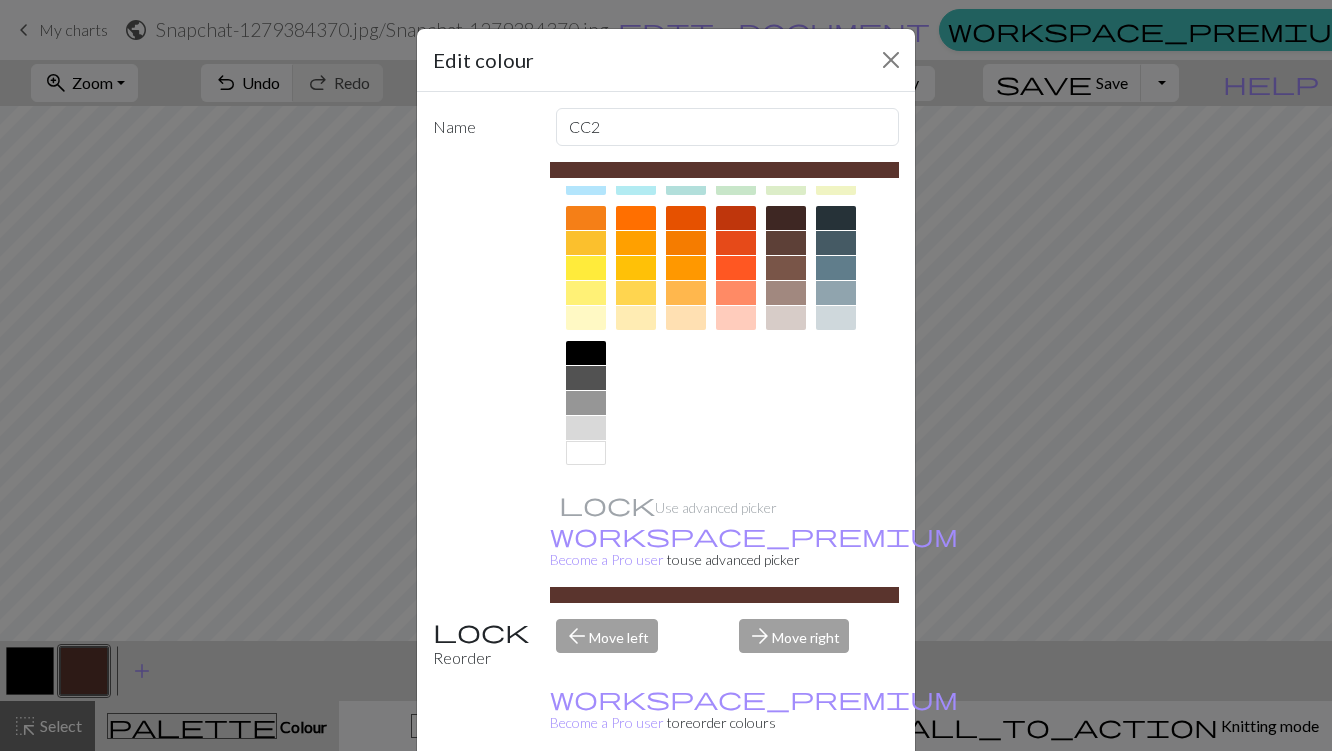 click at bounding box center [586, 428] 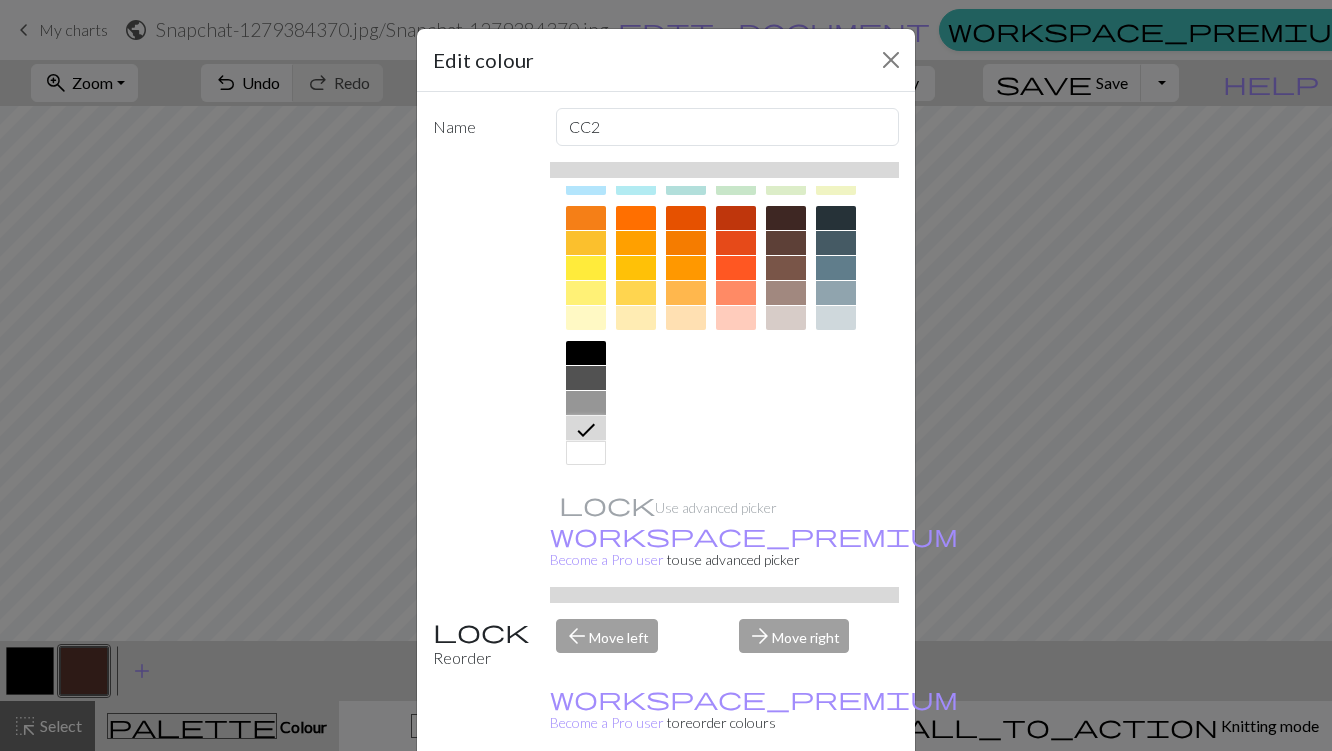 click at bounding box center (586, 453) 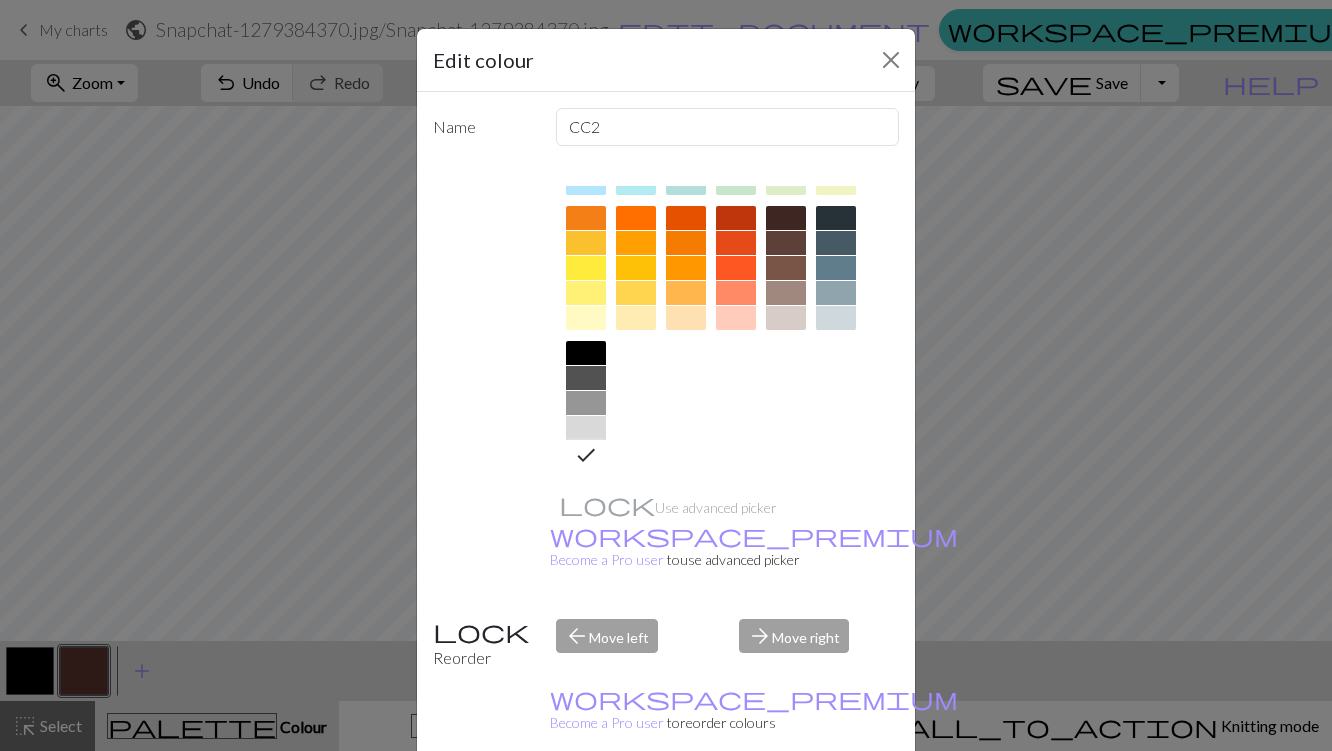 click on "Done" at bounding box center [786, 802] 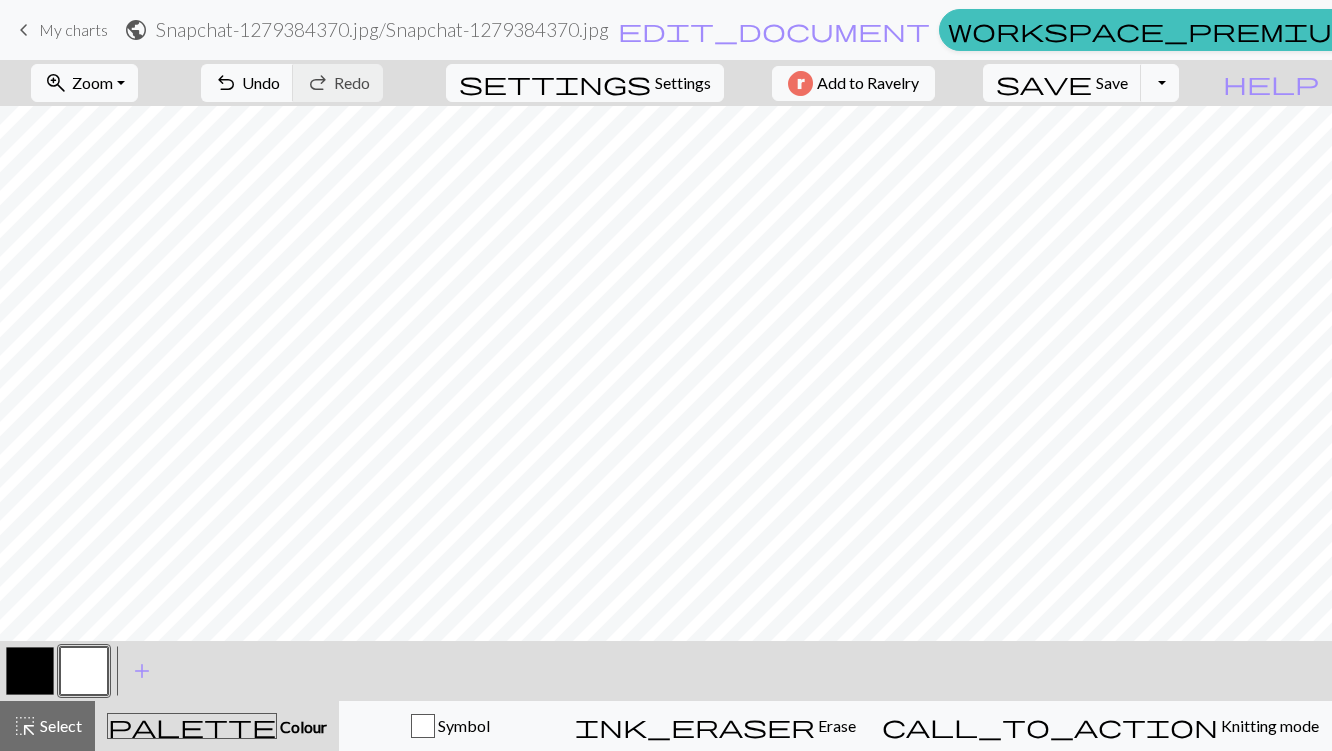 click at bounding box center [30, 671] 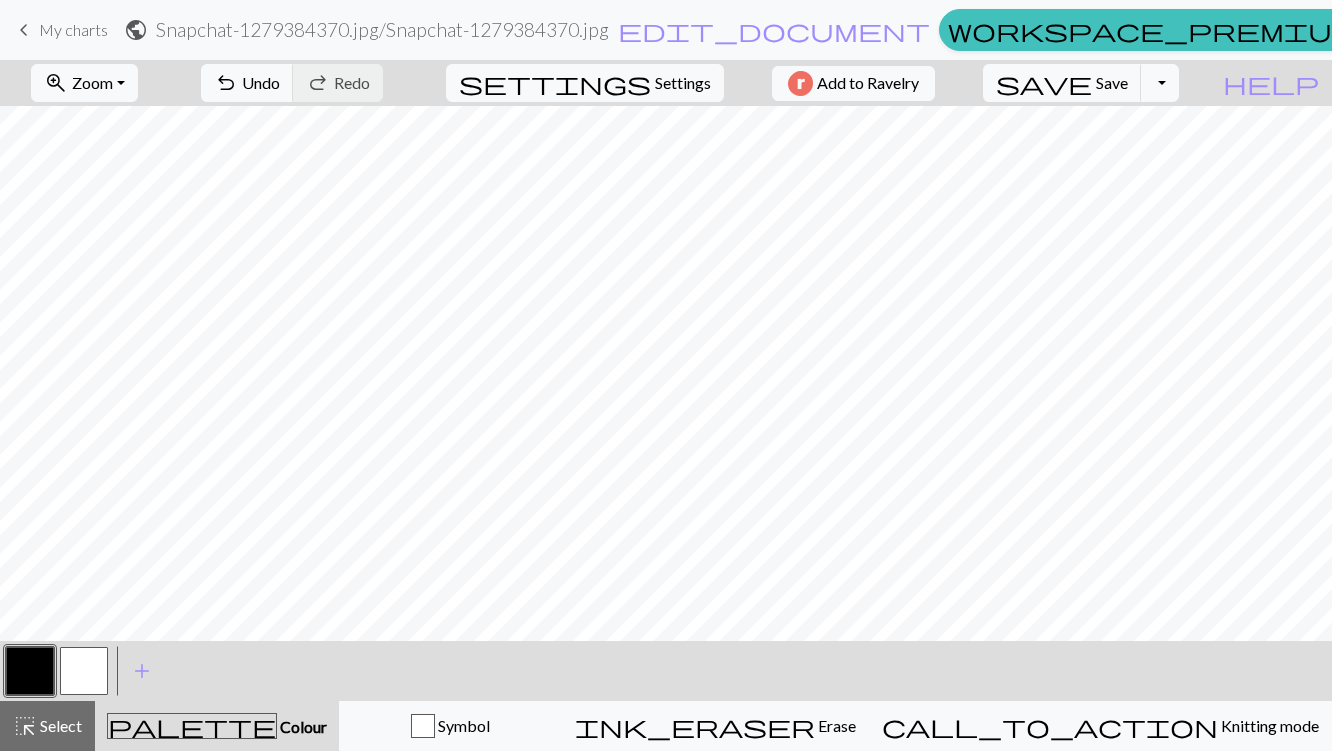 click at bounding box center [30, 671] 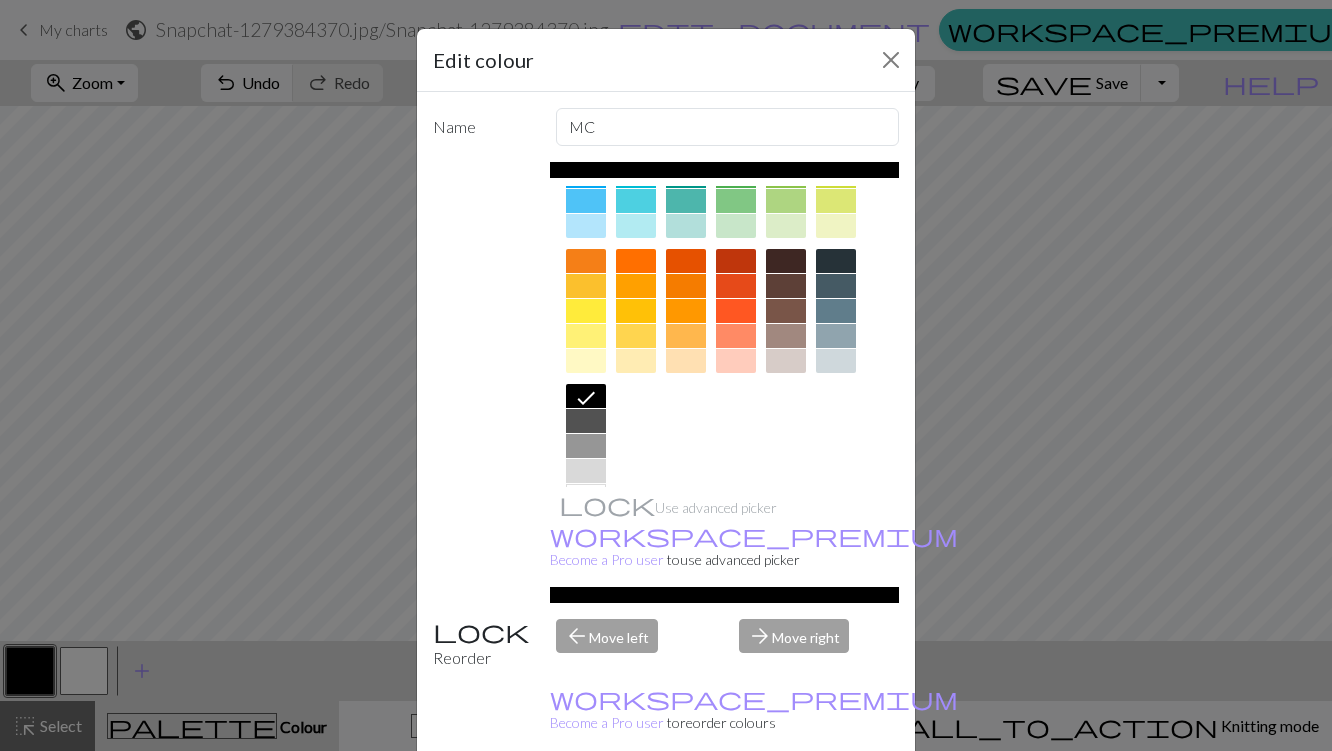 scroll, scrollTop: 266, scrollLeft: 0, axis: vertical 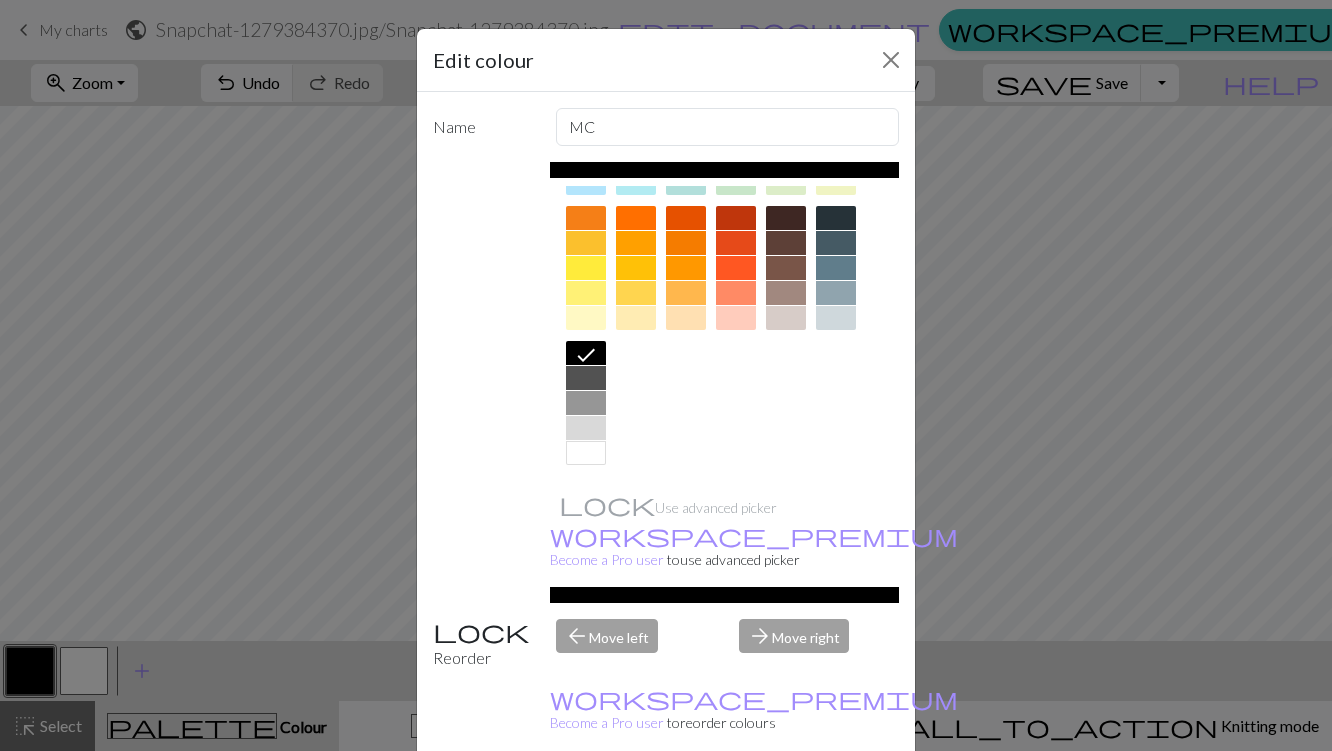 click at bounding box center [786, 218] 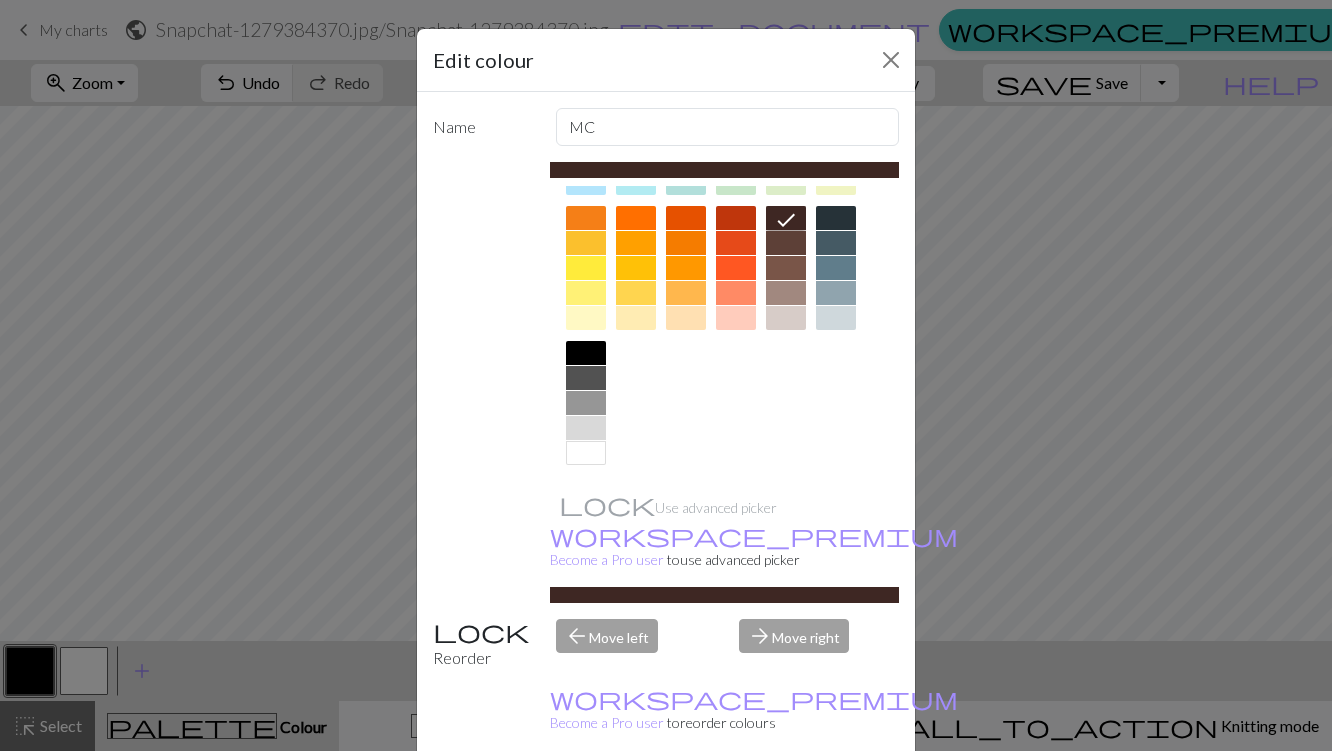 click on "Done" at bounding box center (786, 802) 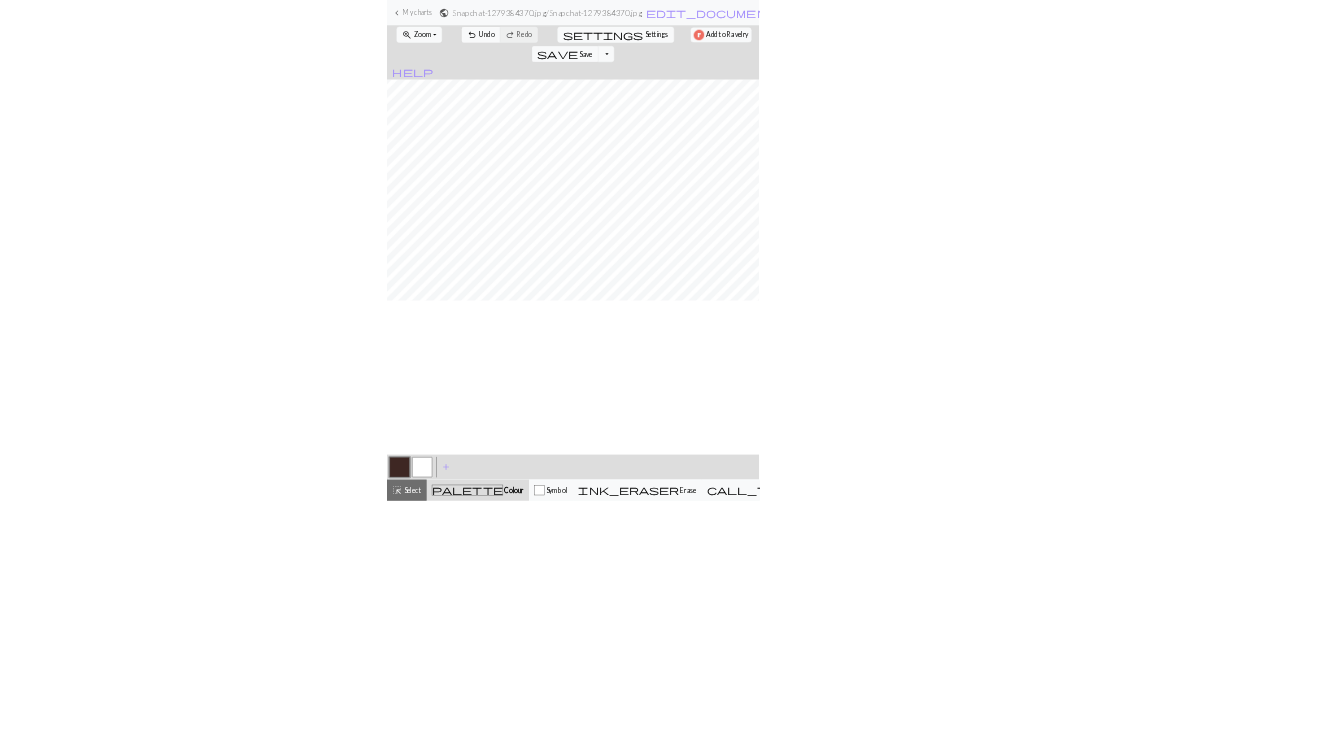 scroll, scrollTop: 18, scrollLeft: 0, axis: vertical 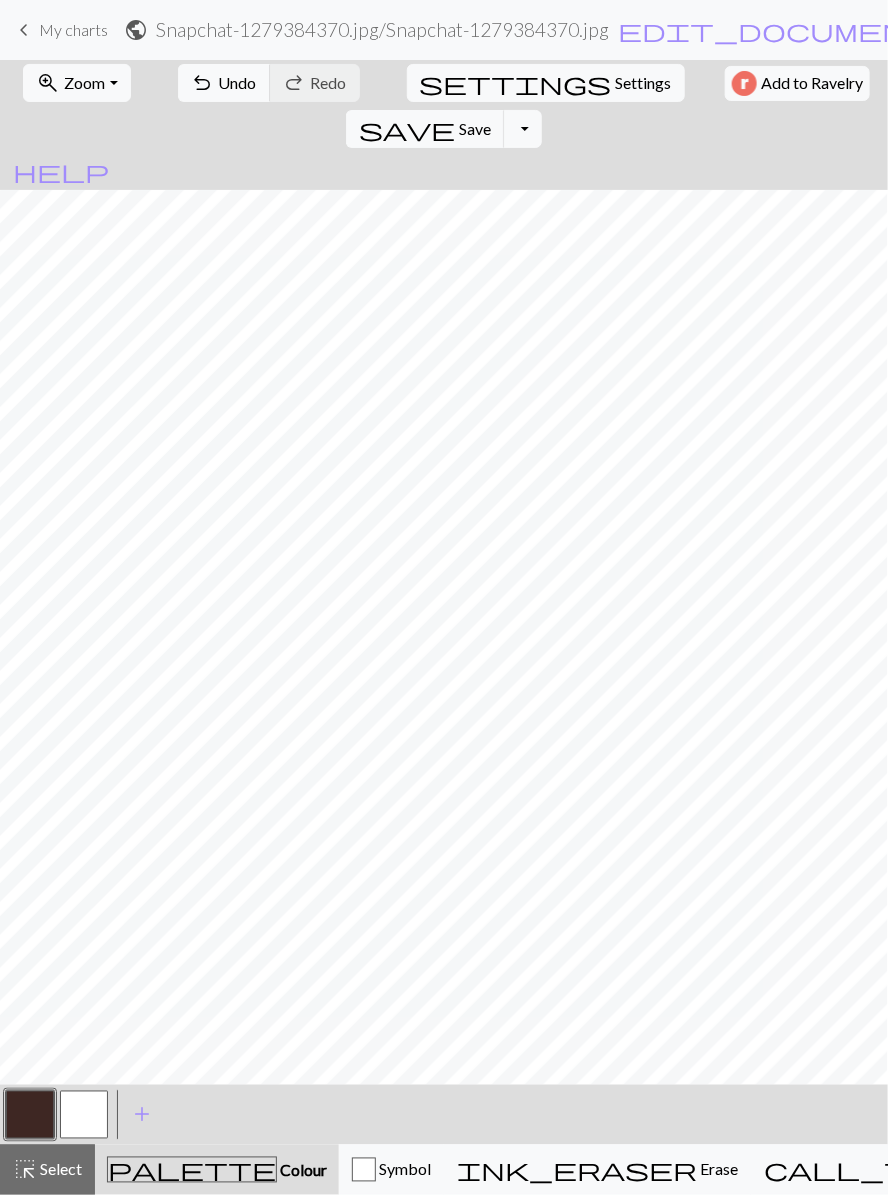 click at bounding box center (84, 1115) 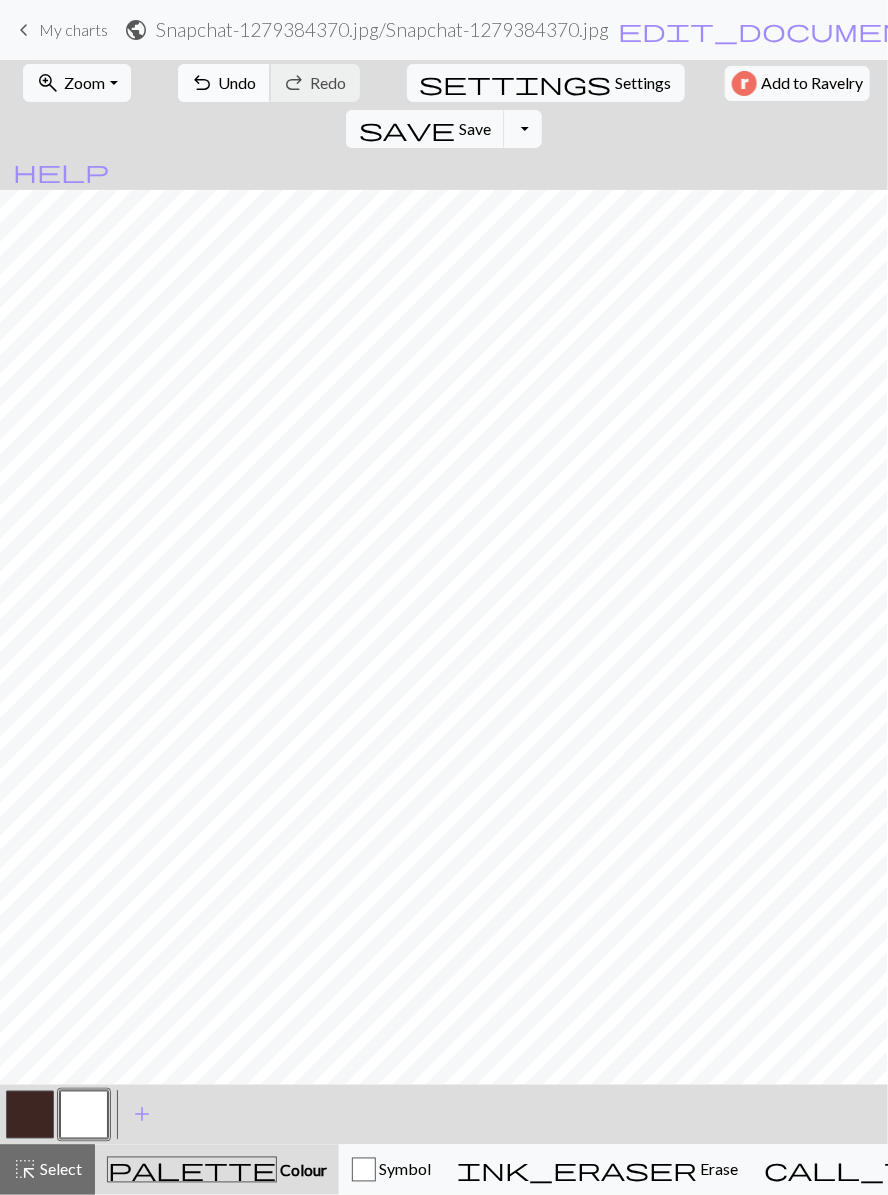 click on "undo" at bounding box center (203, 83) 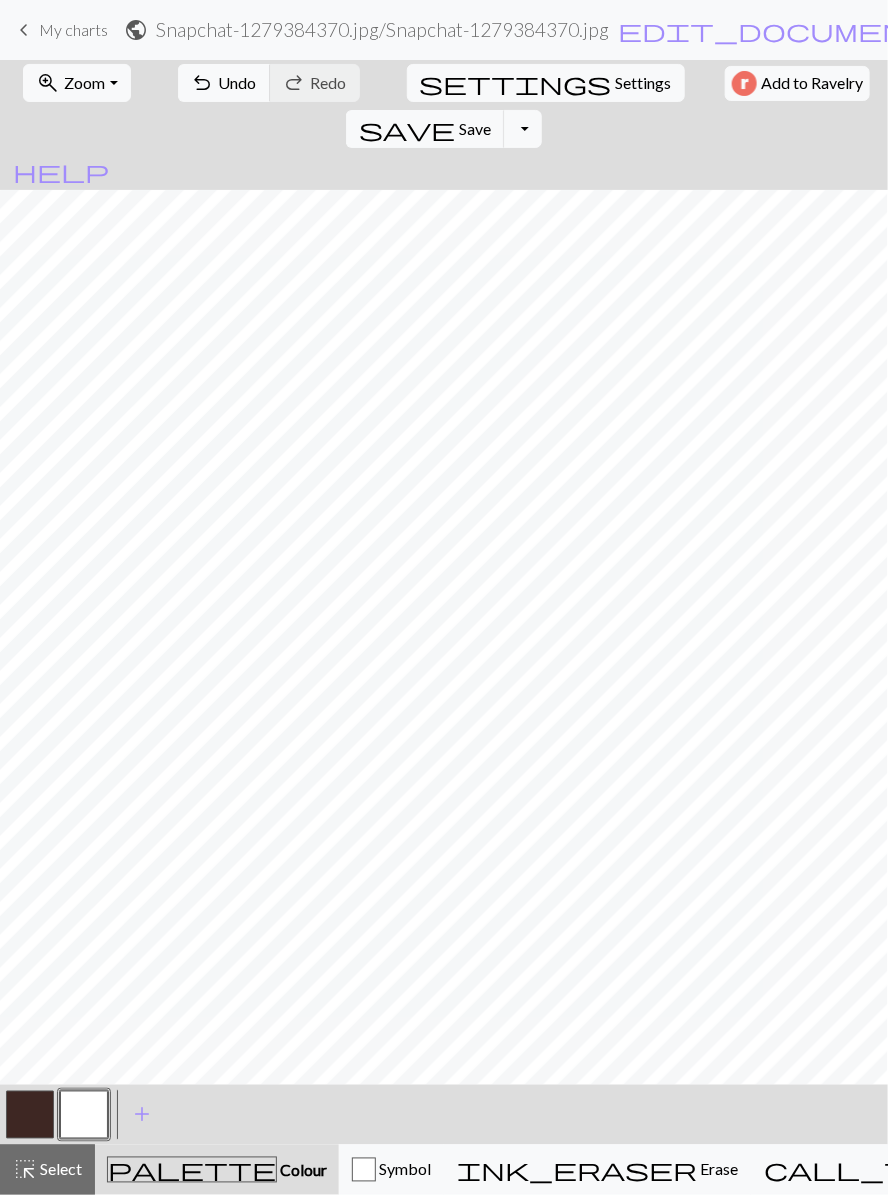 click at bounding box center (30, 1115) 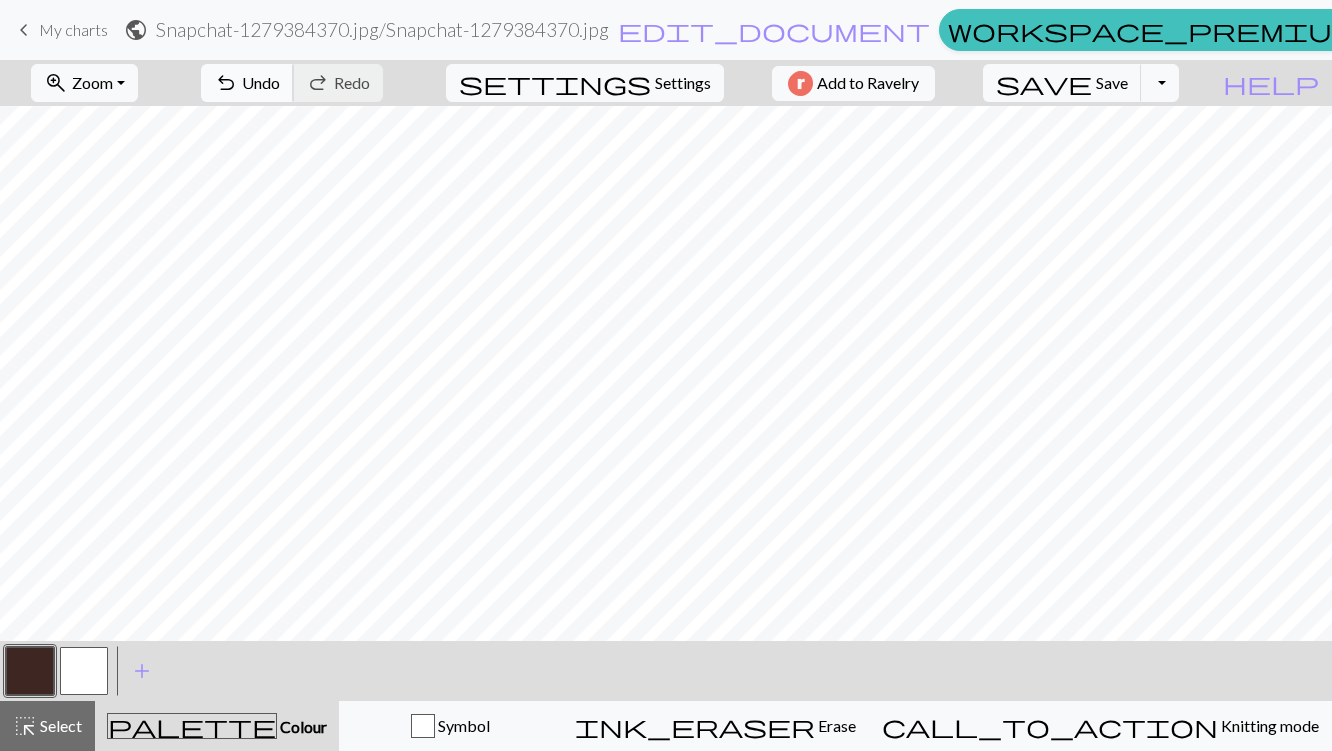 click on "undo Undo Undo" at bounding box center [247, 83] 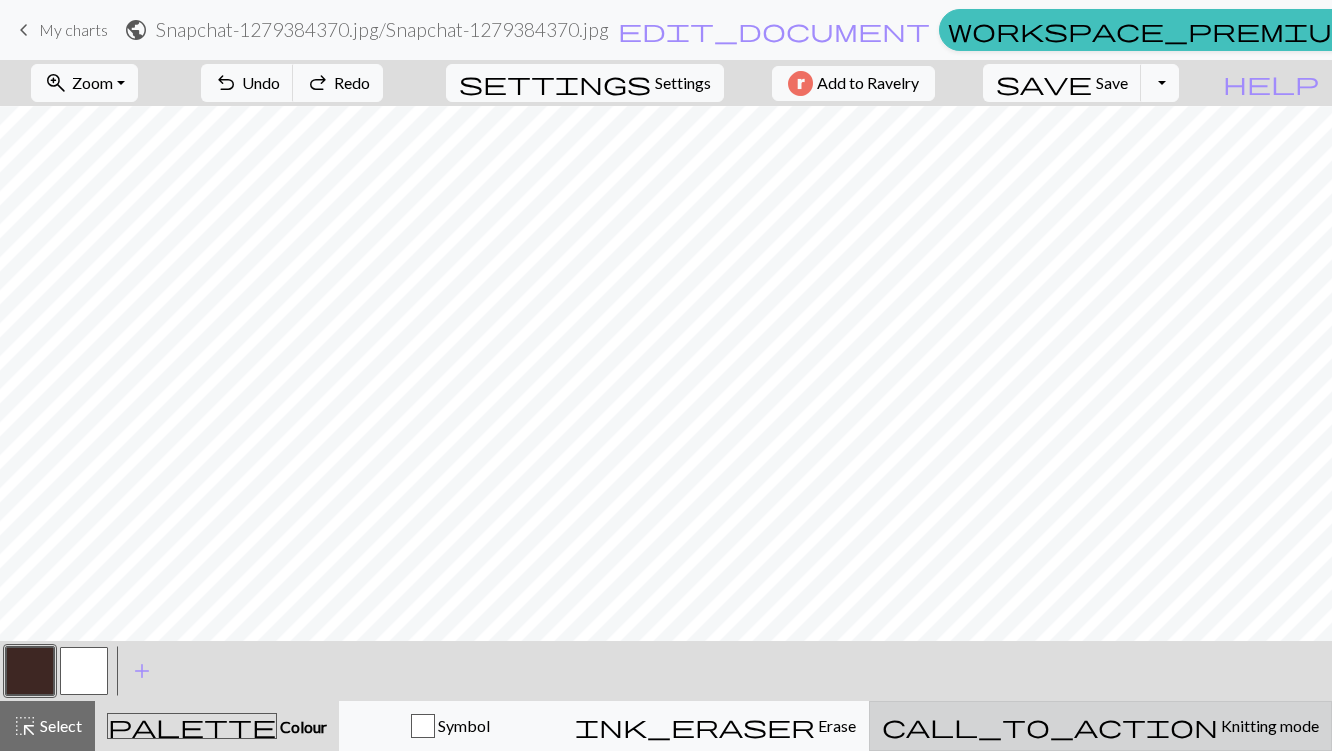 click on "call_to_action   Knitting mode   Knitting mode" at bounding box center (1100, 726) 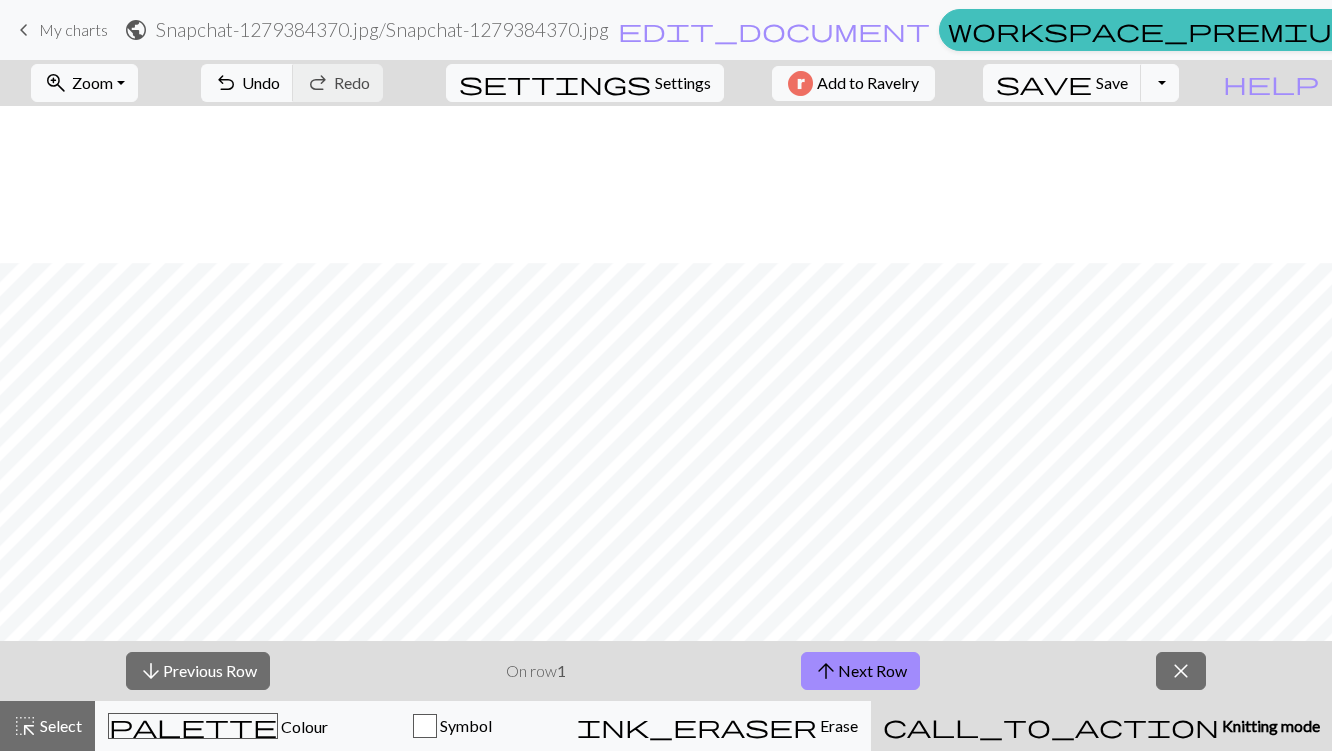 scroll, scrollTop: 462, scrollLeft: 0, axis: vertical 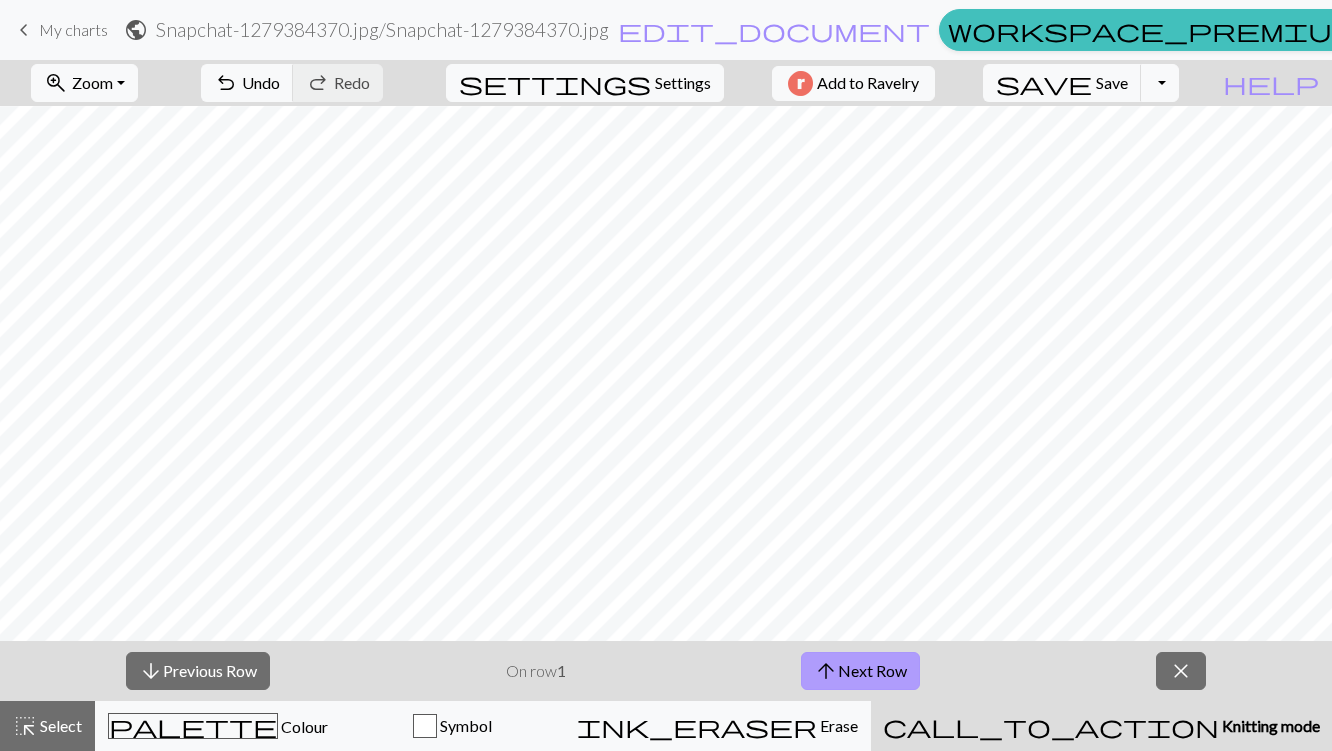 click on "arrow_upward  Next Row" at bounding box center [860, 671] 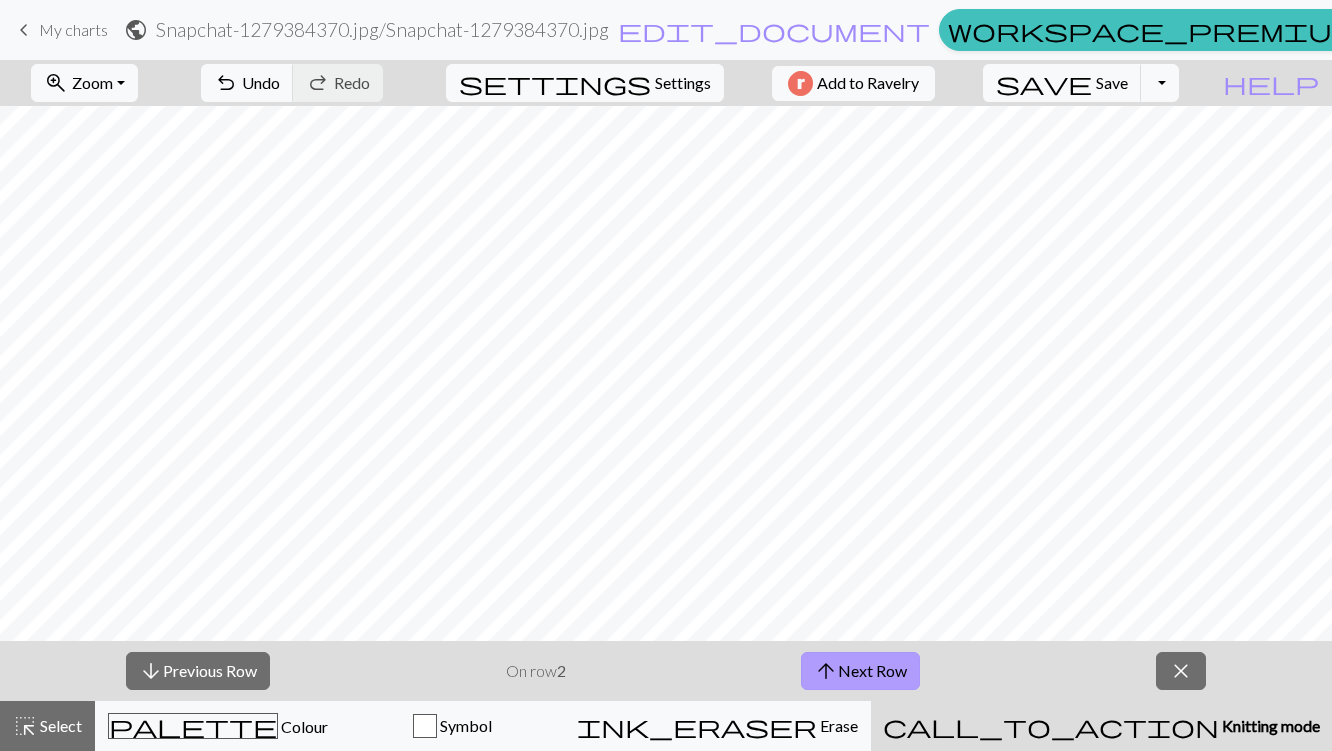 click on "arrow_upward  Next Row" at bounding box center (860, 671) 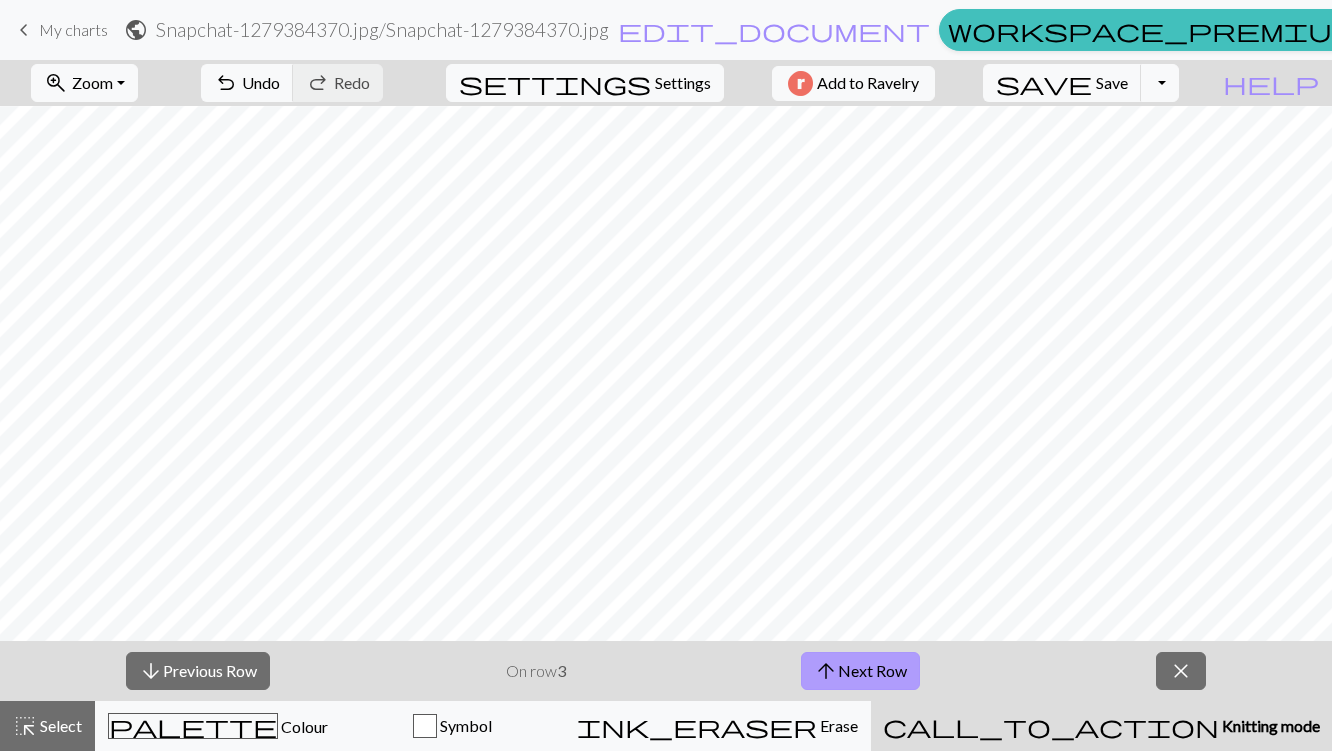 click on "arrow_upward  Next Row" at bounding box center [860, 671] 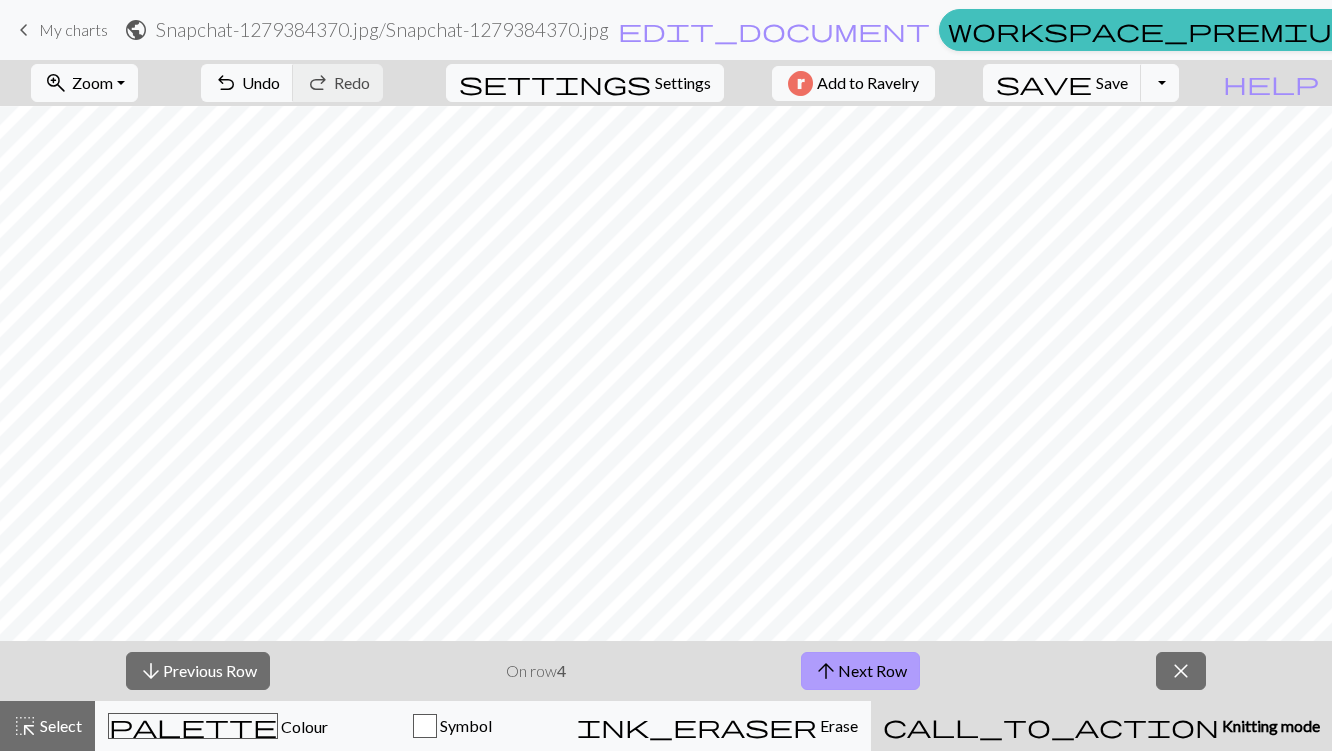 click on "arrow_upward  Next Row" at bounding box center [860, 671] 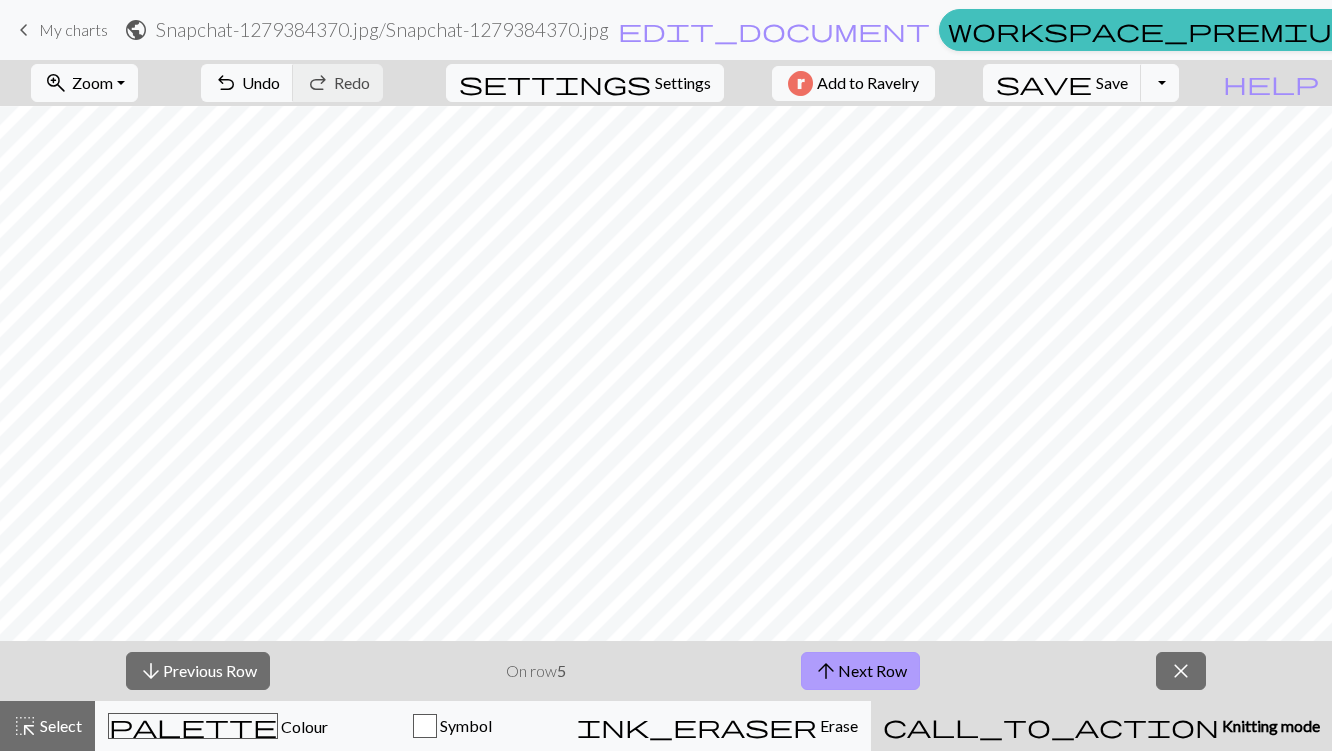 click on "arrow_upward  Next Row" at bounding box center [860, 671] 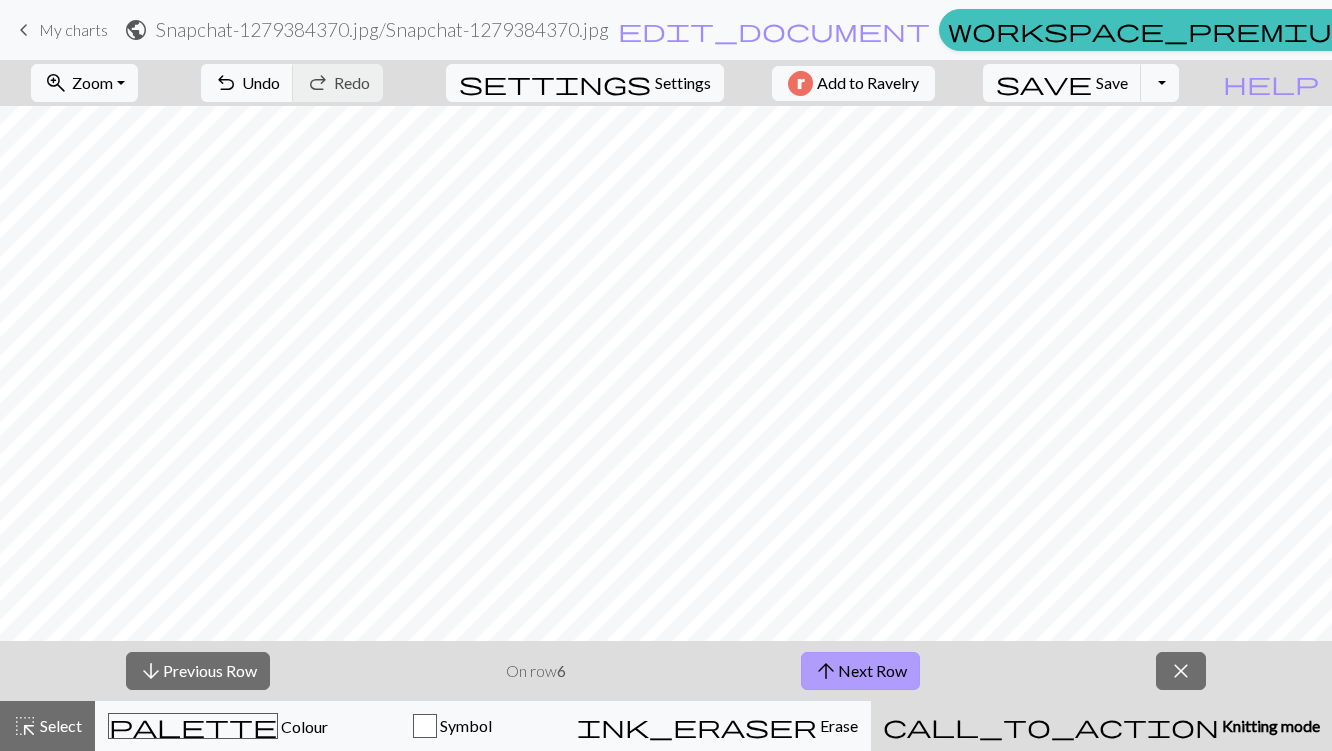 click on "arrow_upward  Next Row" at bounding box center [860, 671] 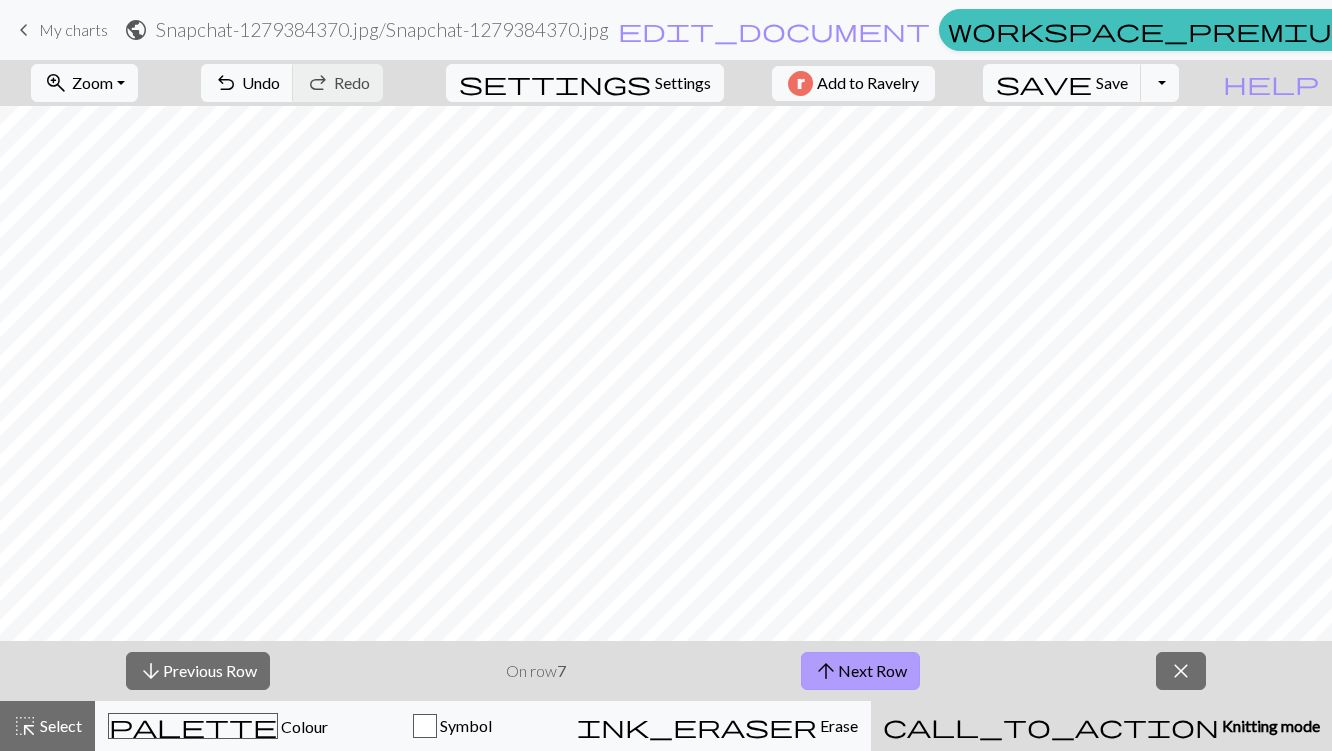 click on "arrow_upward  Next Row" at bounding box center (860, 671) 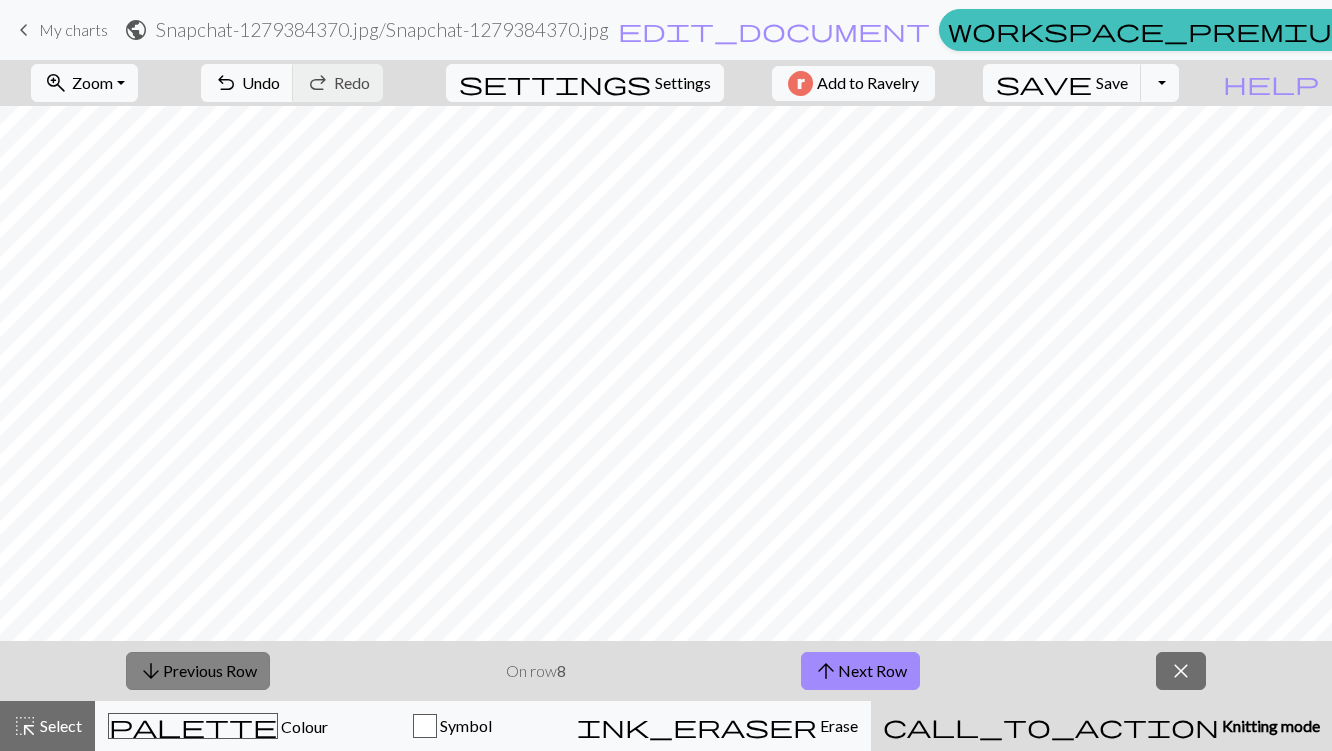 click on "arrow_downward Previous Row" at bounding box center (198, 671) 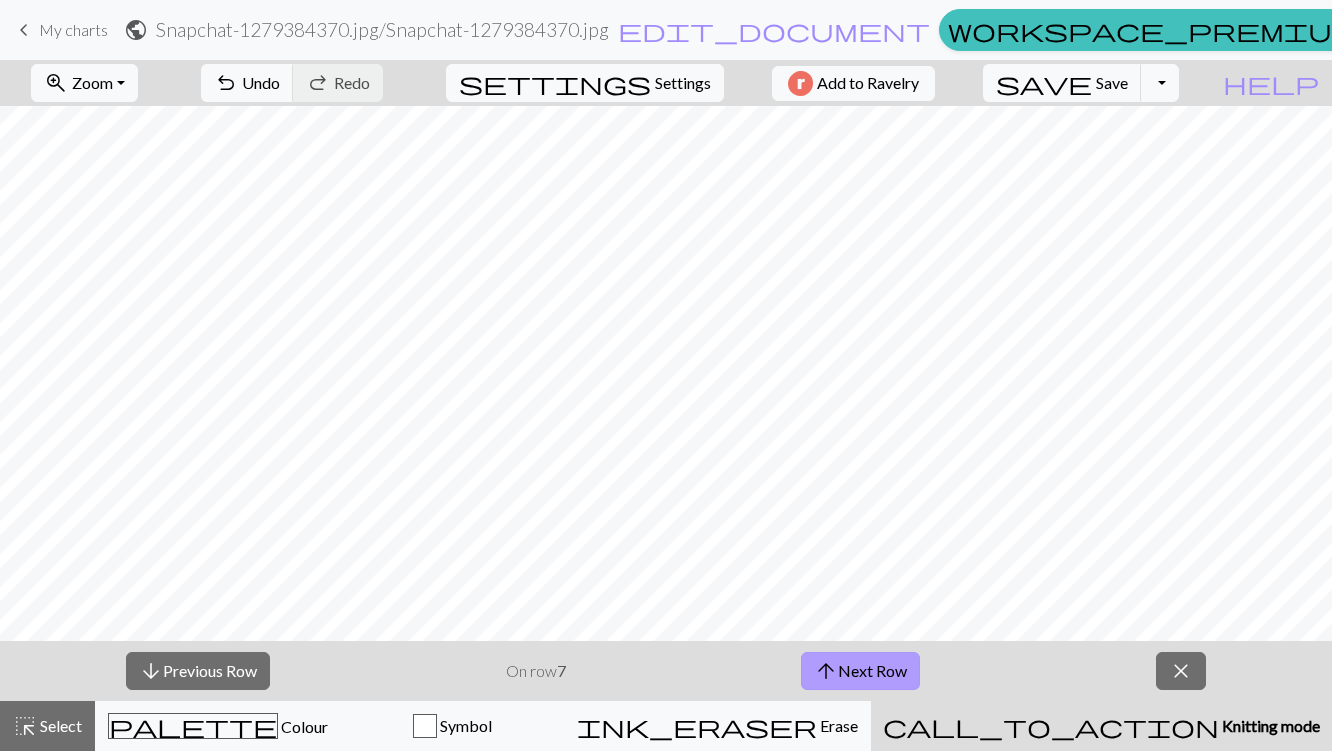click on "arrow_upward  Next Row" at bounding box center [860, 671] 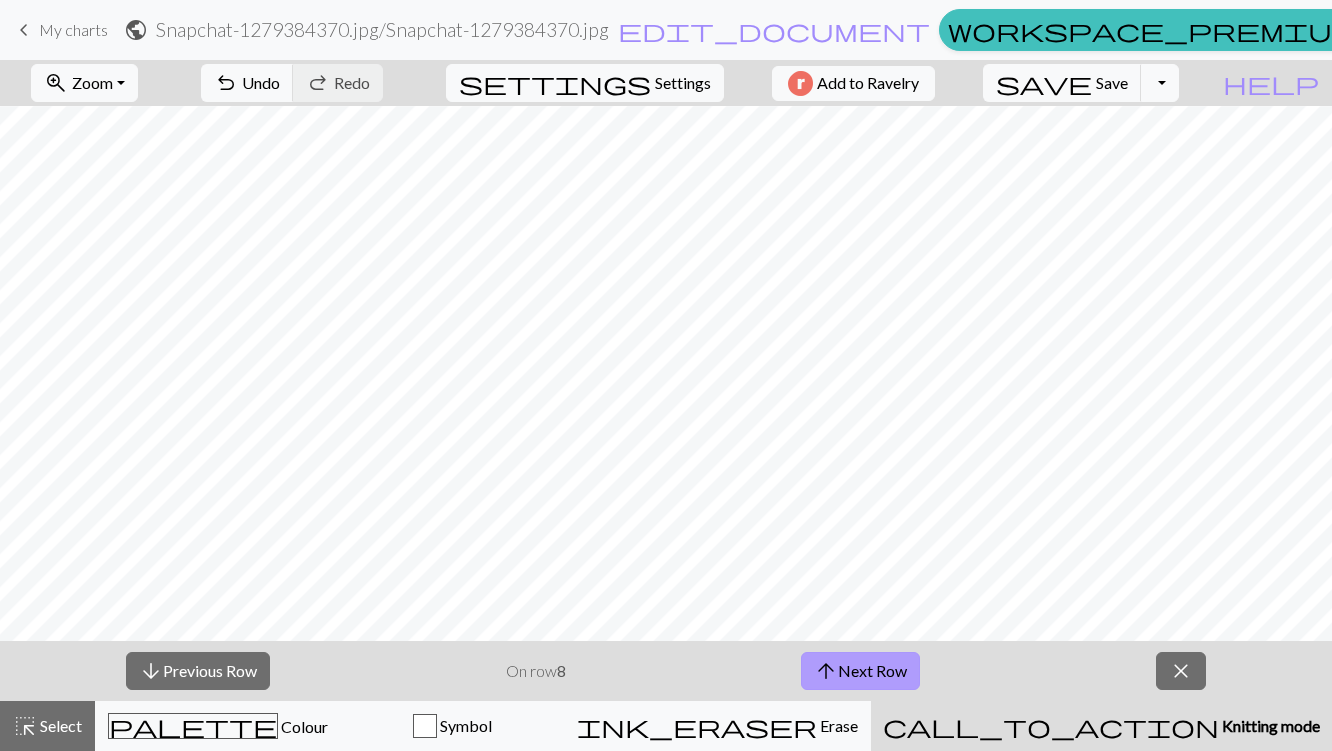 click on "arrow_upward  Next Row" at bounding box center [860, 671] 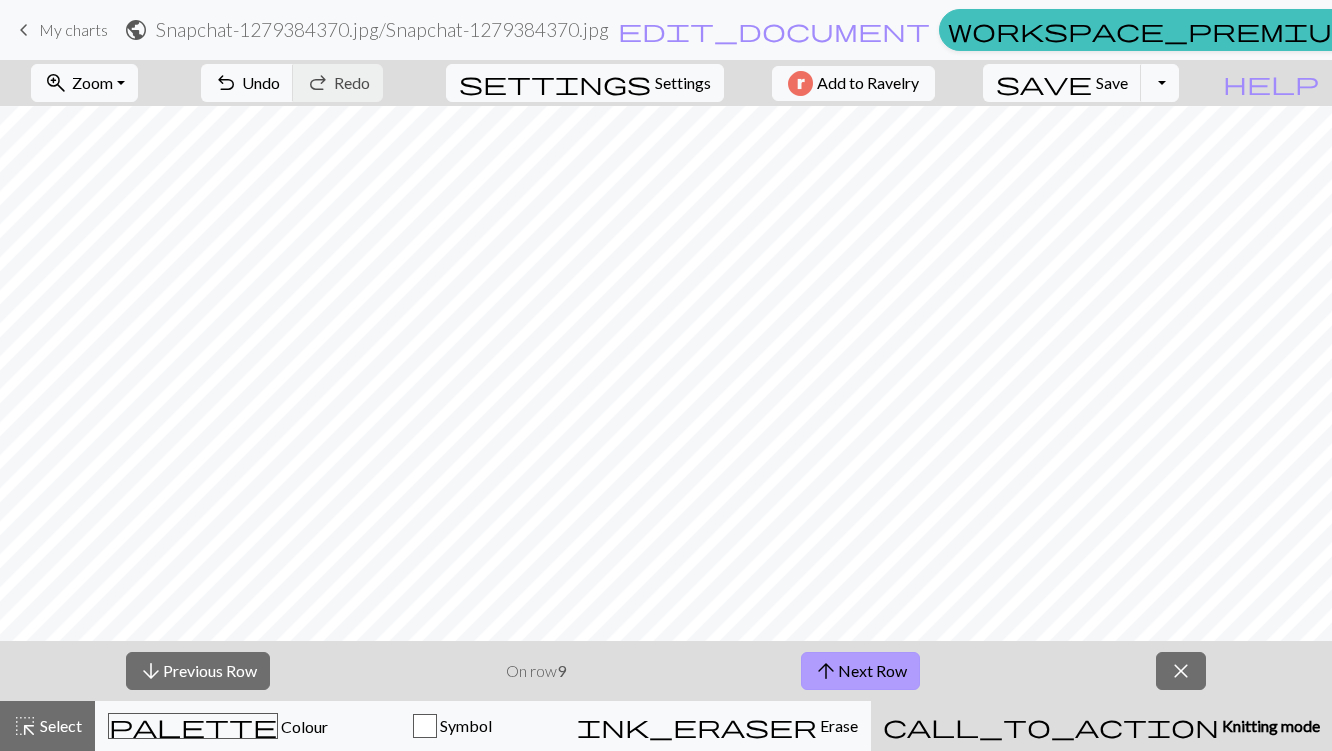 click on "arrow_upward" at bounding box center [826, 671] 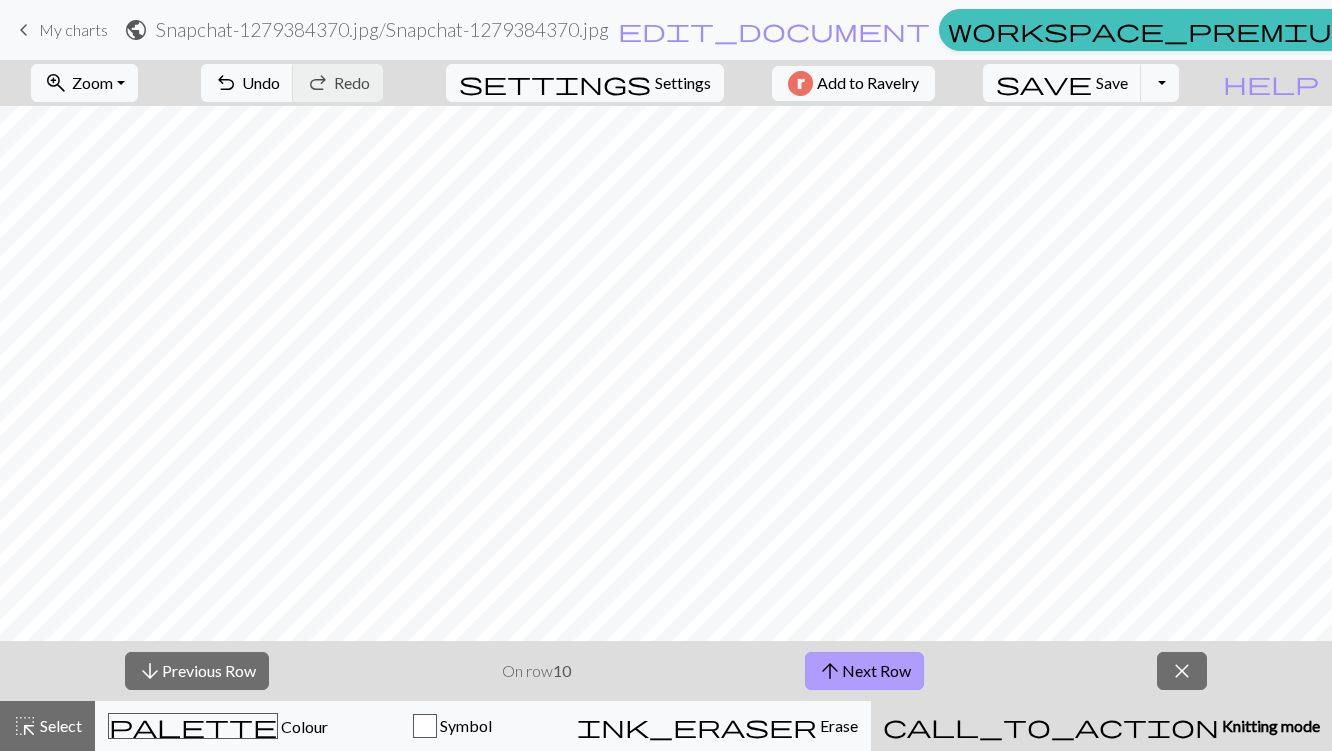 click on "arrow_upward  Next Row" at bounding box center (864, 671) 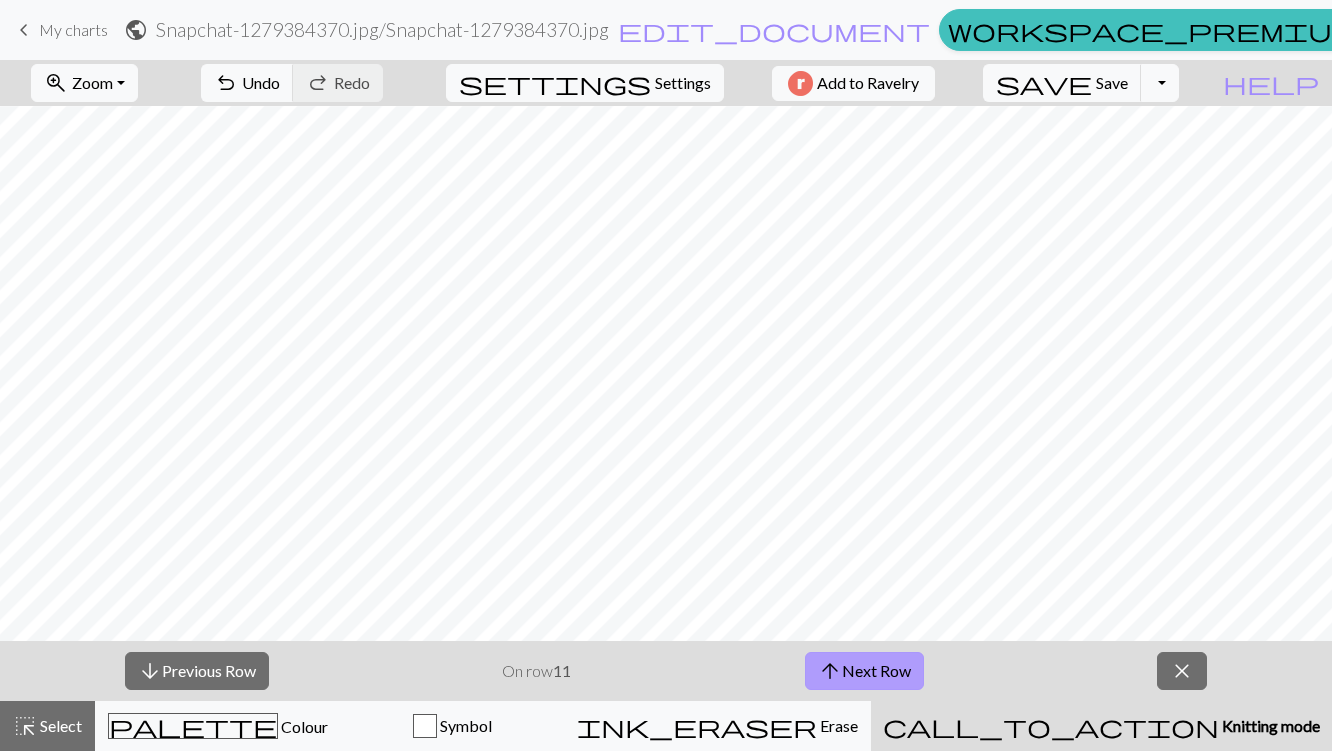 click on "arrow_upward  Next Row" at bounding box center (864, 671) 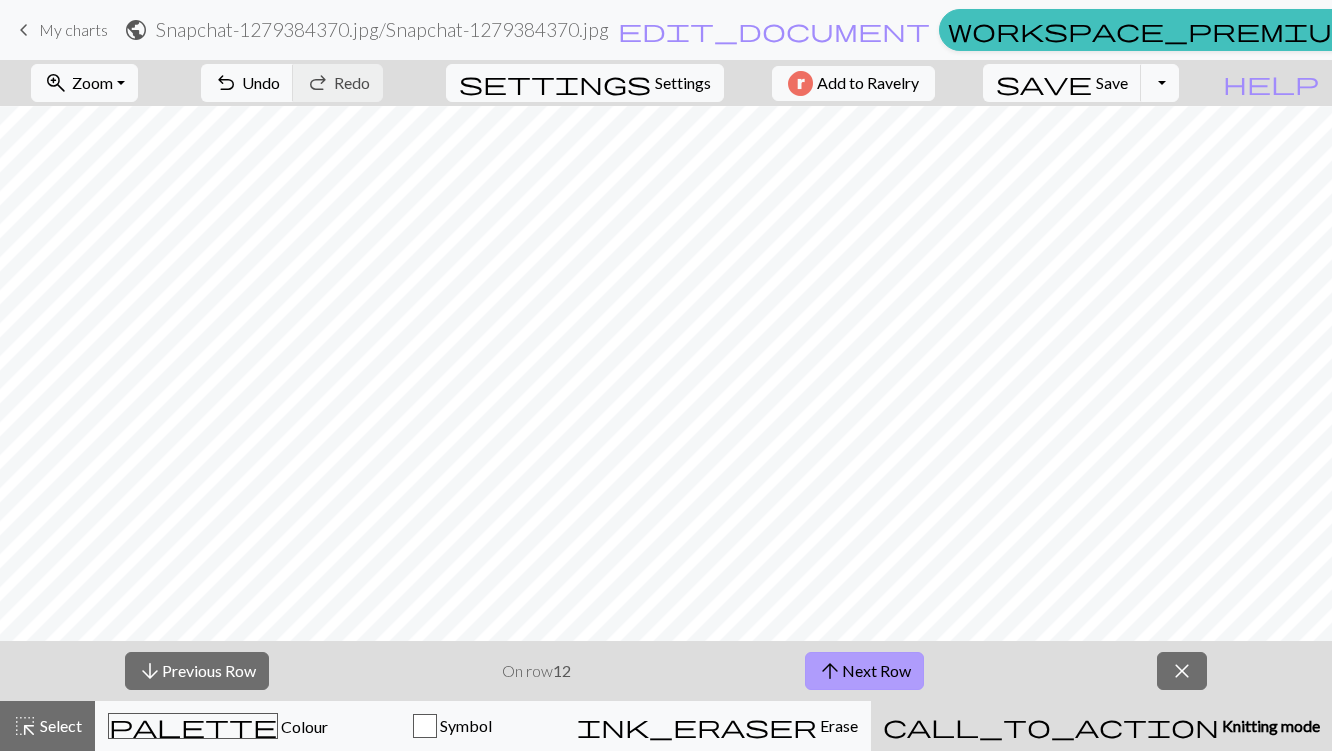 click on "arrow_upward  Next Row" at bounding box center [864, 671] 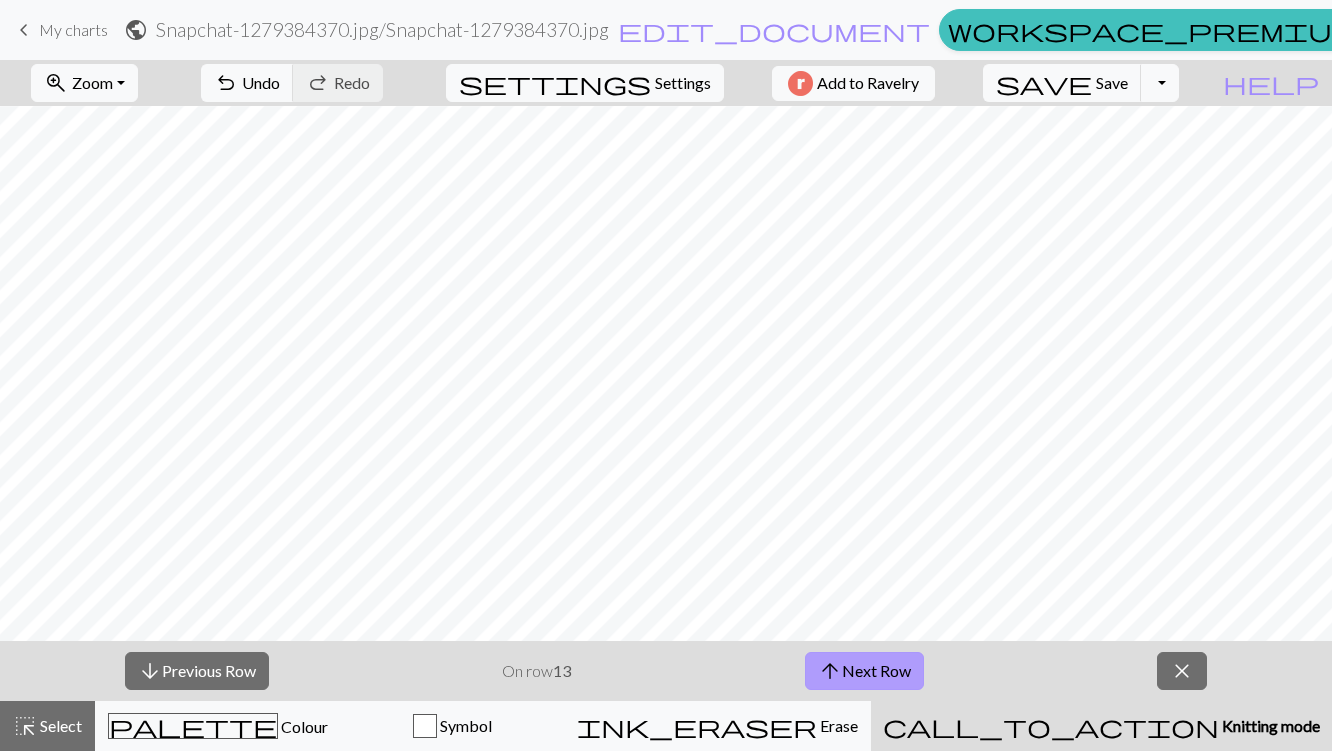click on "arrow_upward  Next Row" at bounding box center [864, 671] 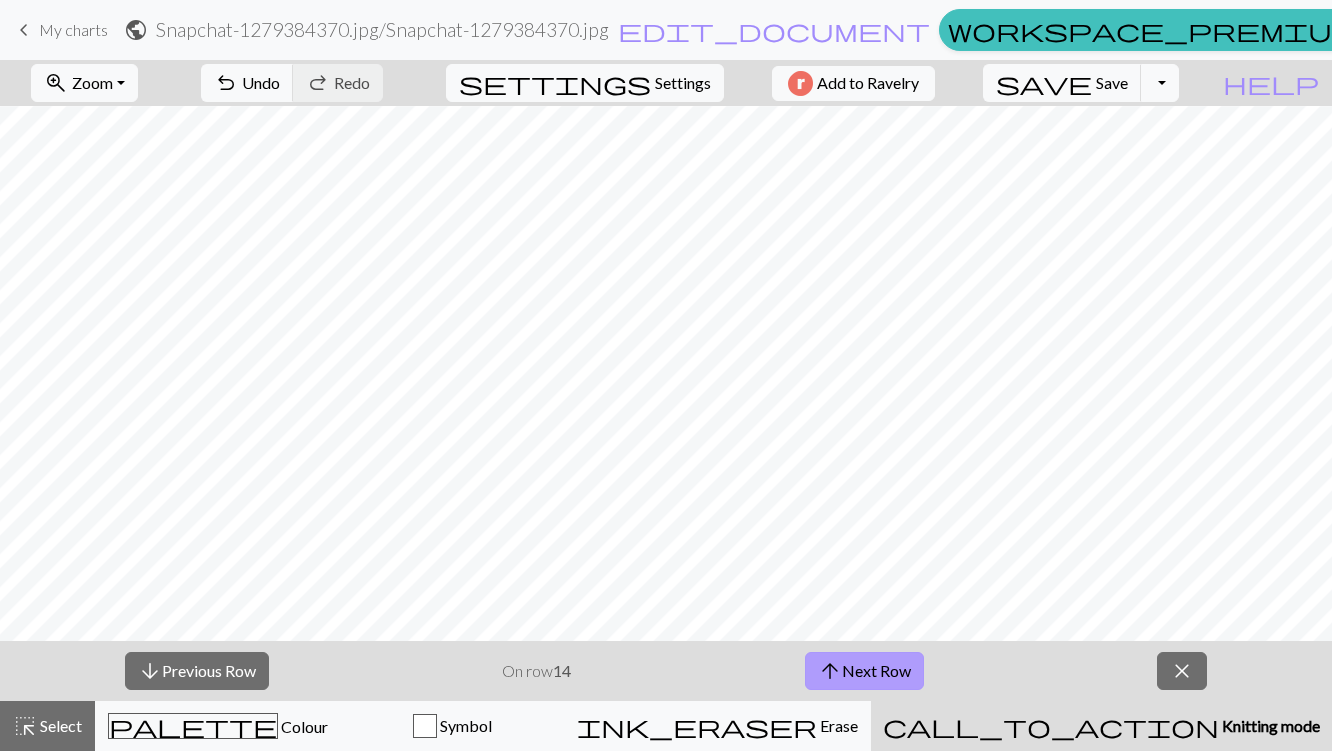 click on "arrow_upward  Next Row" at bounding box center [864, 671] 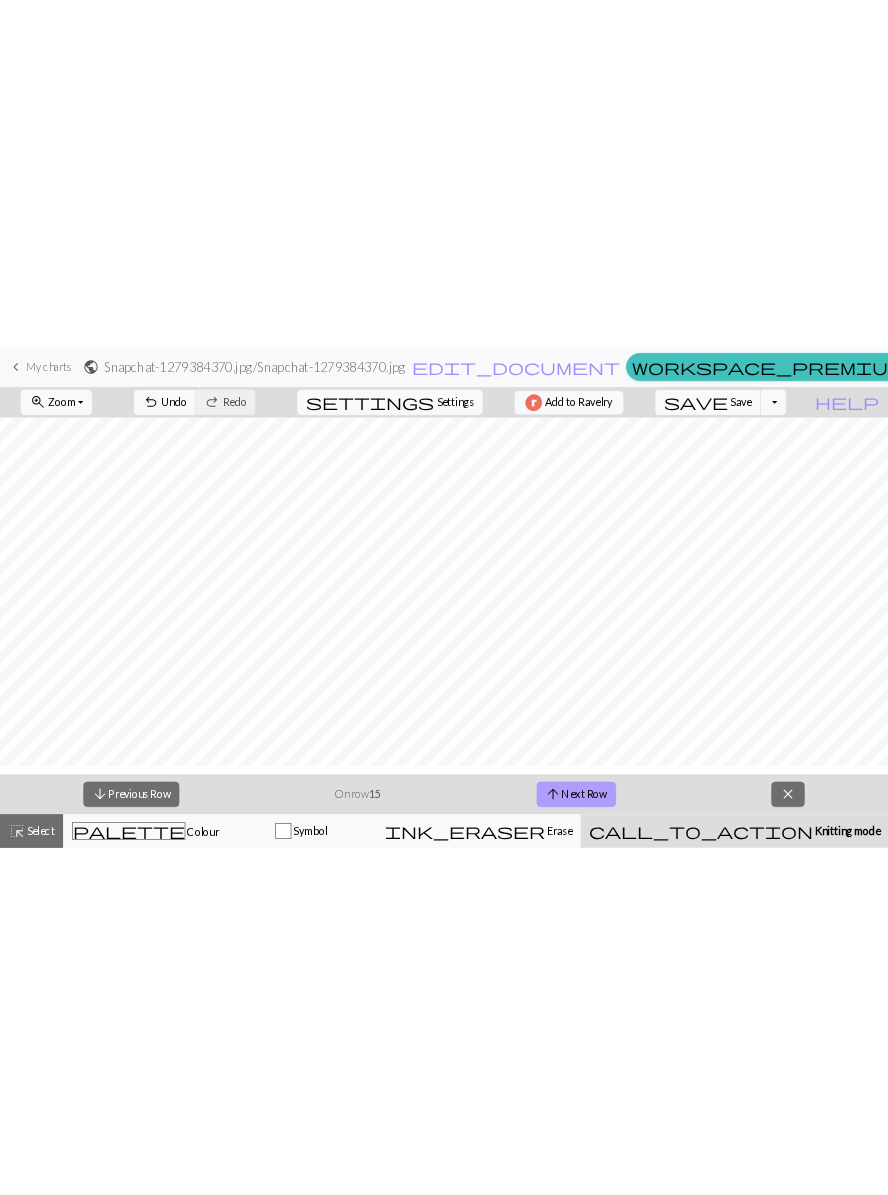 scroll, scrollTop: 298, scrollLeft: 0, axis: vertical 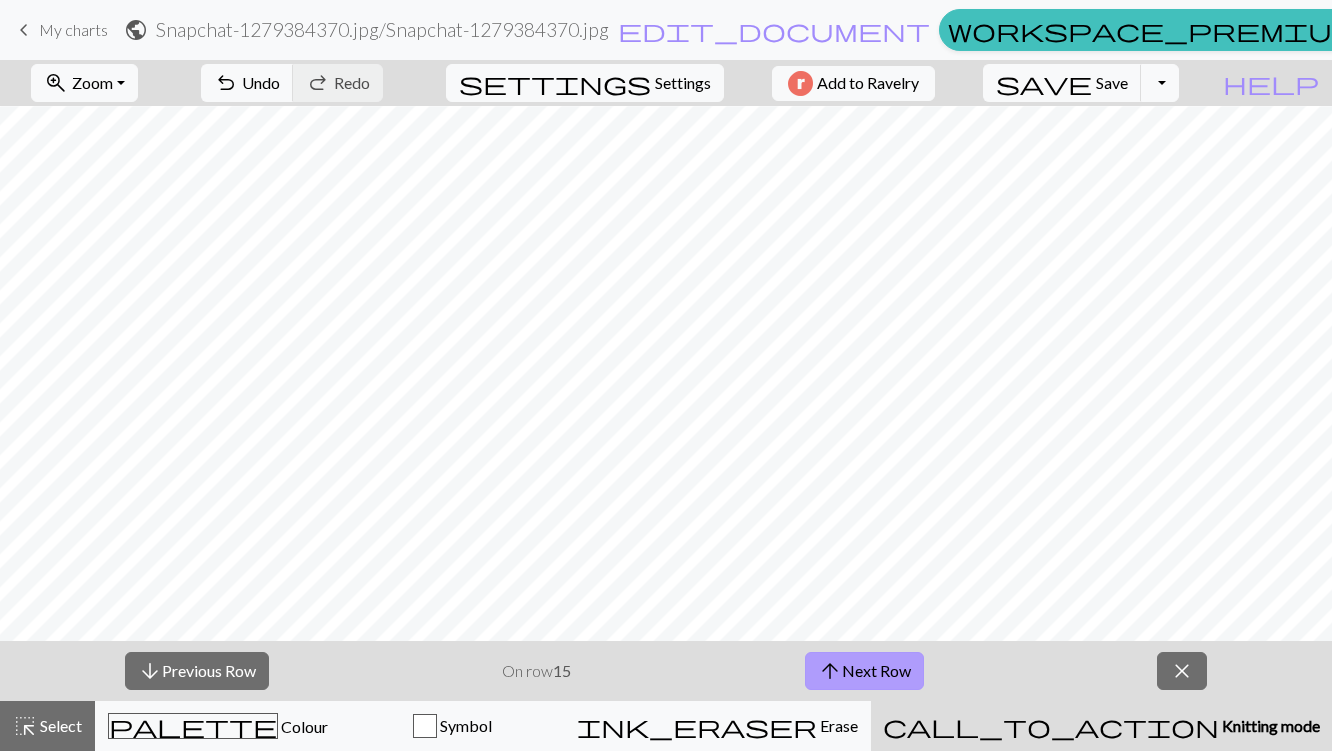 click on "arrow_upward  Next Row" at bounding box center [864, 671] 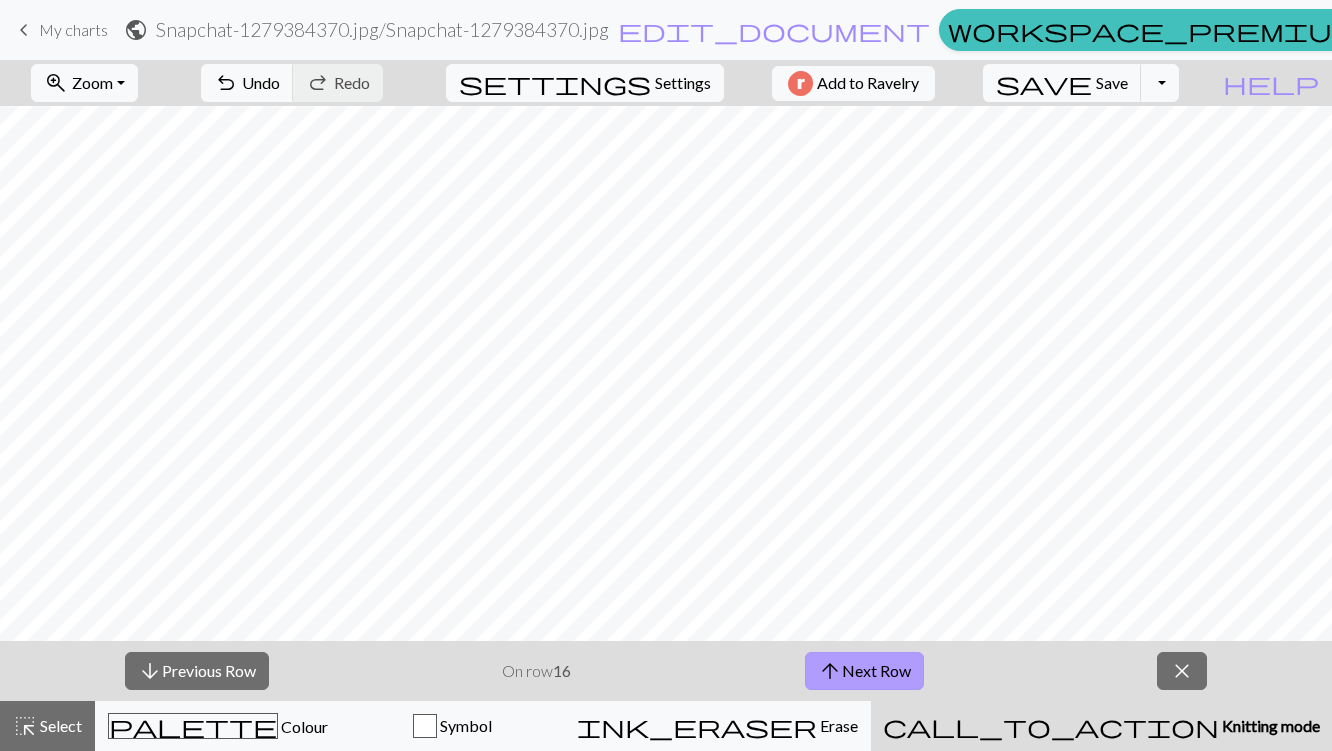click on "arrow_upward  Next Row" at bounding box center (864, 671) 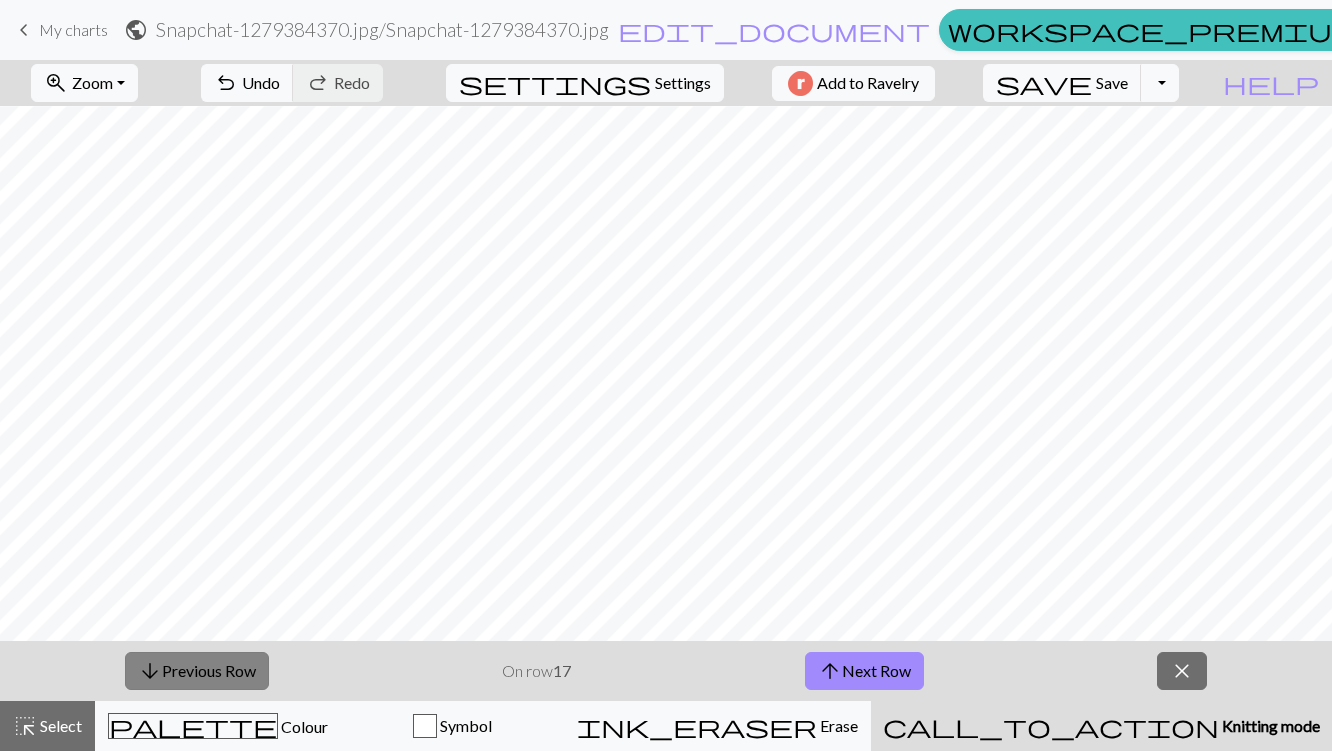 click on "arrow_downward Previous Row" at bounding box center (197, 671) 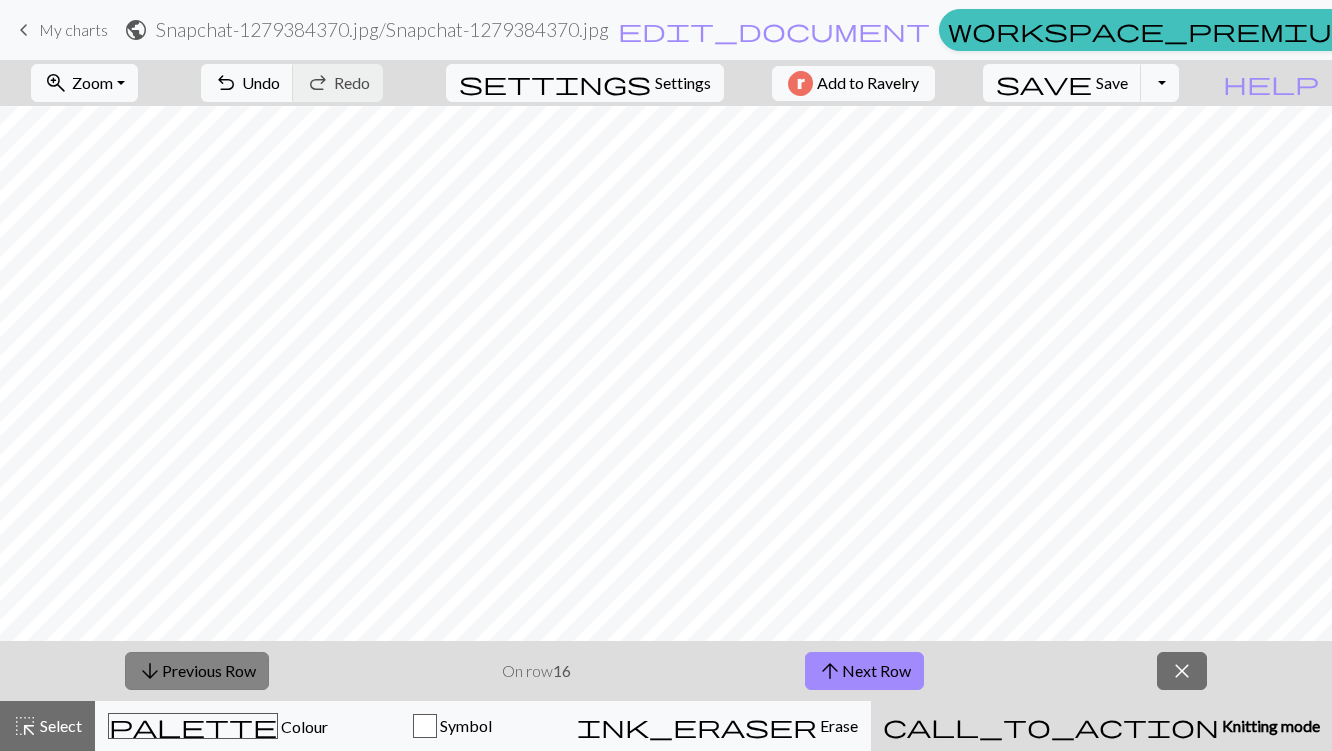 click on "arrow_downward Previous Row" at bounding box center [197, 671] 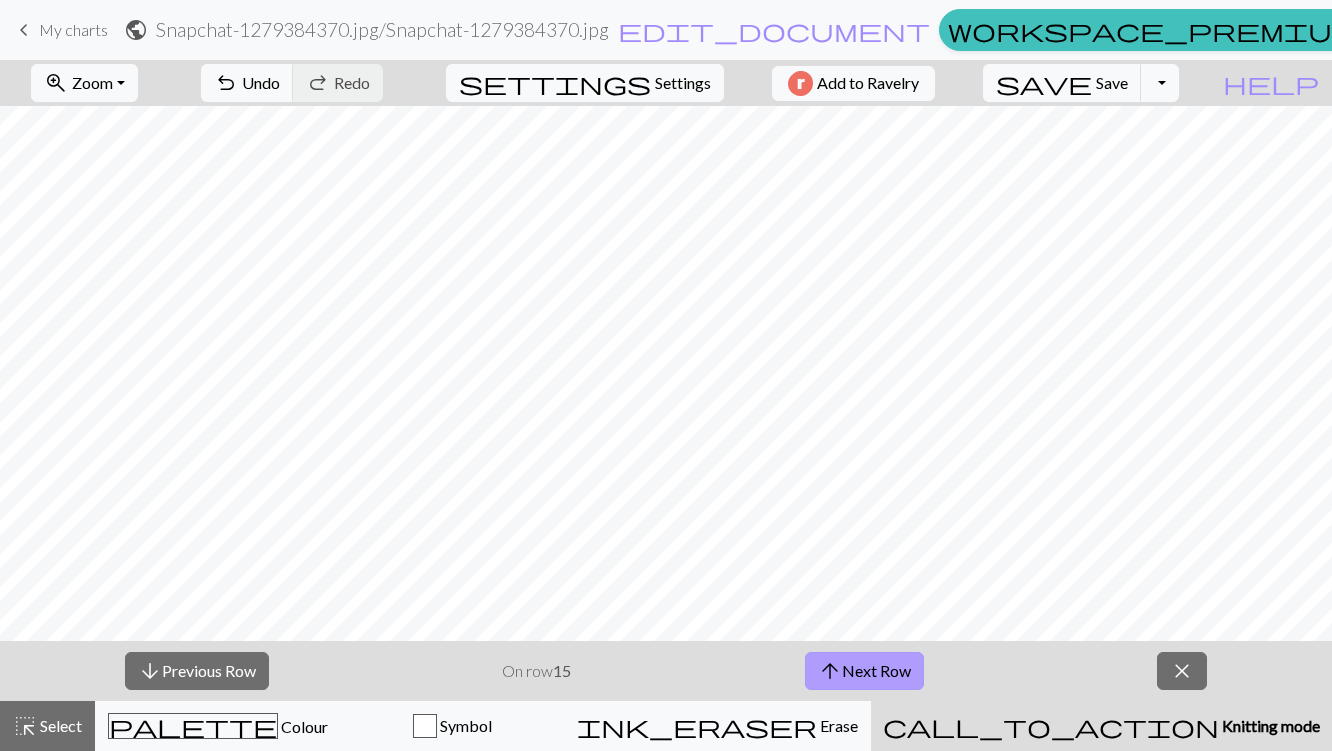 click on "arrow_upward  Next Row" at bounding box center (864, 671) 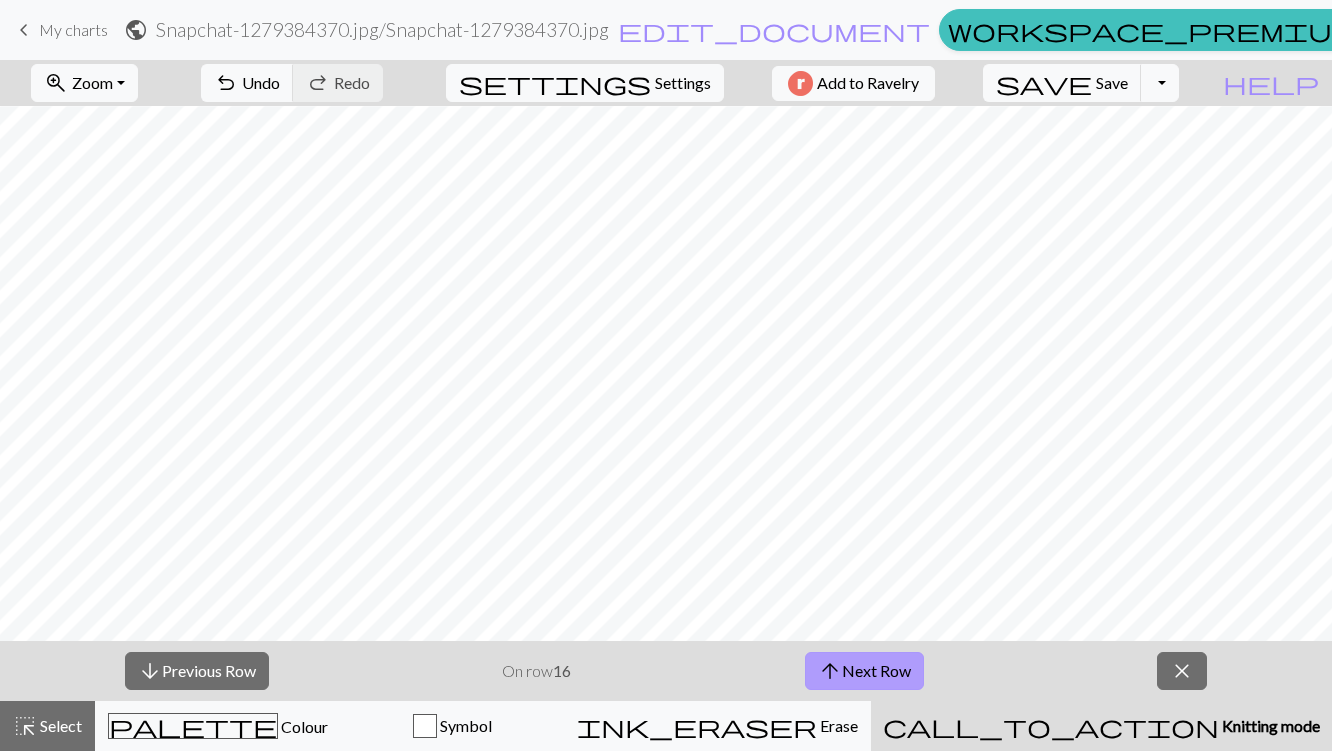 click on "arrow_upward  Next Row" at bounding box center (864, 671) 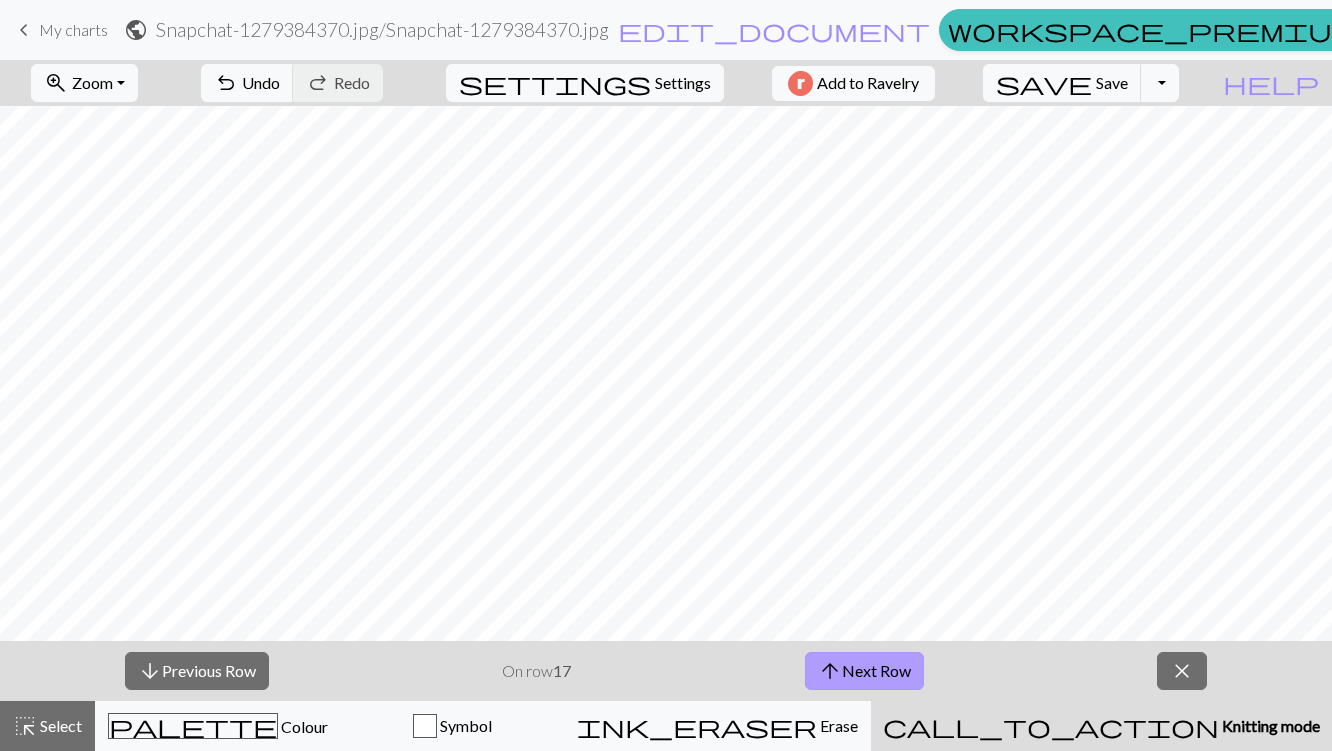 click on "arrow_upward  Next Row" at bounding box center [864, 671] 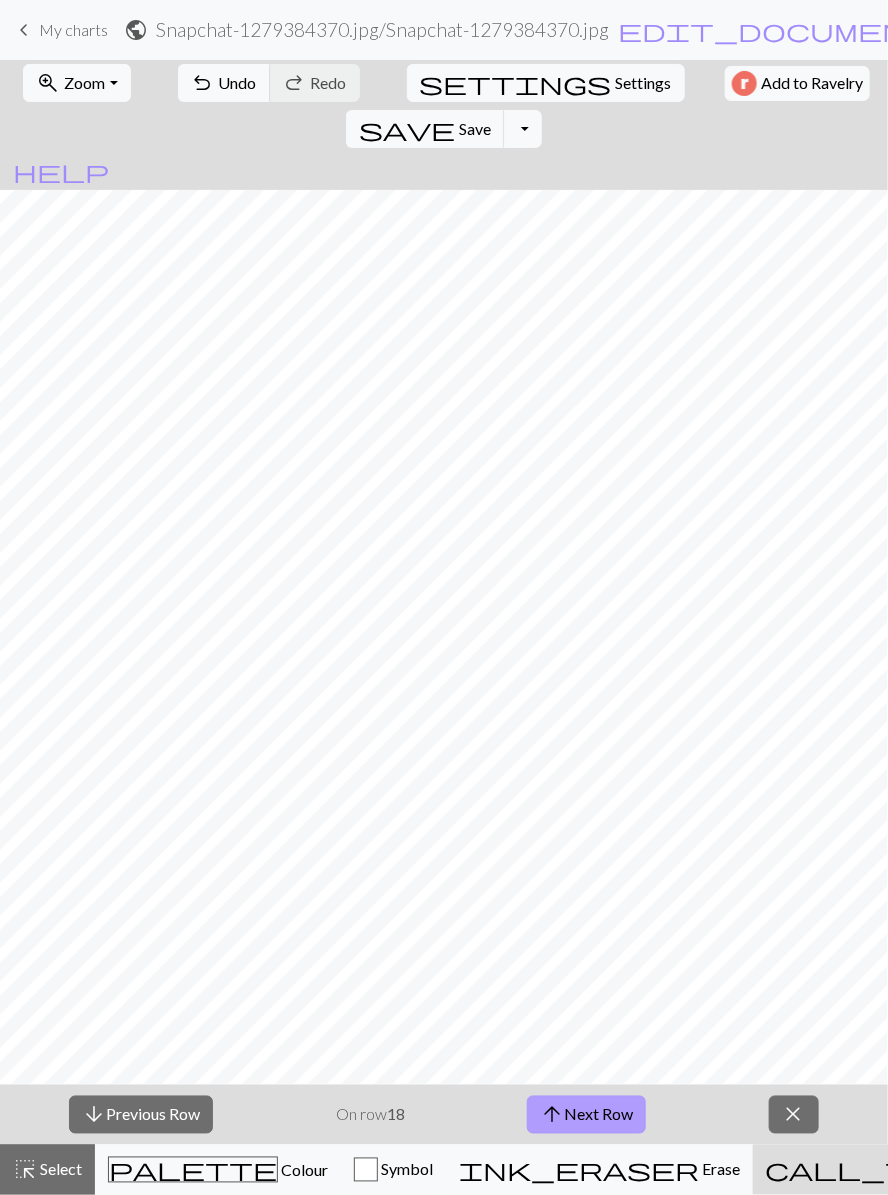 scroll, scrollTop: 18, scrollLeft: 0, axis: vertical 